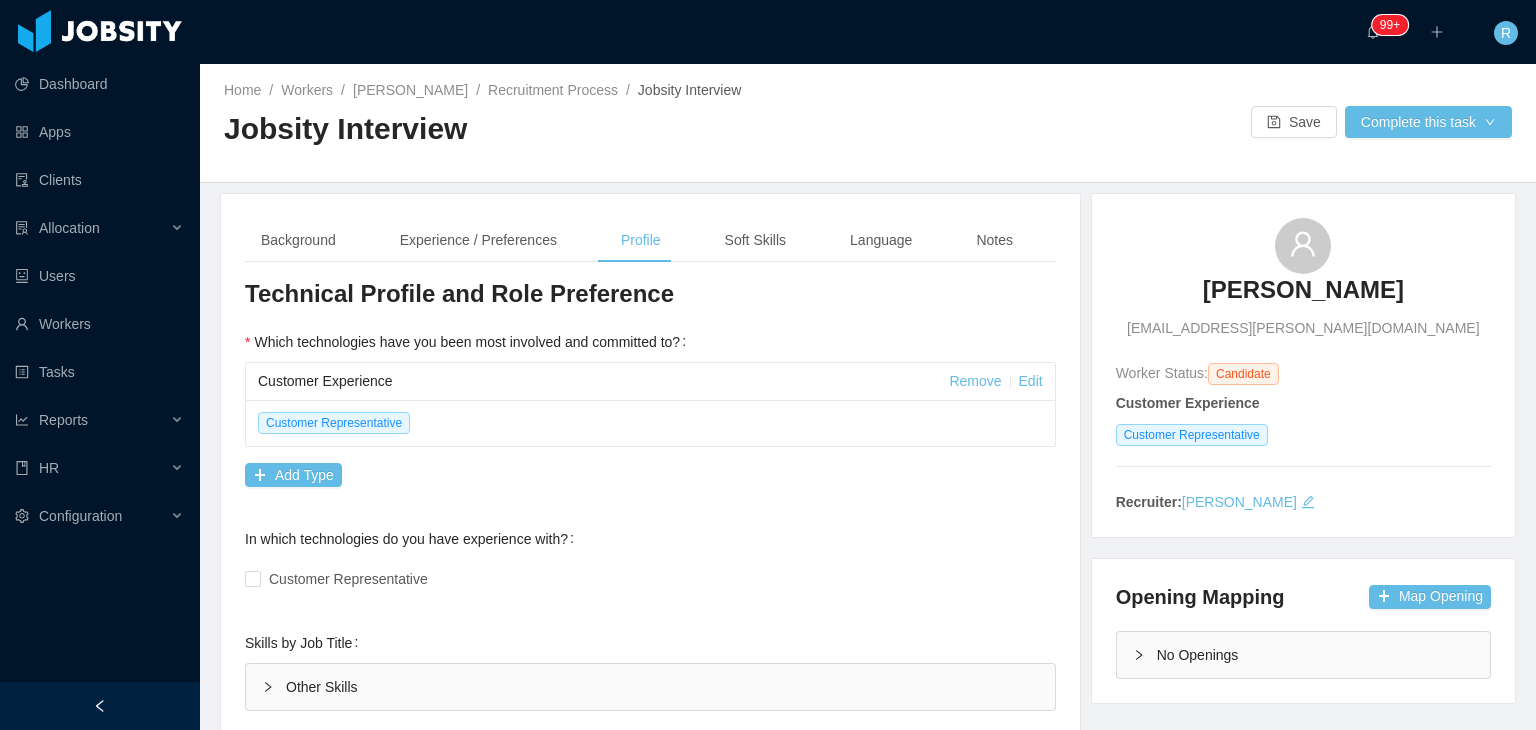 scroll, scrollTop: 0, scrollLeft: 0, axis: both 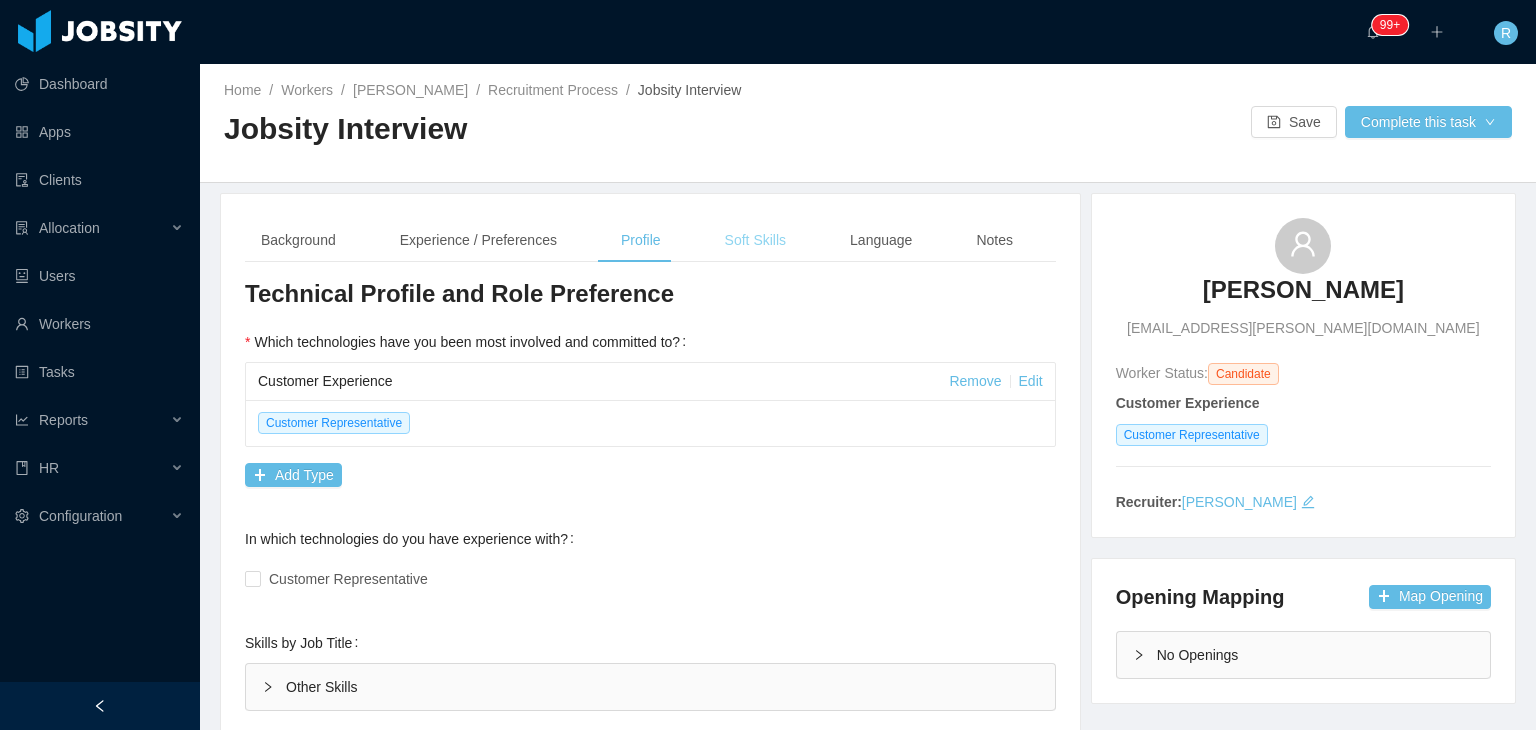 click on "Soft Skills" at bounding box center (755, 240) 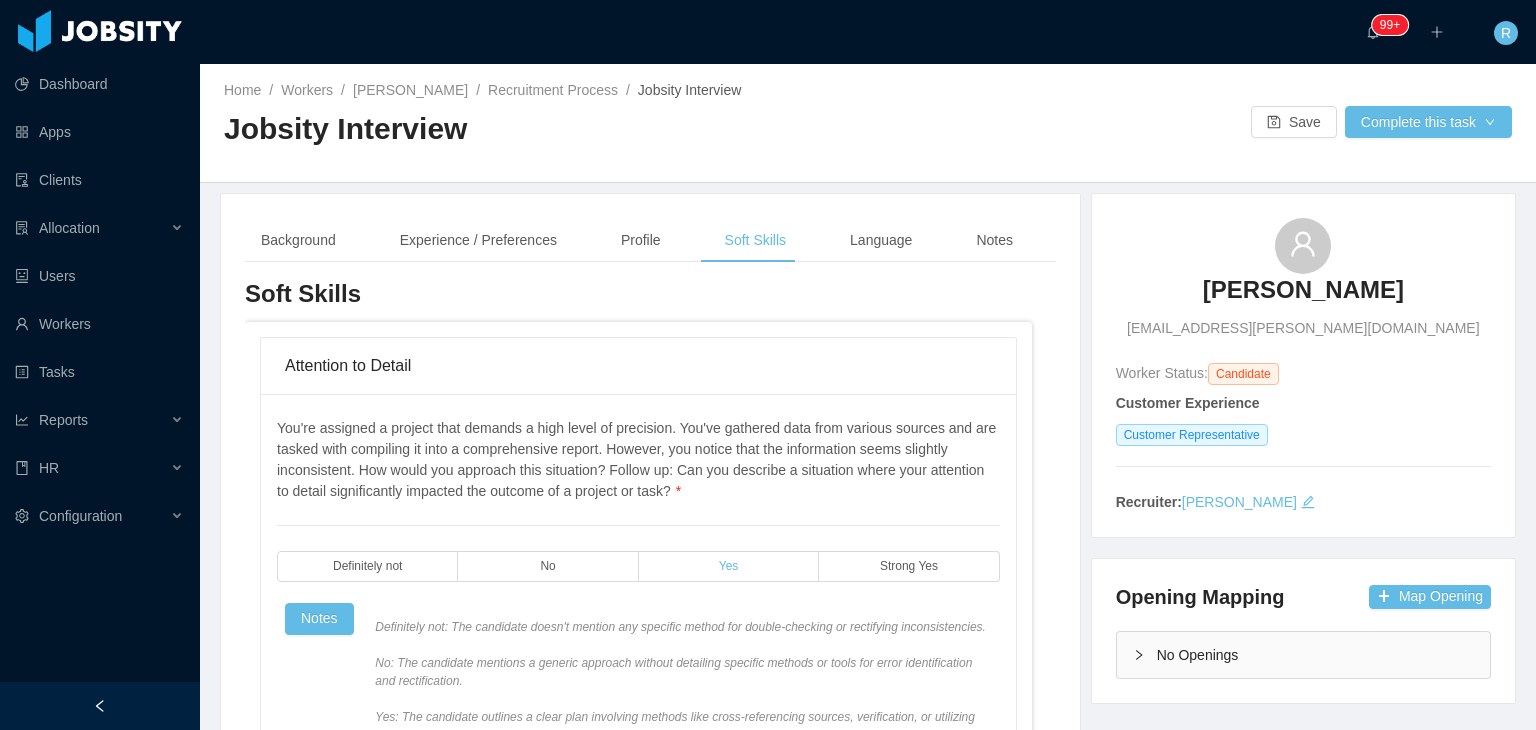 click on "Yes" at bounding box center [729, 566] 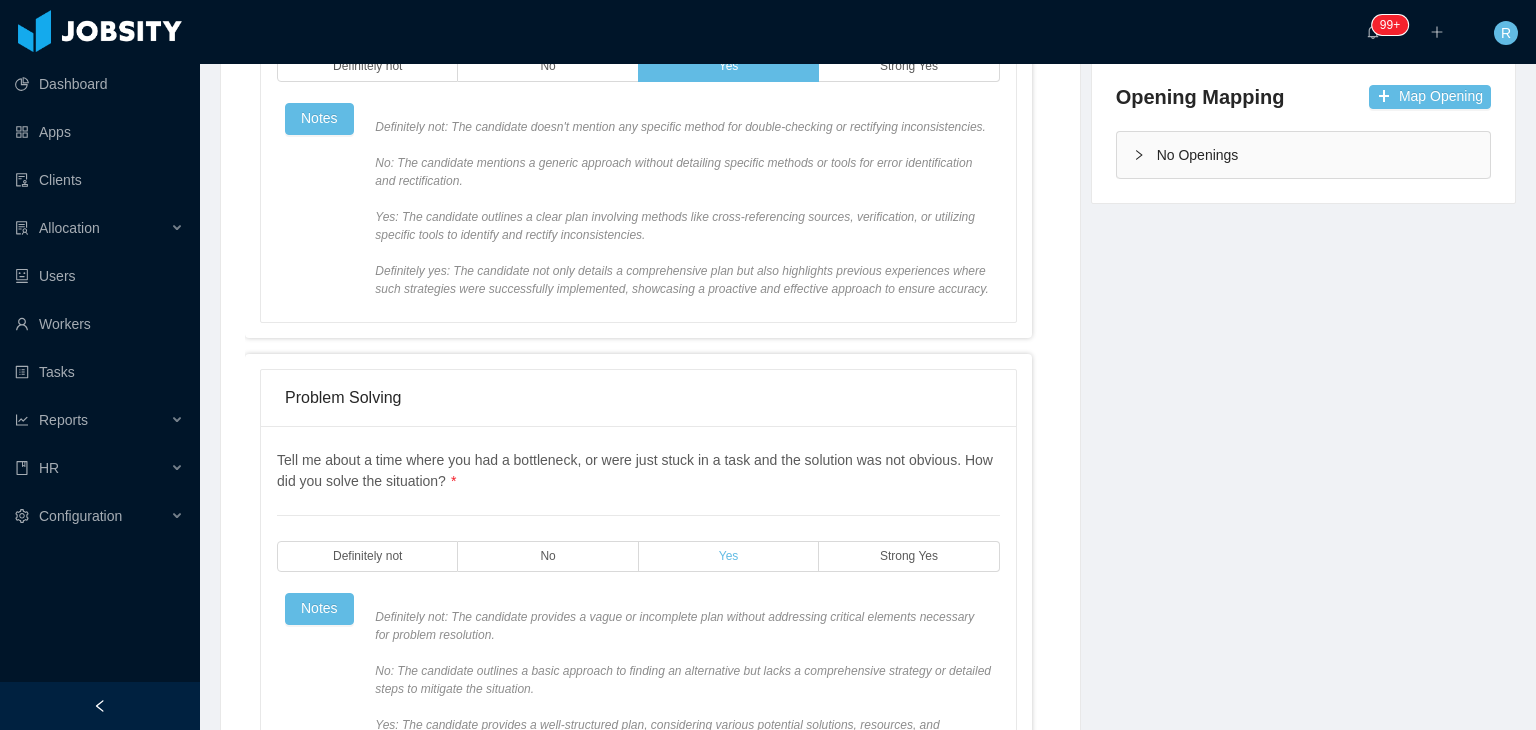 click on "Yes" at bounding box center [729, 556] 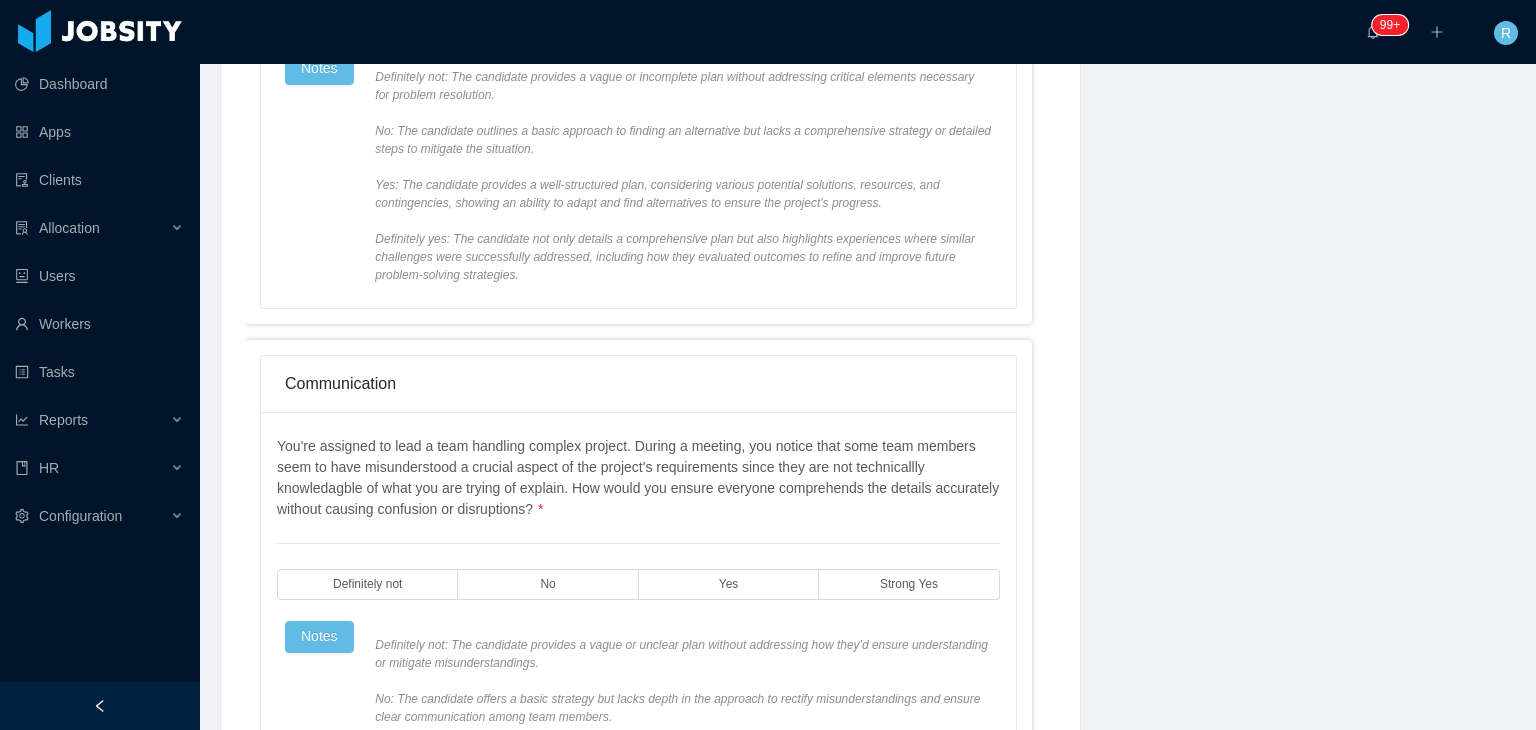 scroll, scrollTop: 1300, scrollLeft: 0, axis: vertical 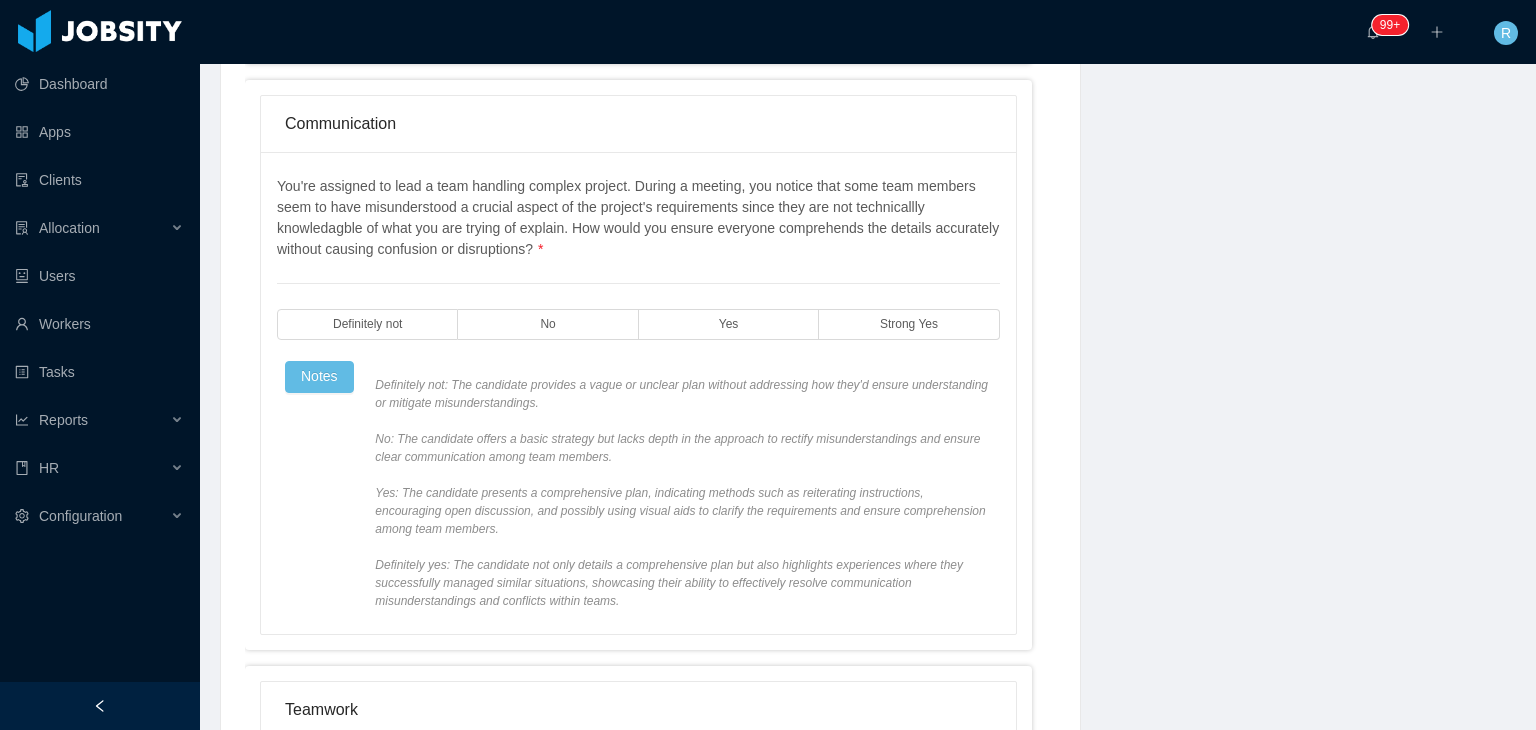 click on "You're assigned to lead a team handling complex project. During a meeting, you notice that some team members seem to have misunderstood a crucial aspect of the project's requirements since they are not technicallly knowledagble of what you are trying of explain. How would you ensure everyone comprehends the details accurately without causing confusion or disruptions? * Definitely not No Yes Strong Yes Notes" at bounding box center (638, 393) 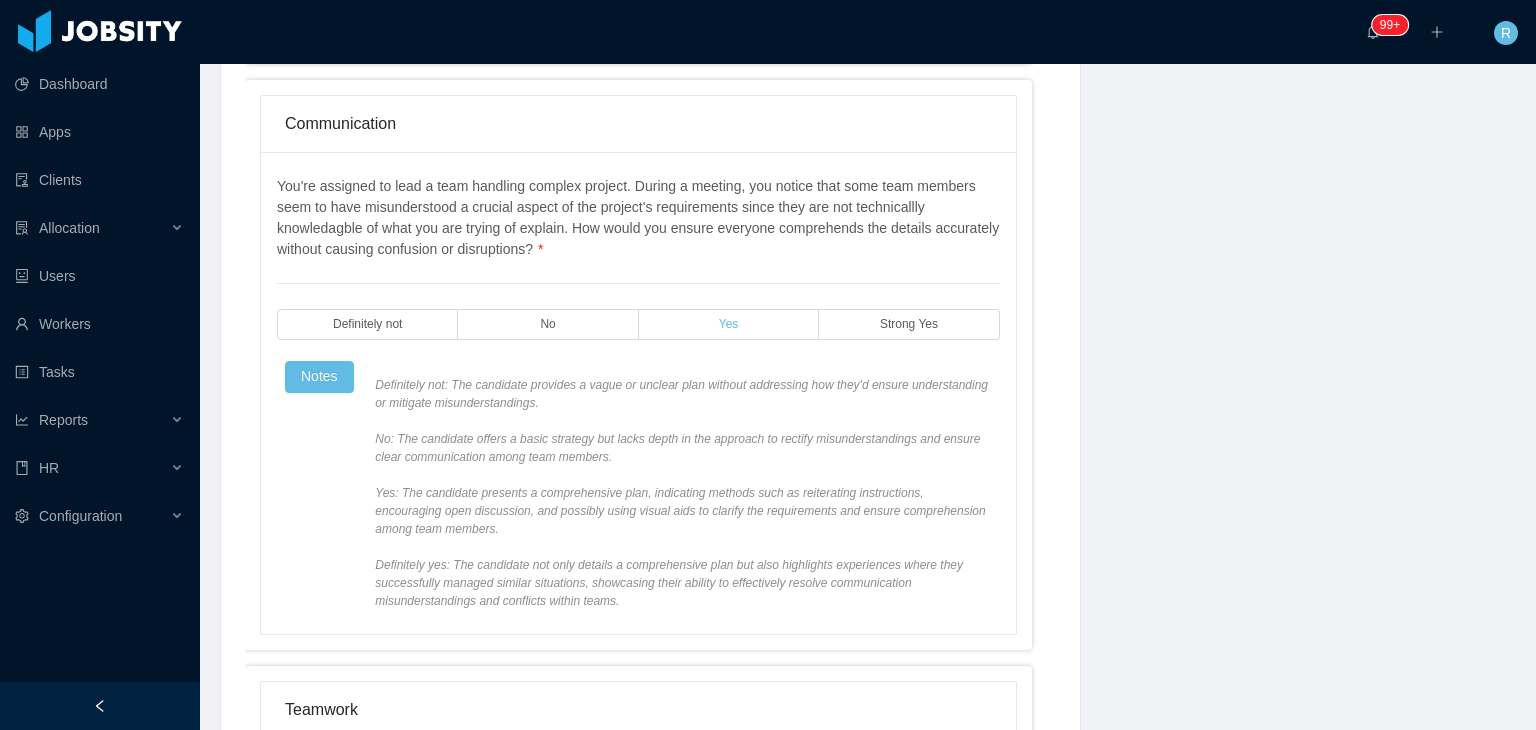 click on "Yes" at bounding box center (729, 324) 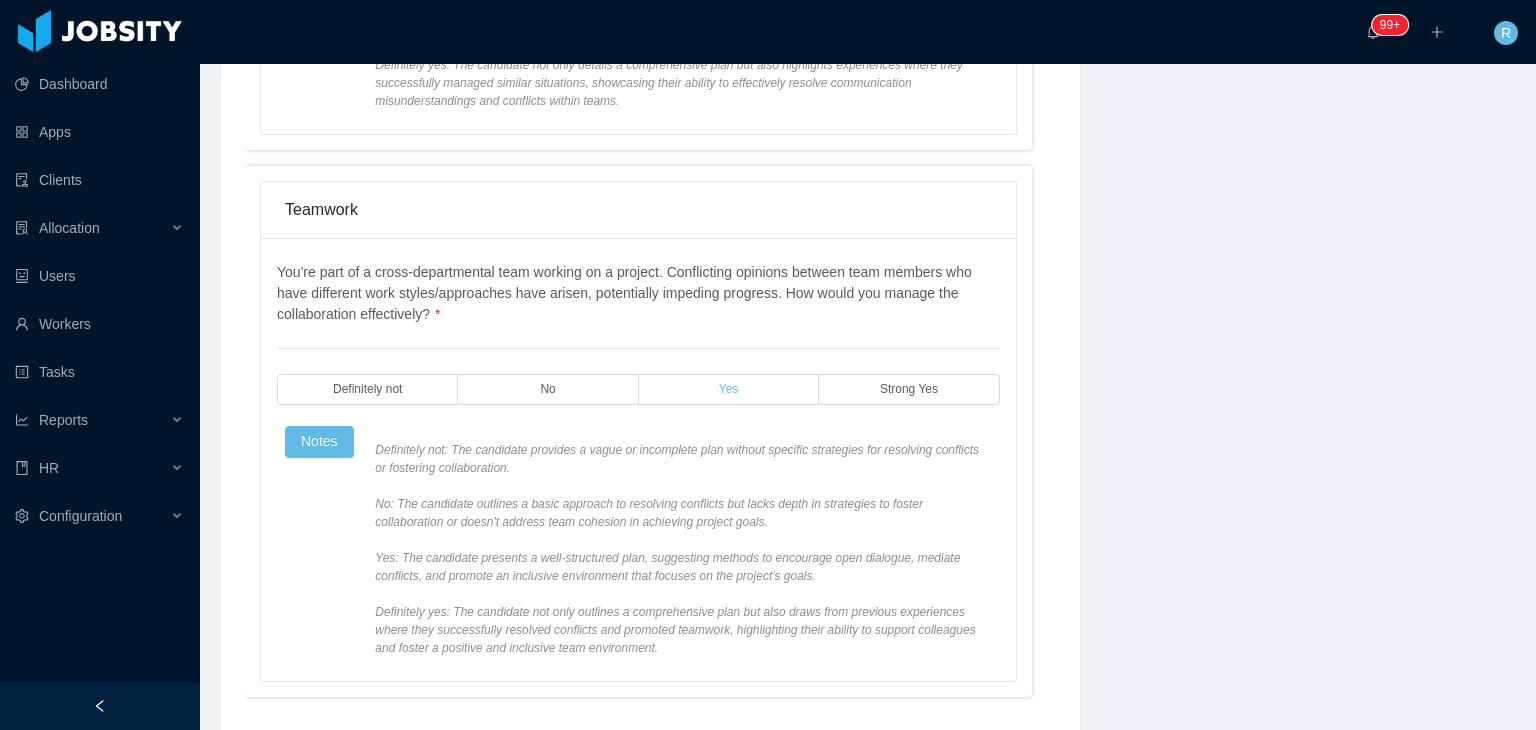 click on "Yes" at bounding box center [729, 389] 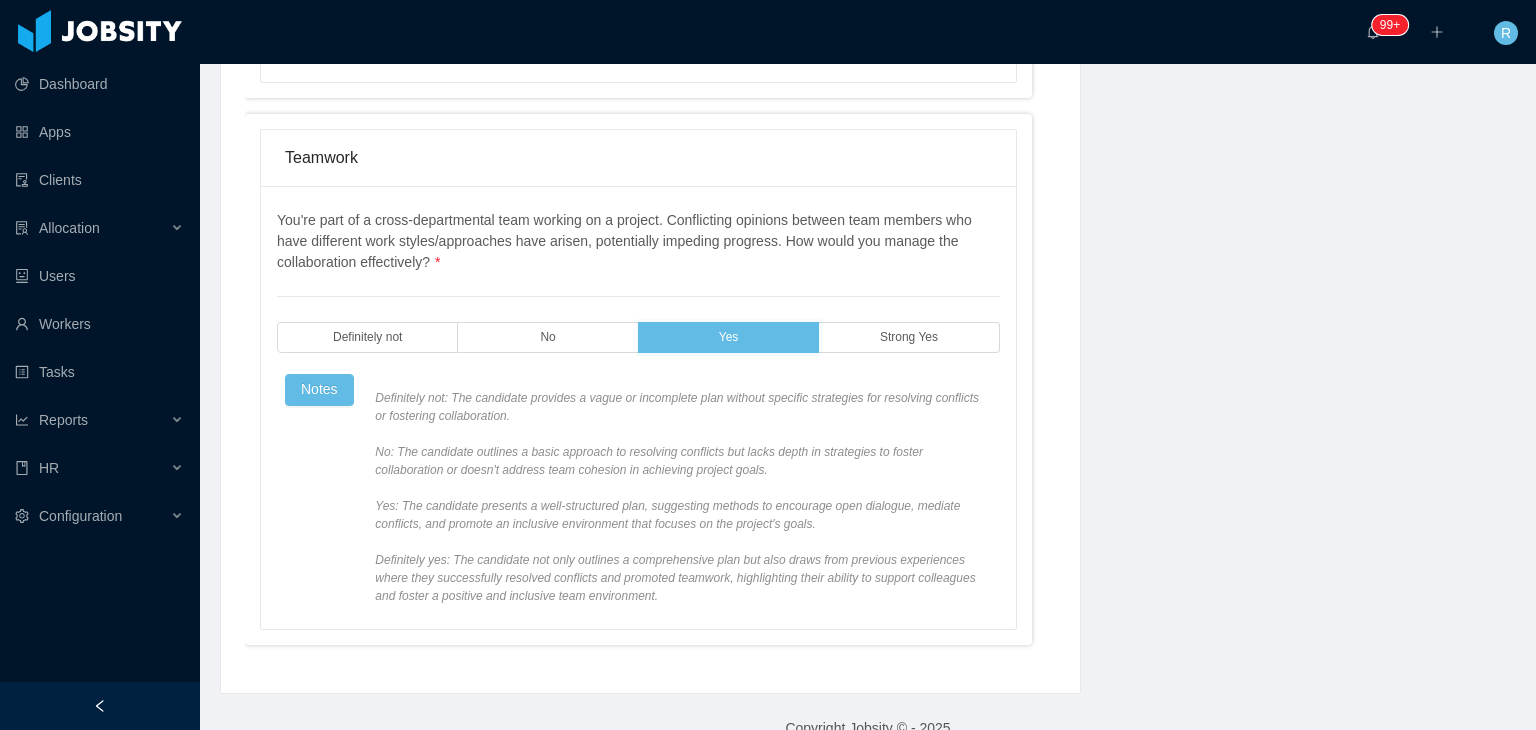 scroll, scrollTop: 1880, scrollLeft: 0, axis: vertical 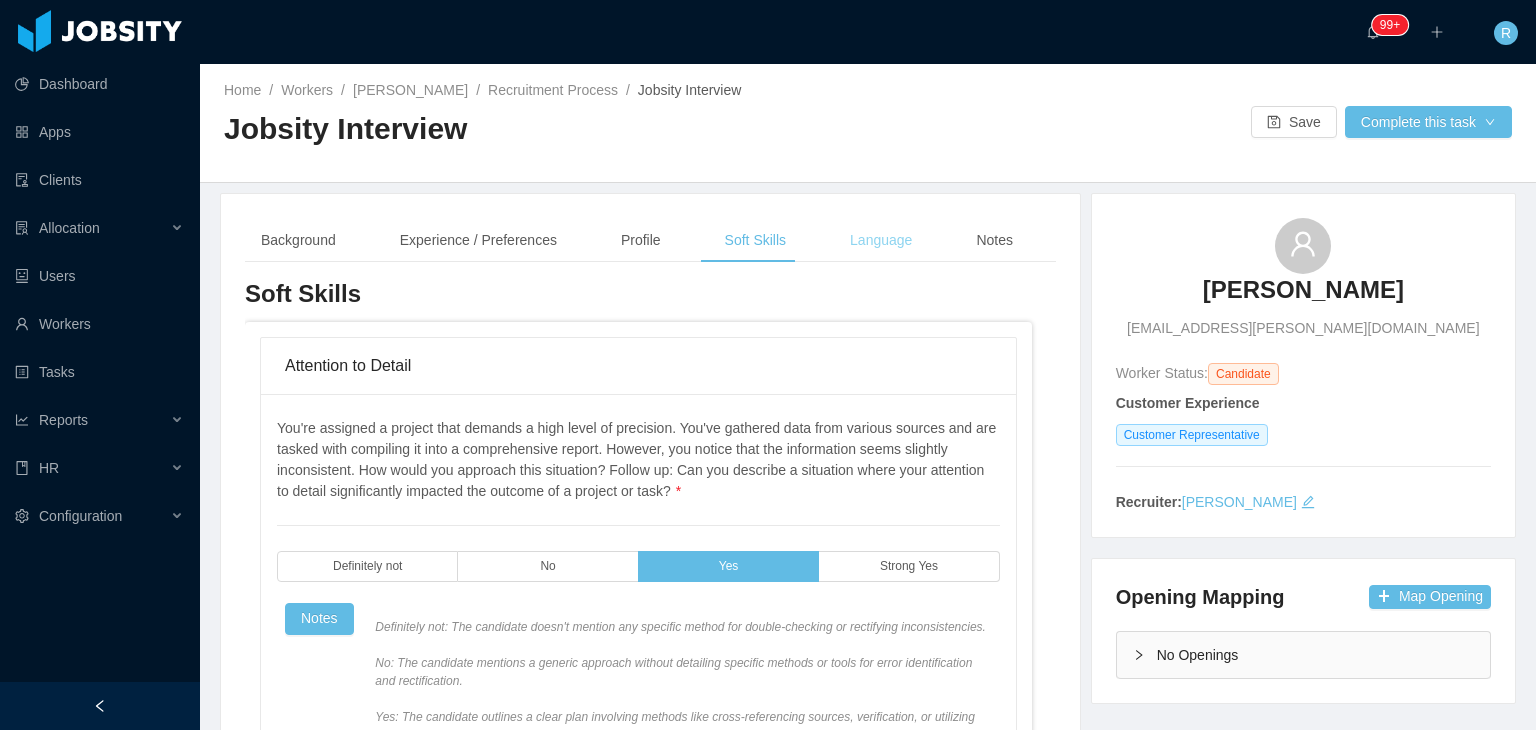click on "Language" at bounding box center [881, 240] 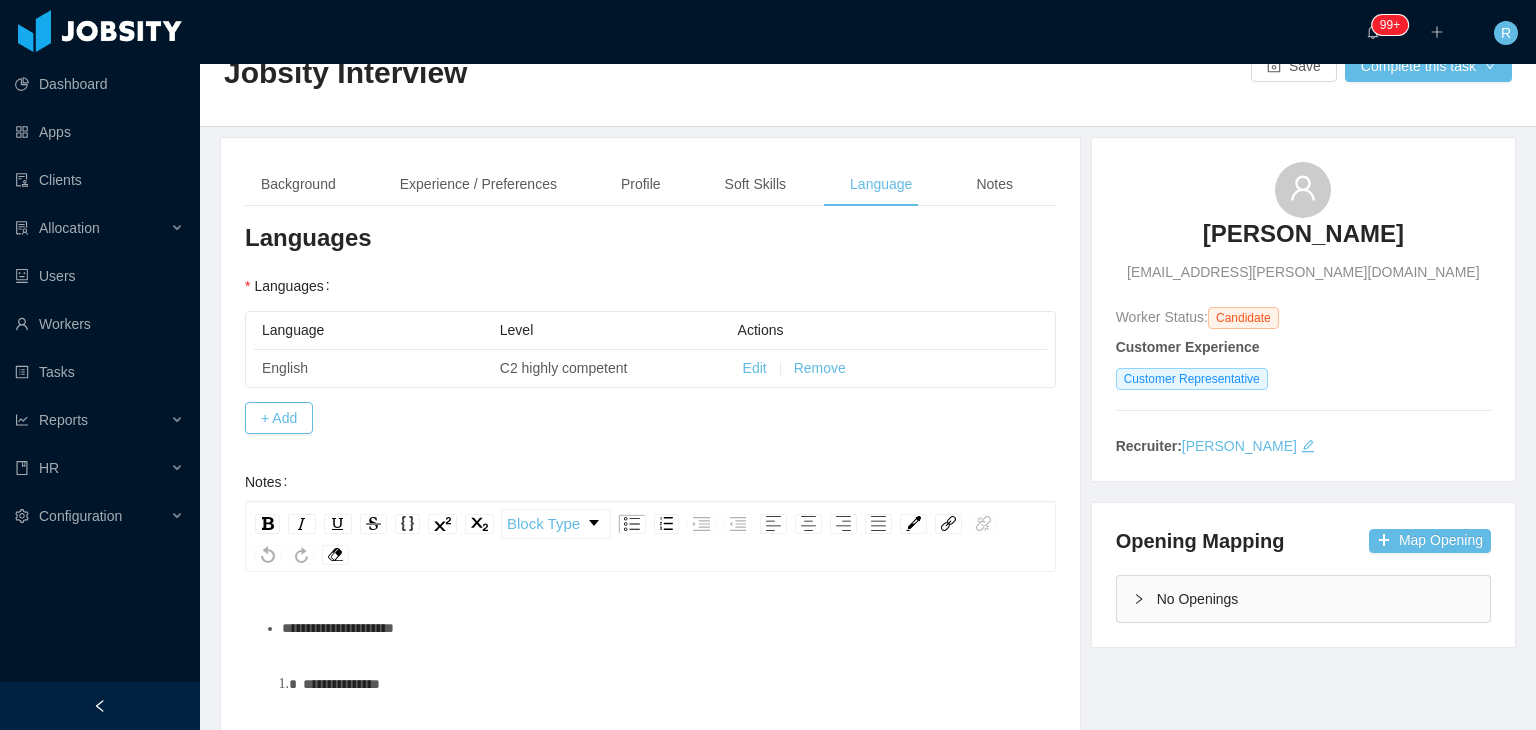 scroll, scrollTop: 100, scrollLeft: 0, axis: vertical 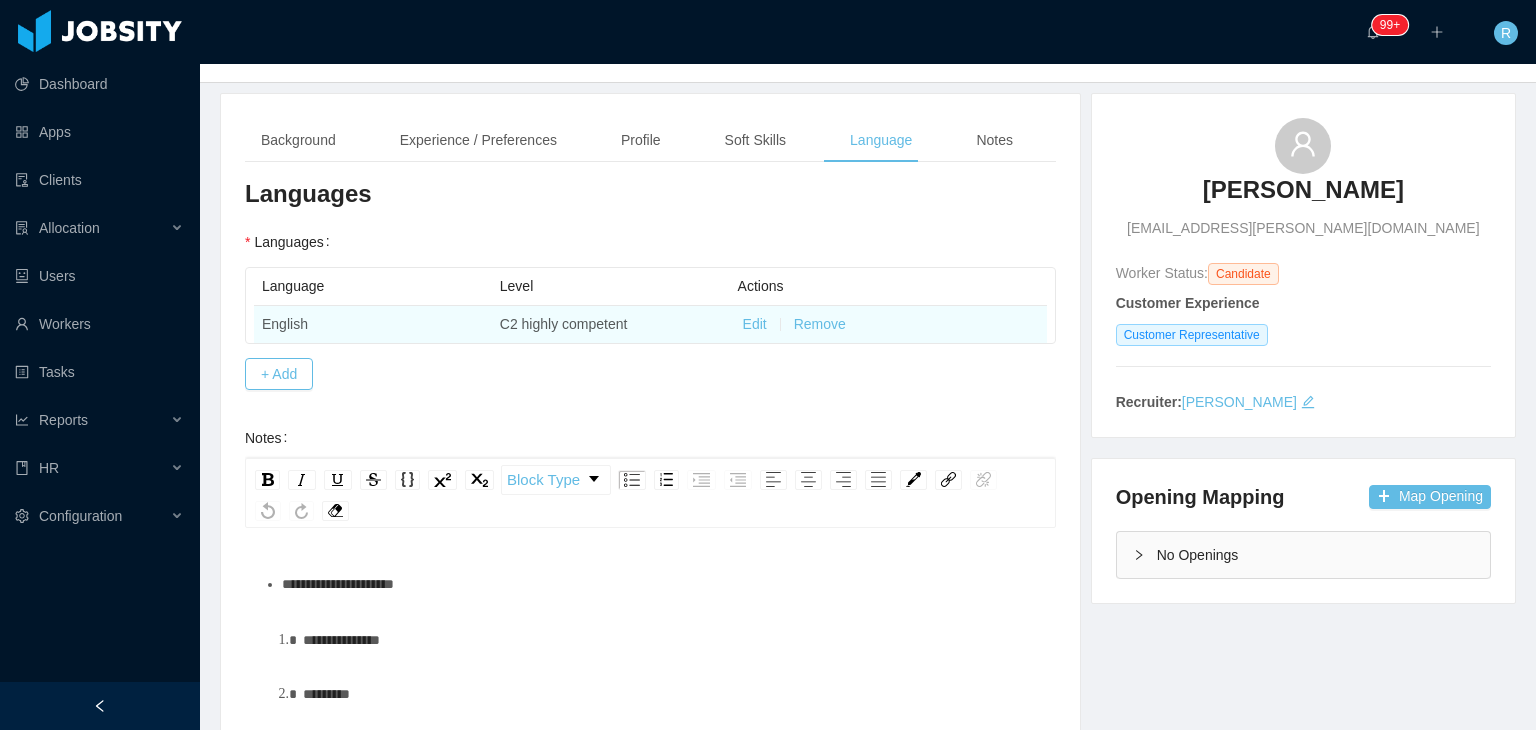 click on "Edit" at bounding box center [755, 324] 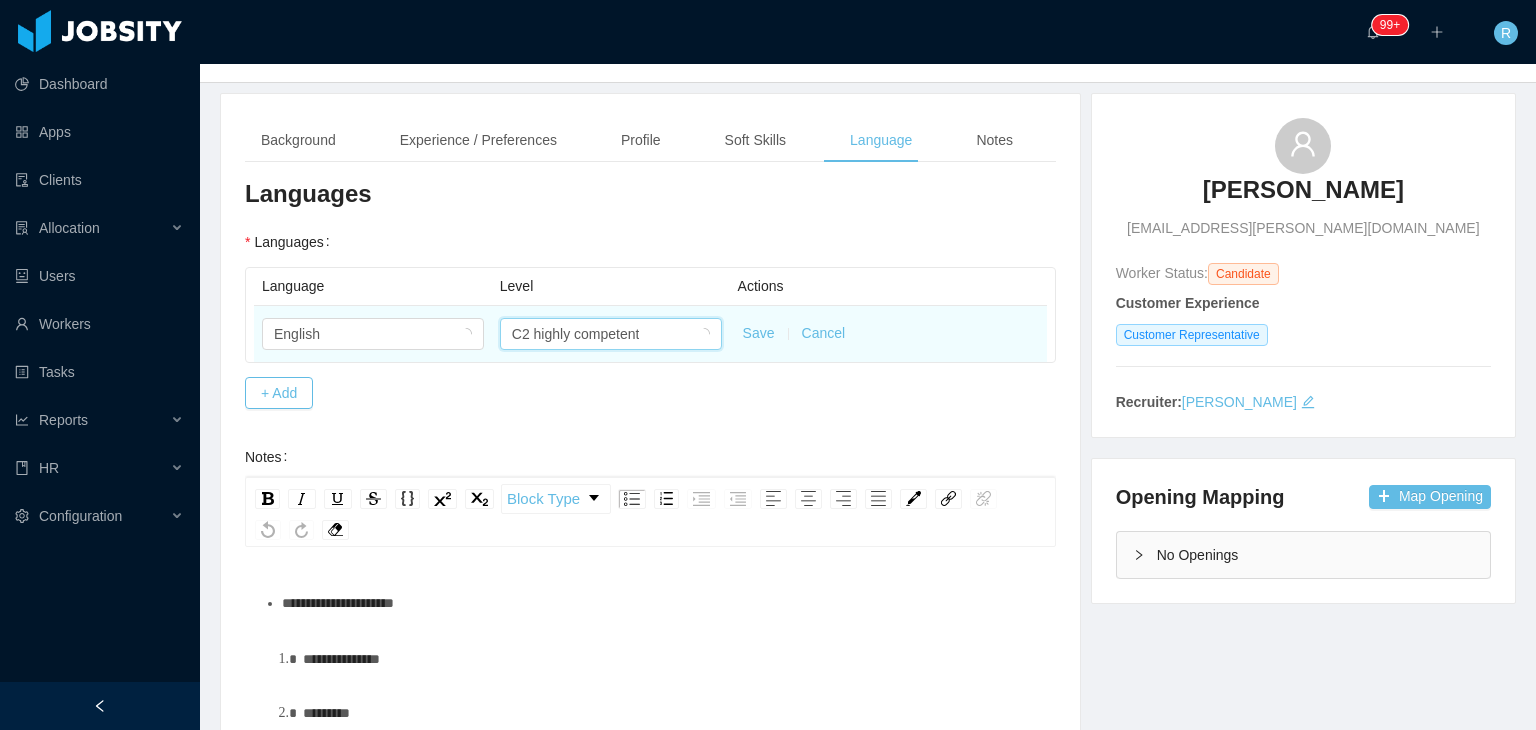 click on "C2 highly competent" at bounding box center (576, 334) 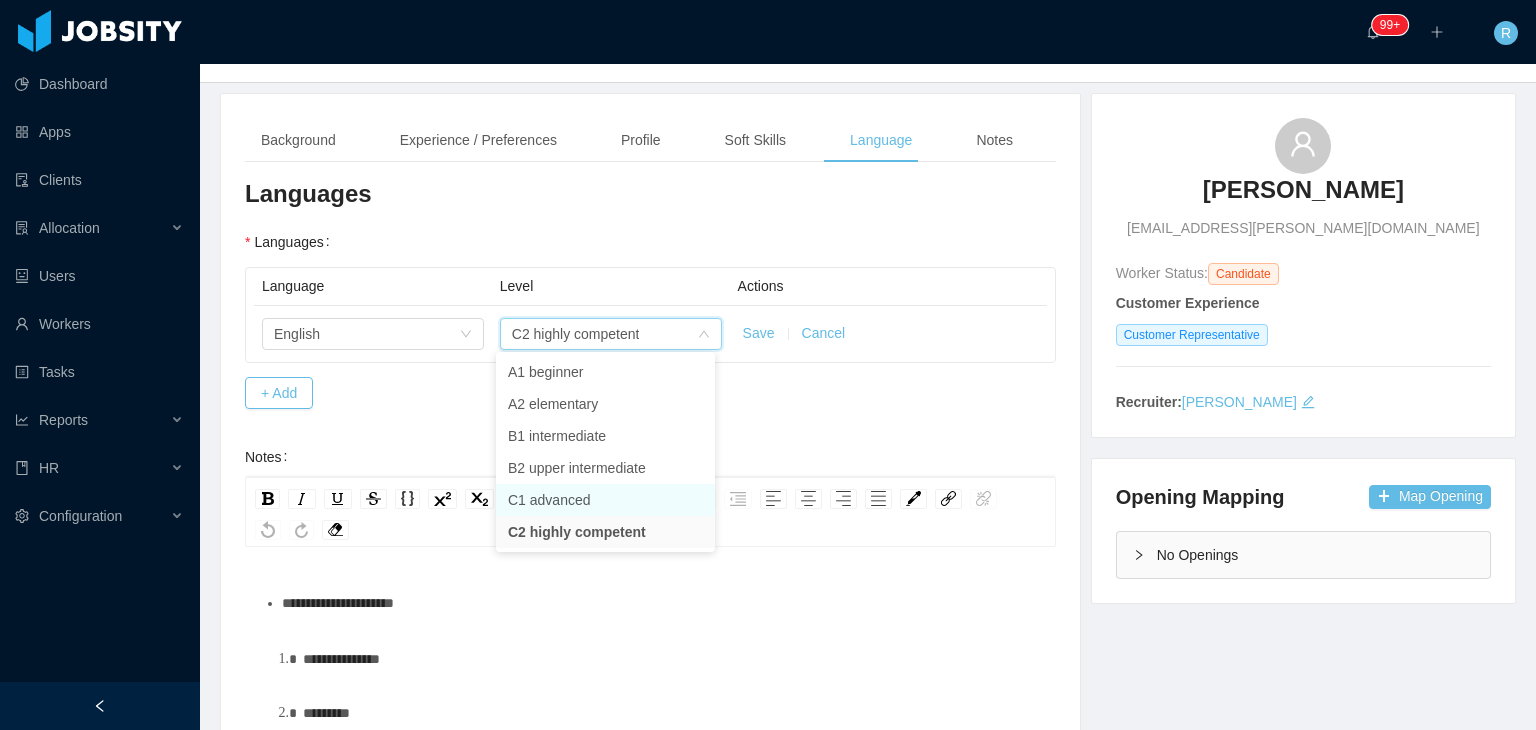 click on "C1 advanced" at bounding box center [605, 500] 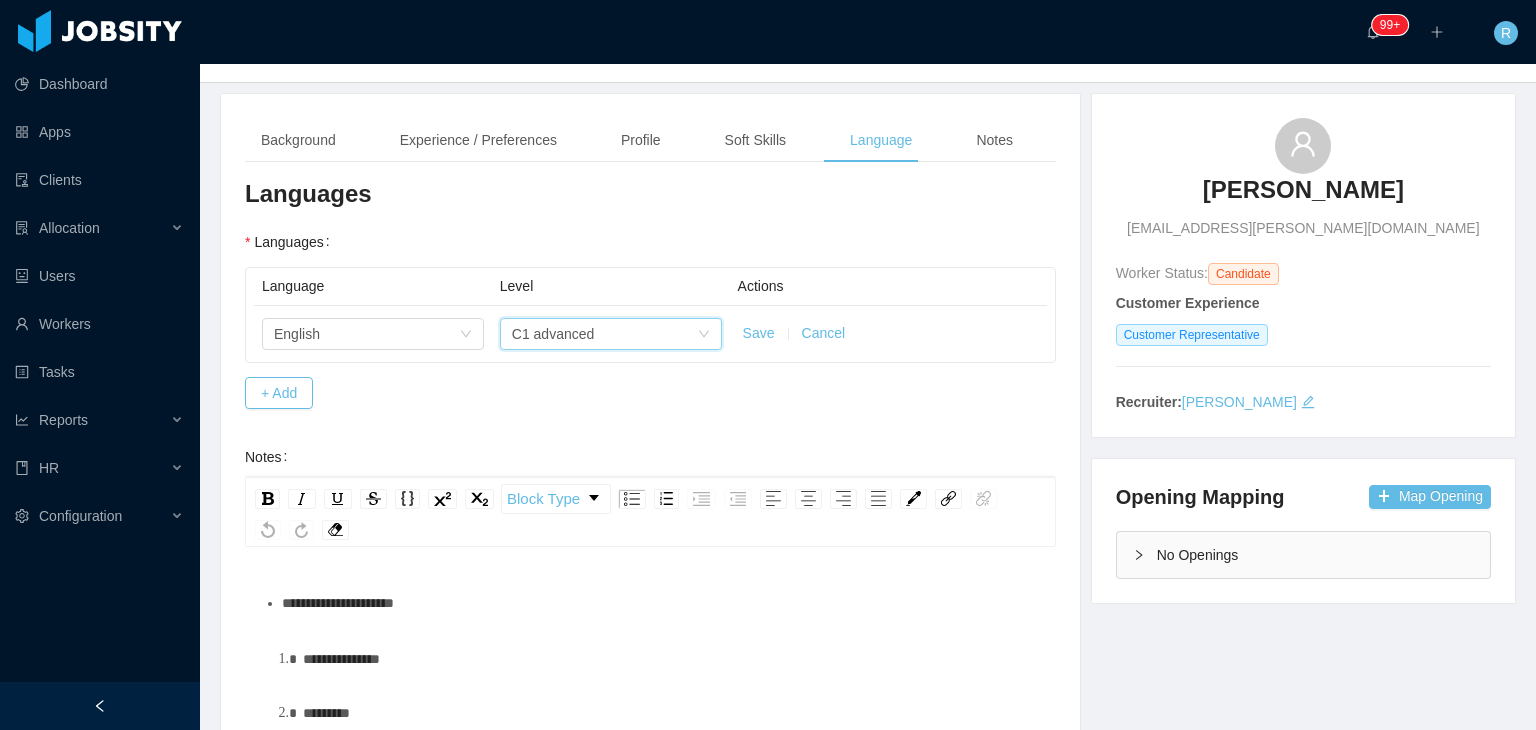 click on "Save" at bounding box center (759, 333) 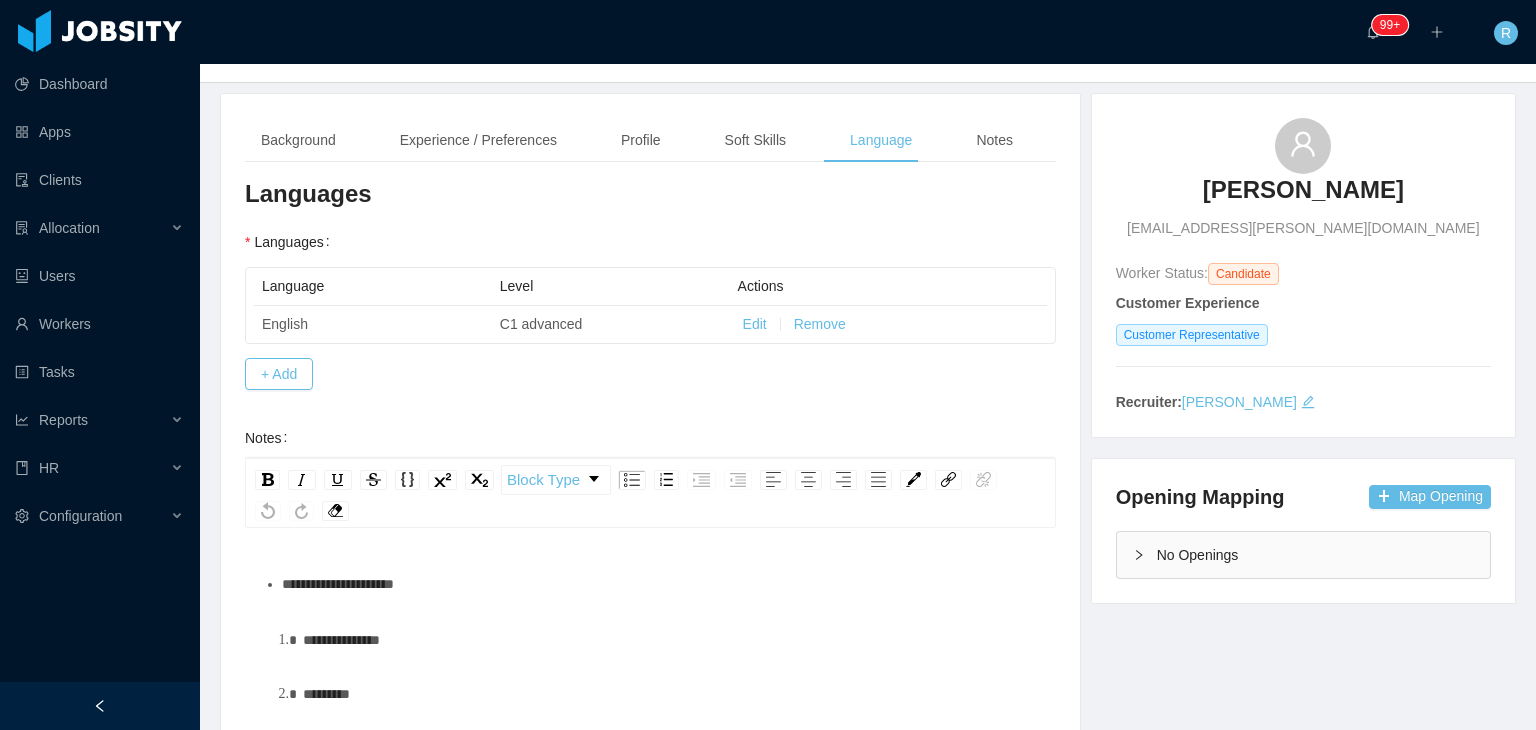 click on "**********" at bounding box center (661, 584) 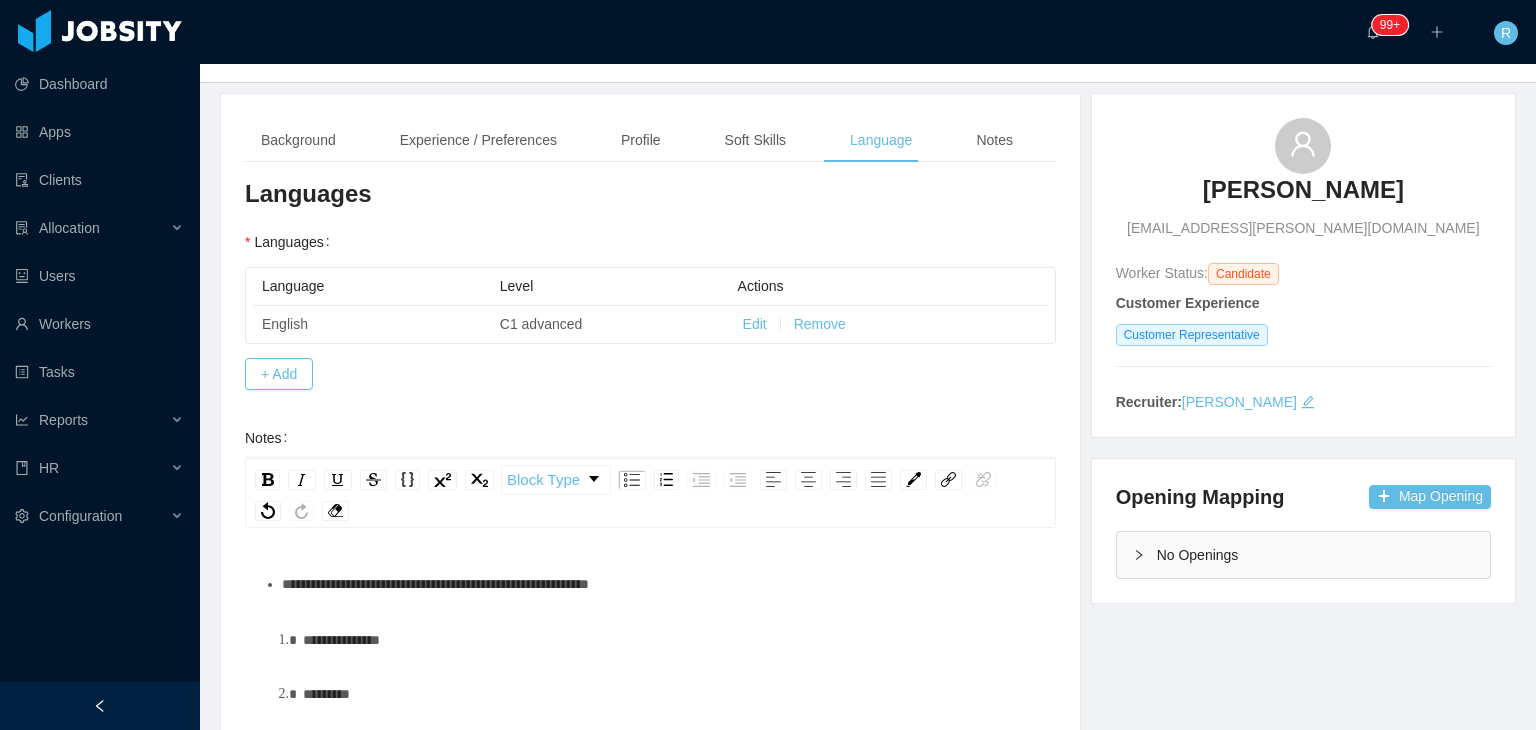 click on "**********" at bounding box center [435, 584] 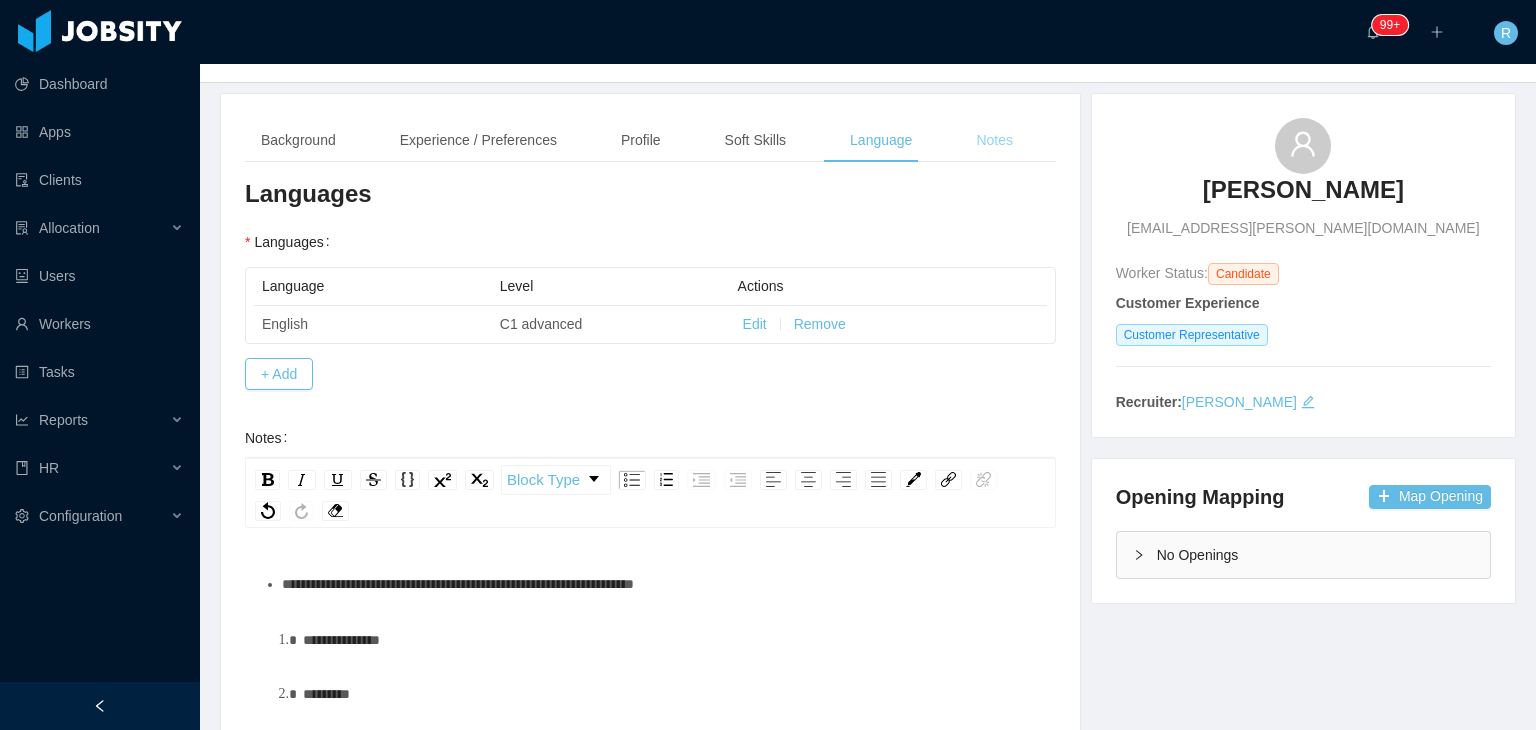 click on "Notes" at bounding box center (994, 140) 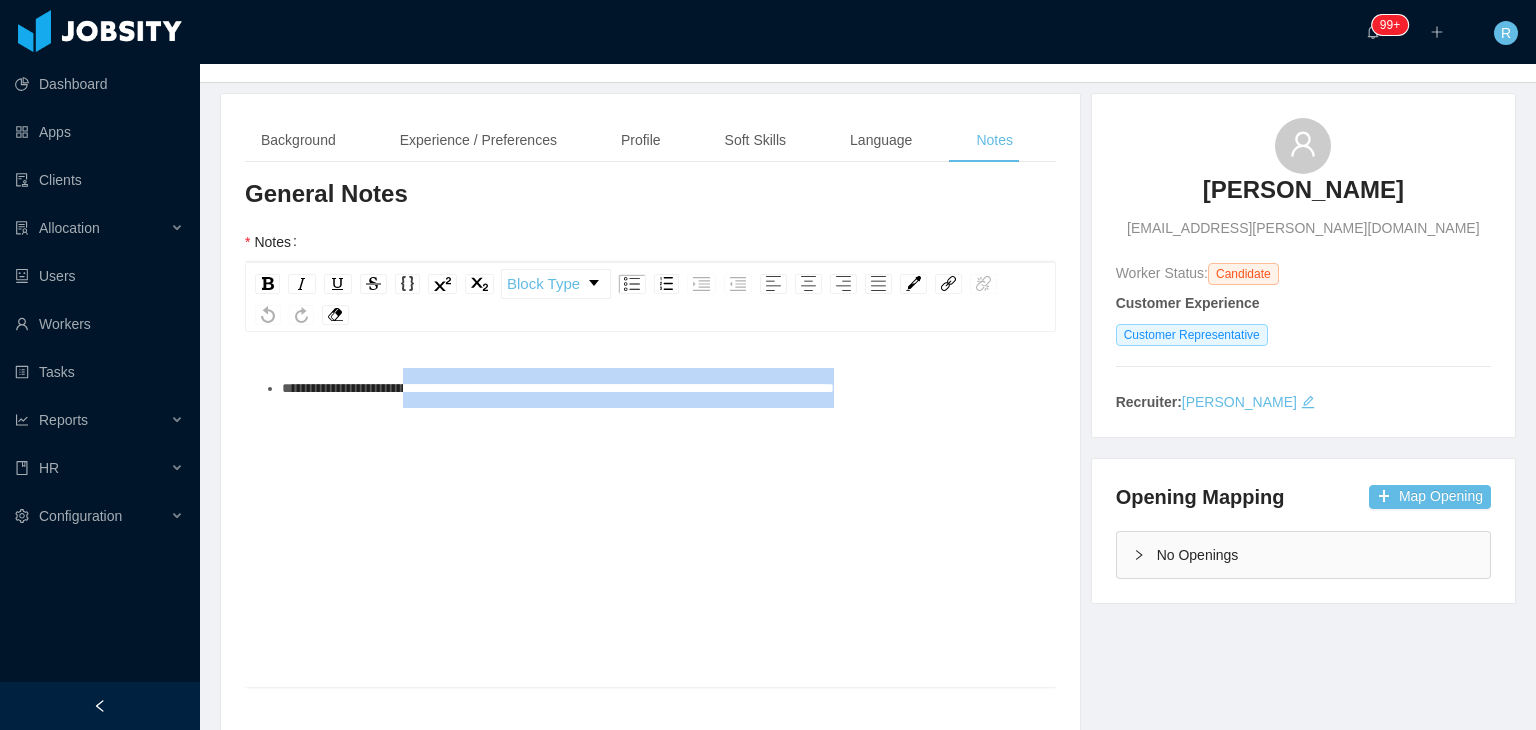 drag, startPoint x: 938, startPoint y: 385, endPoint x: 435, endPoint y: 384, distance: 503.001 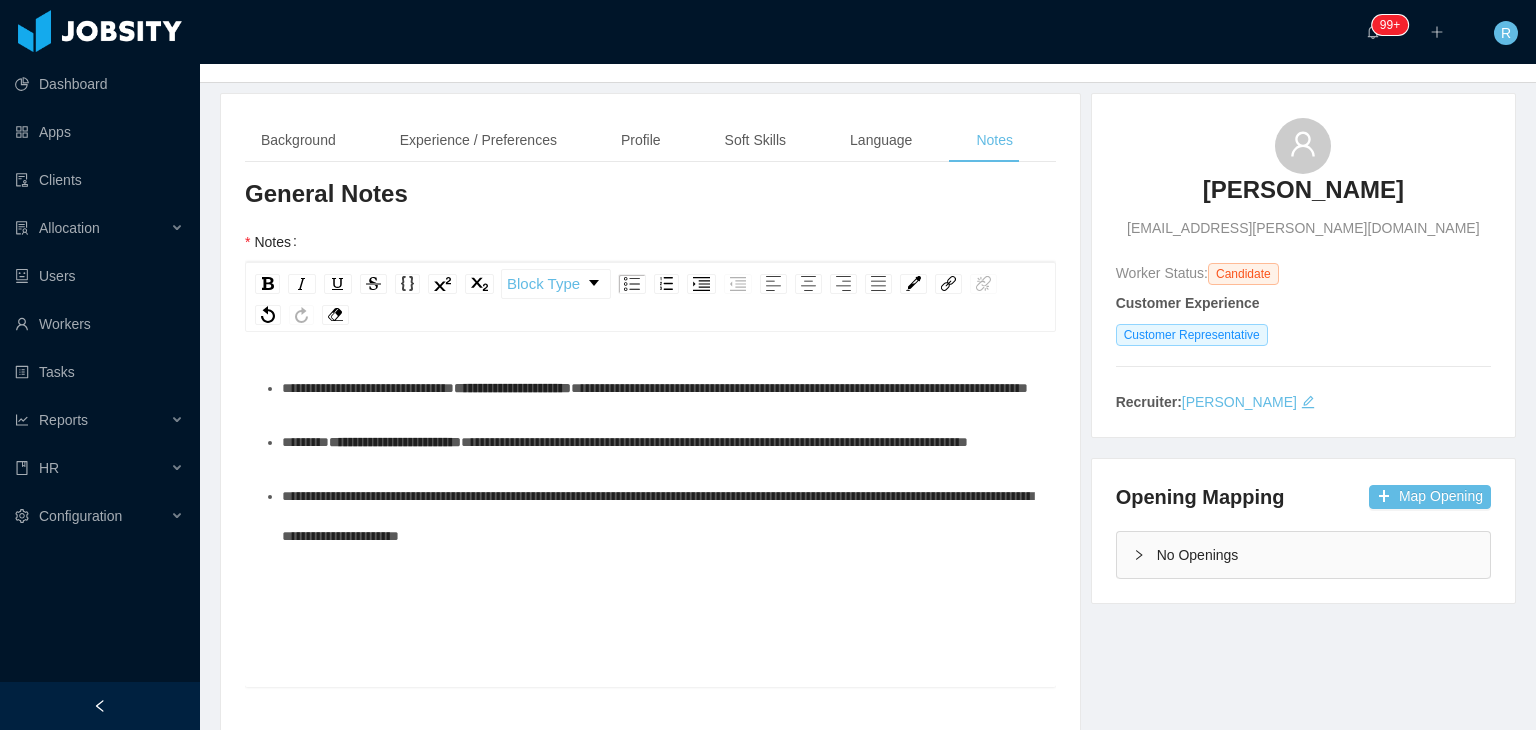 click on "**********" at bounding box center [368, 388] 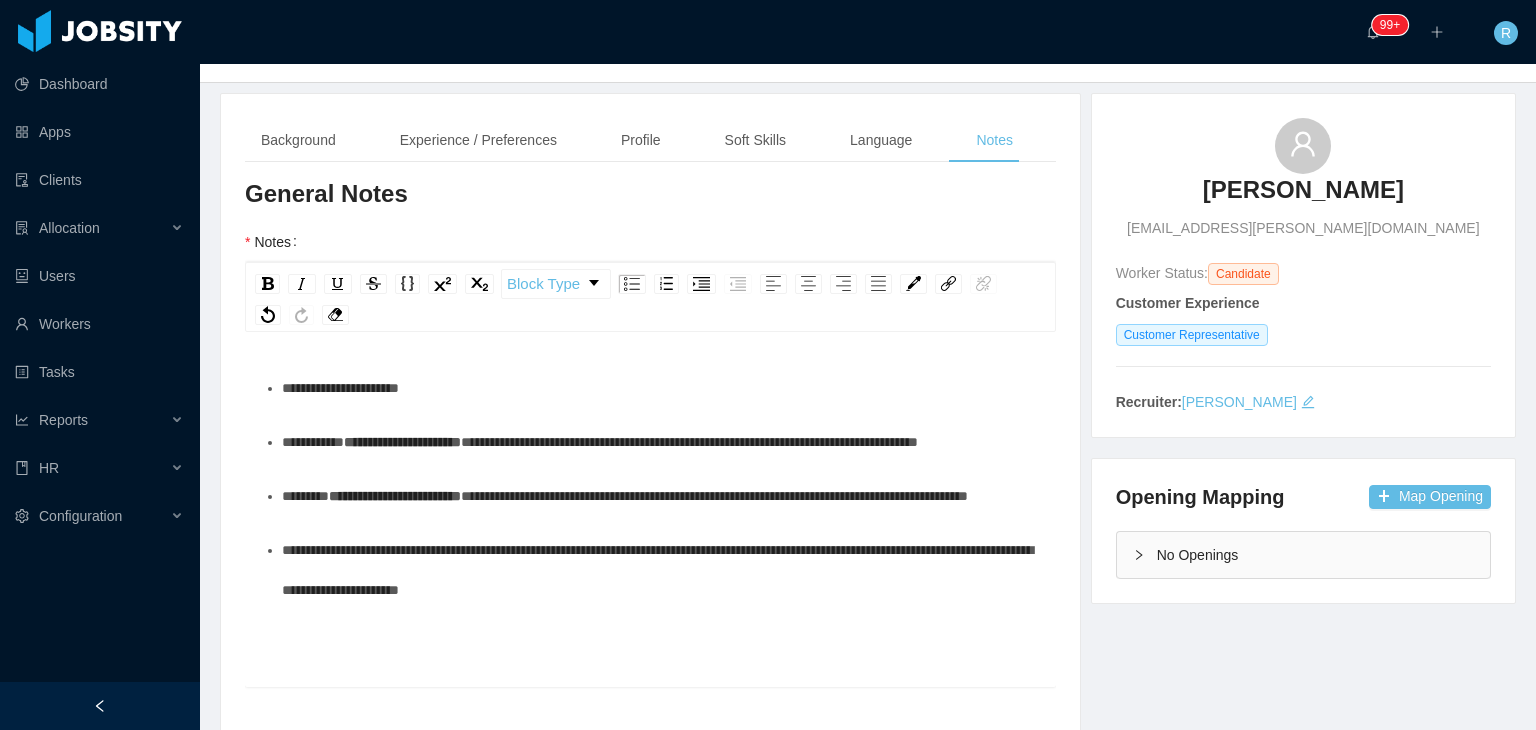 type 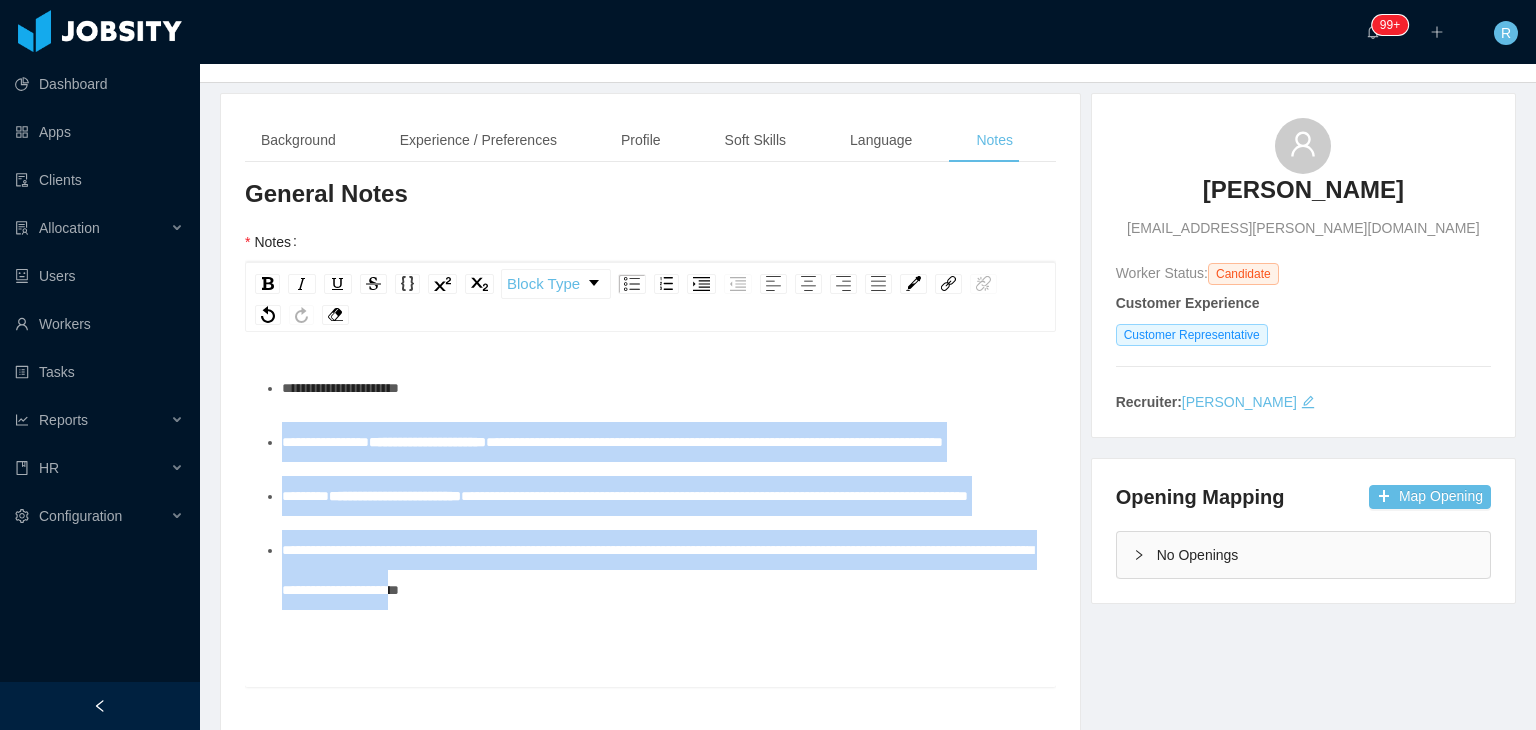 scroll, scrollTop: 45, scrollLeft: 0, axis: vertical 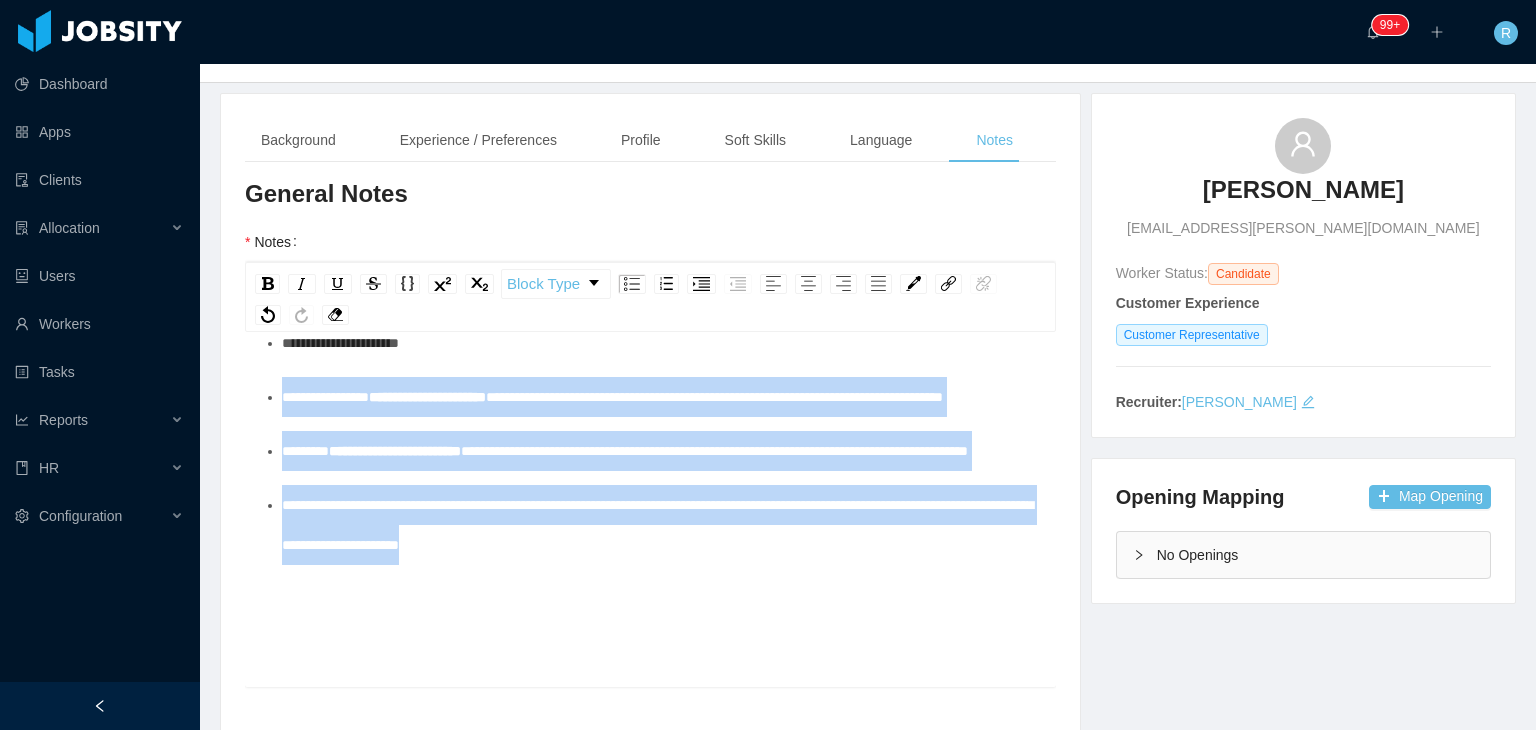 drag, startPoint x: 277, startPoint y: 442, endPoint x: 692, endPoint y: 663, distance: 470.17657 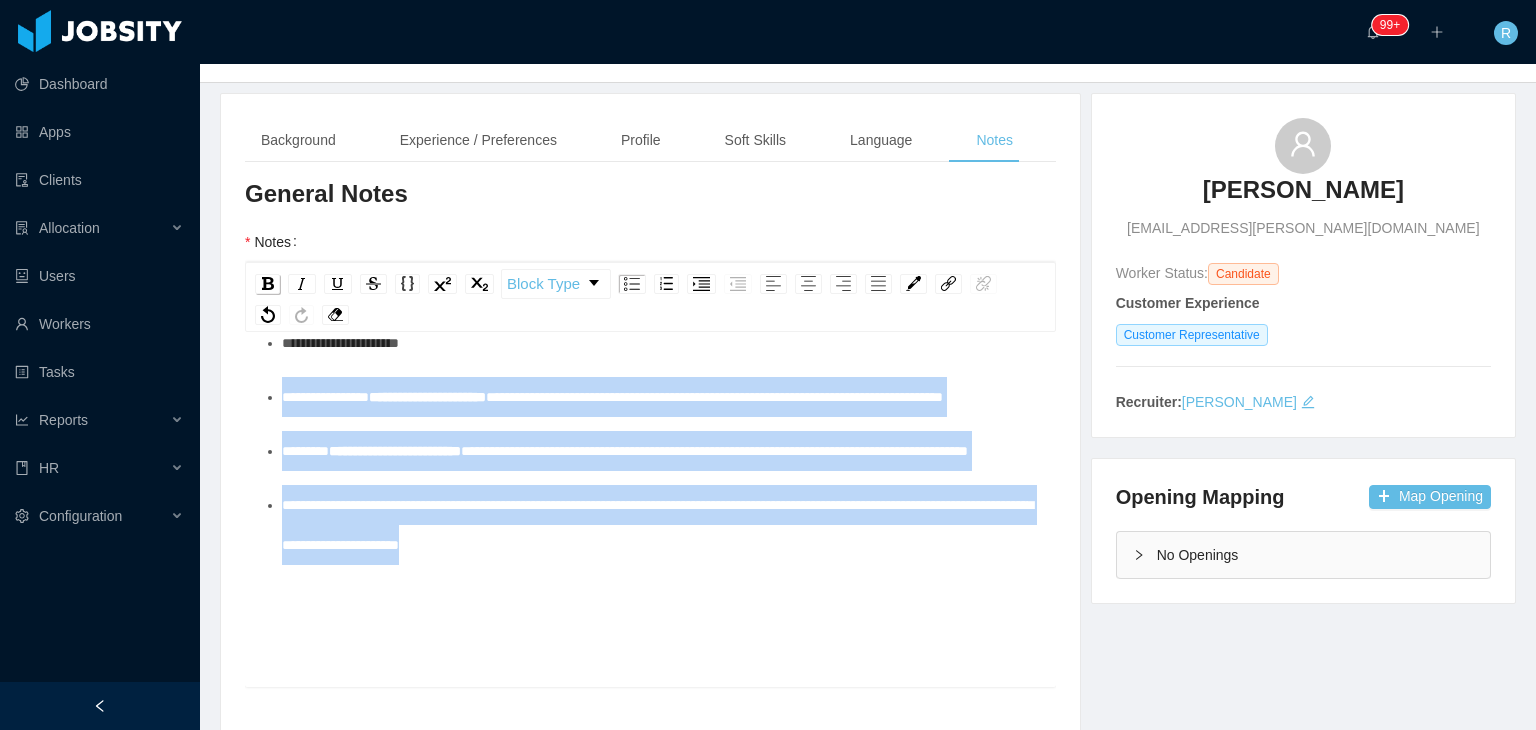 click at bounding box center [268, 283] 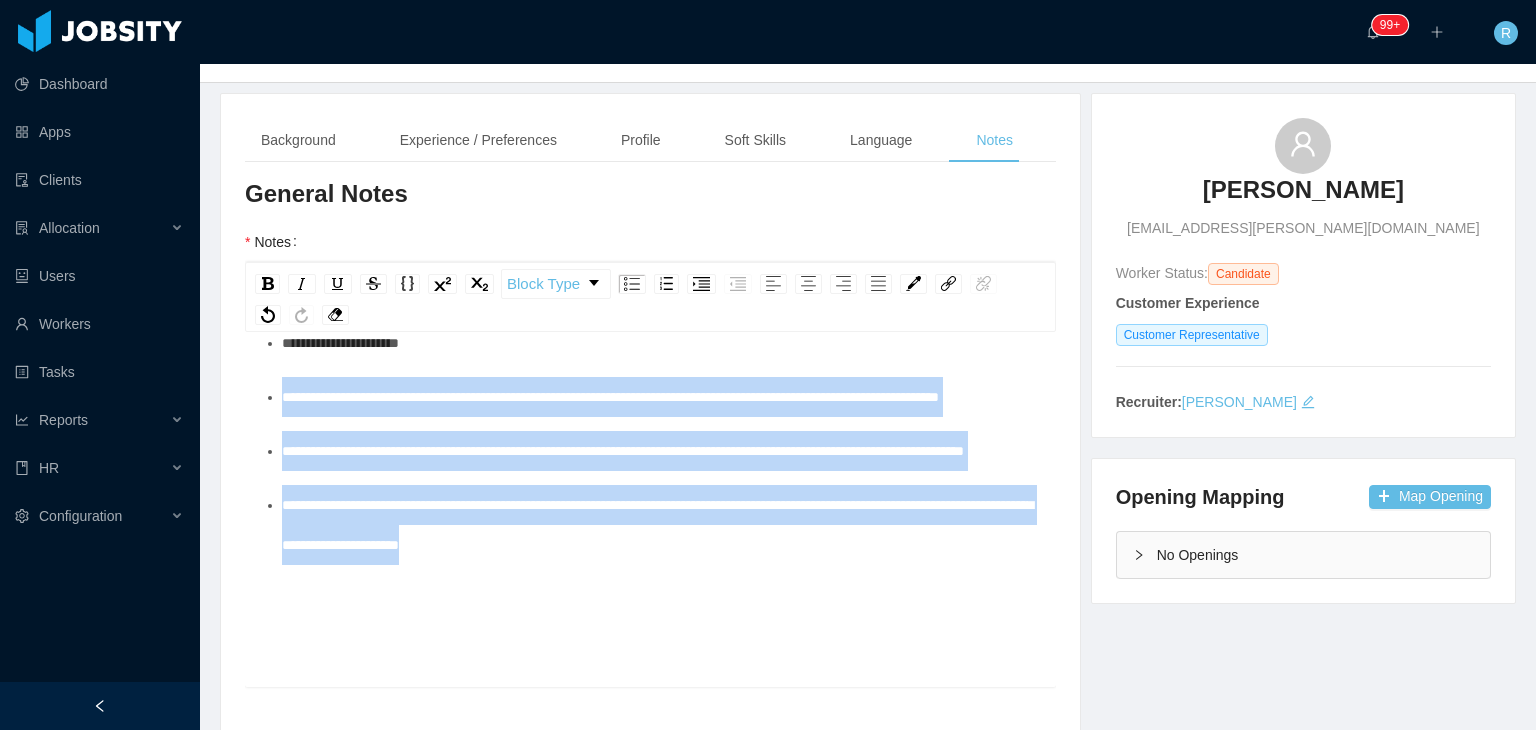 click on "**********" at bounding box center [623, 451] 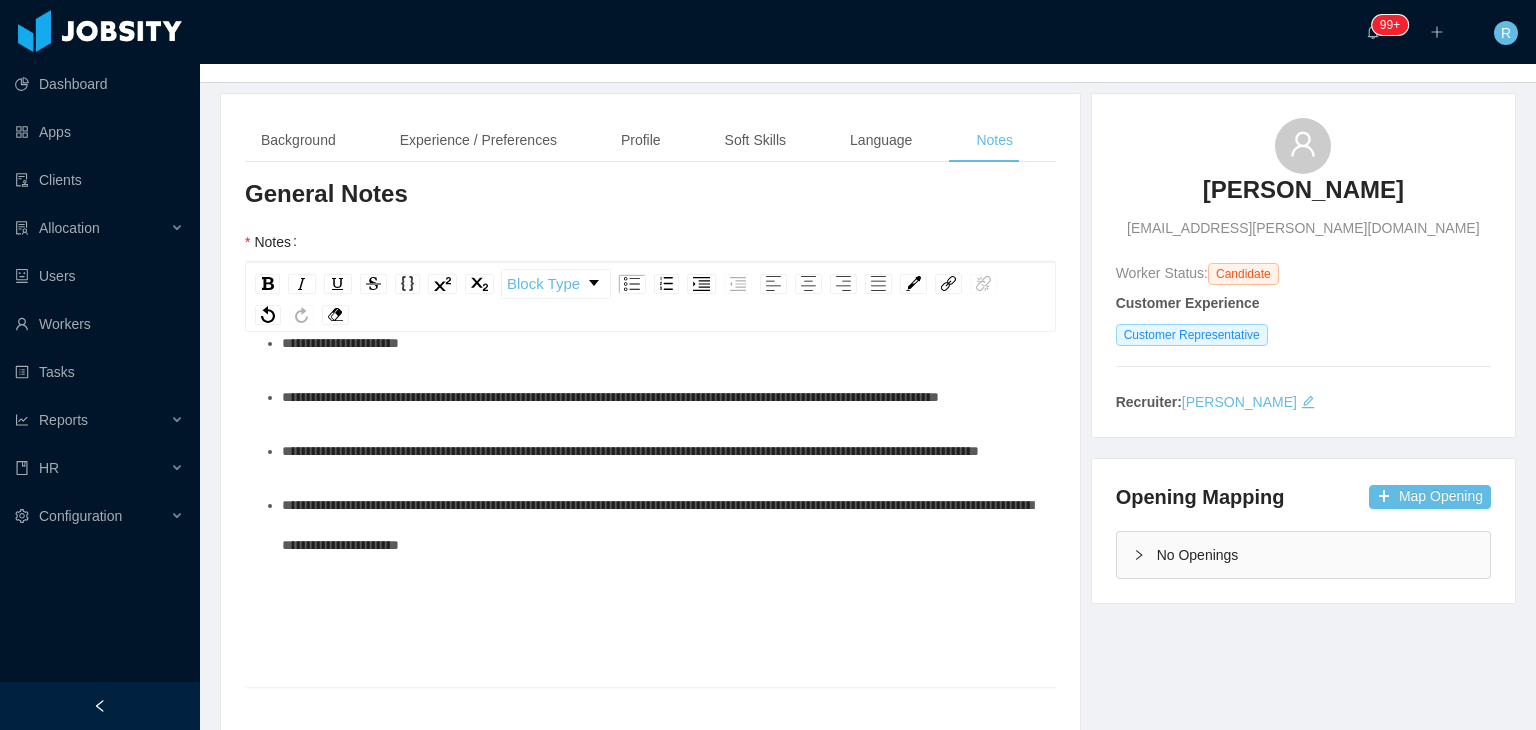 click on "**********" at bounding box center [657, 525] 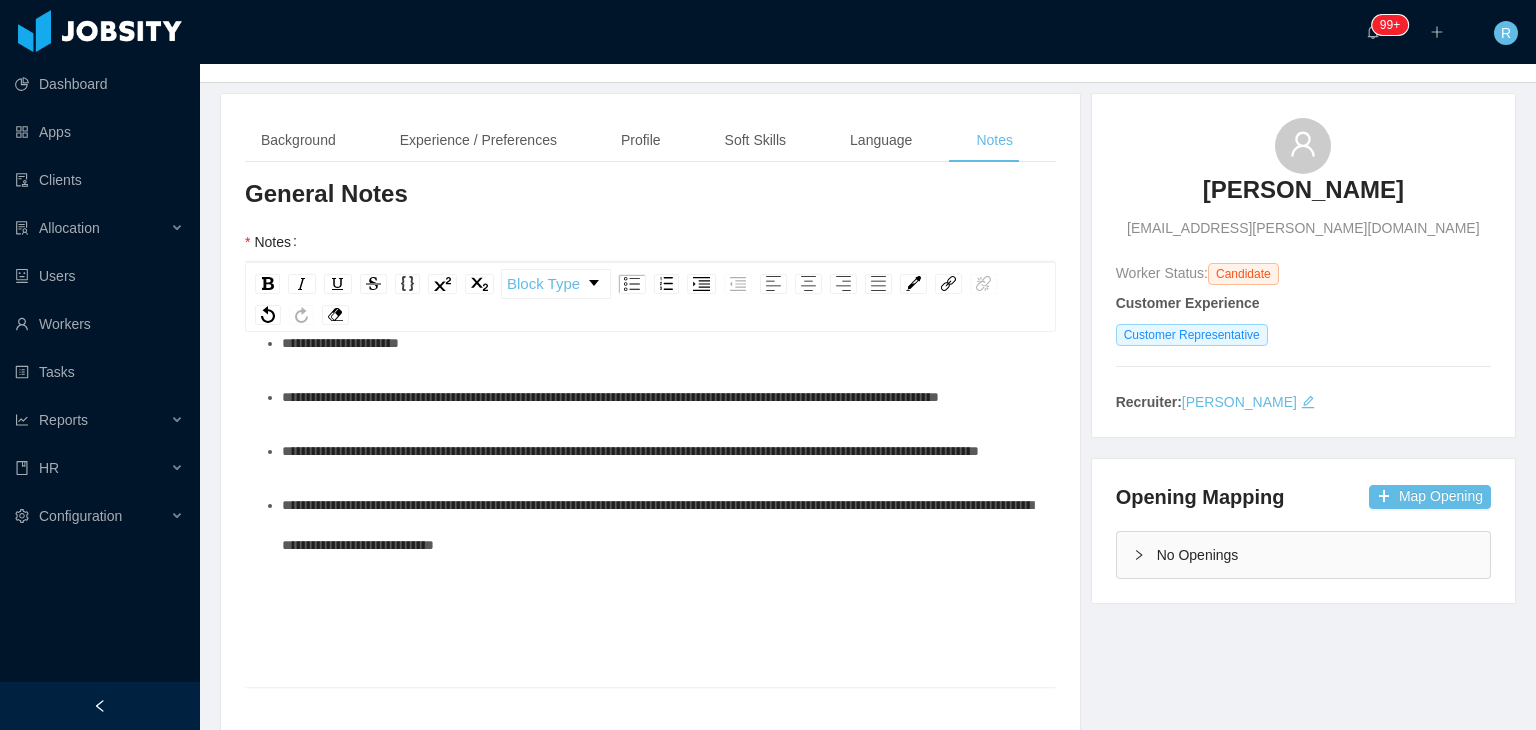 click on "**********" at bounding box center [657, 525] 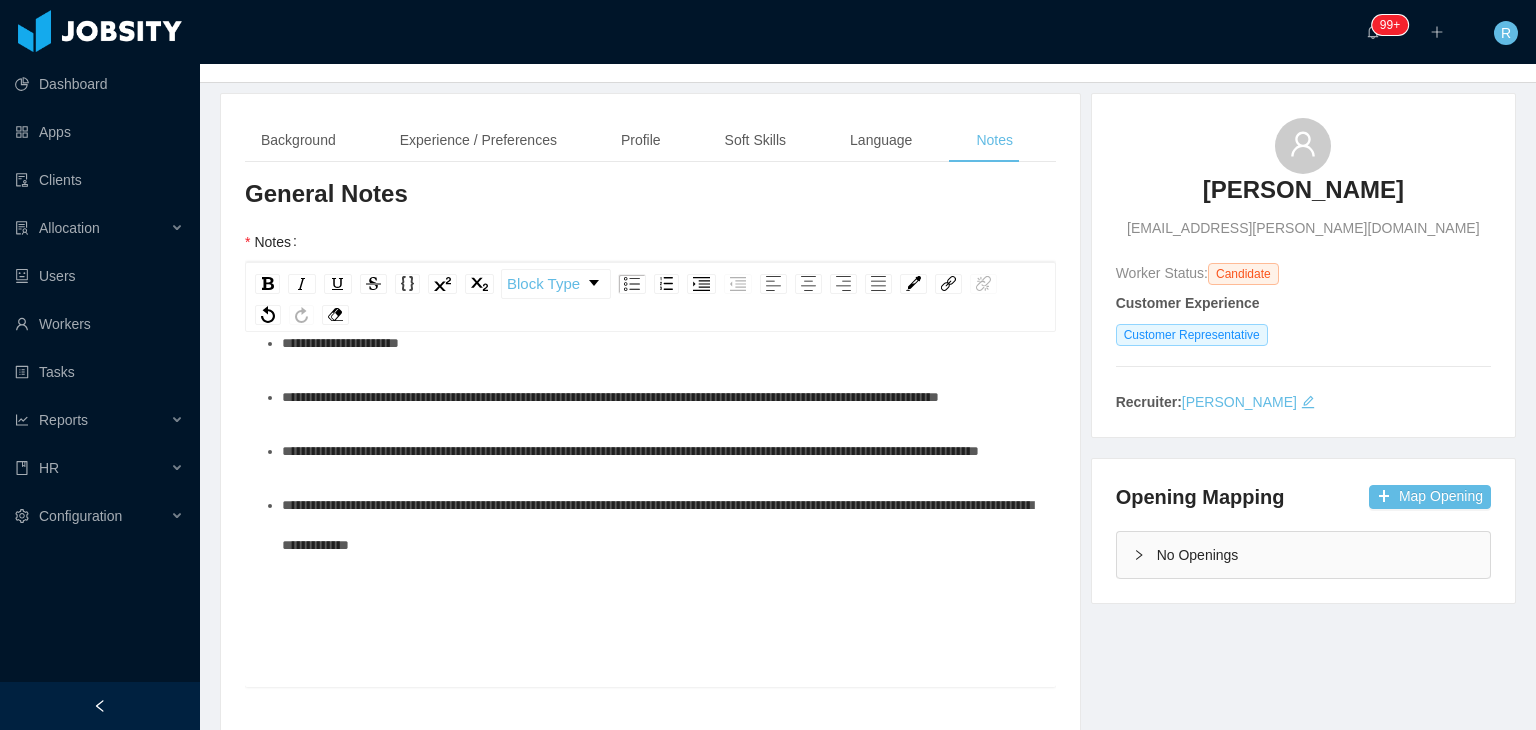 click on "**********" at bounding box center [661, 525] 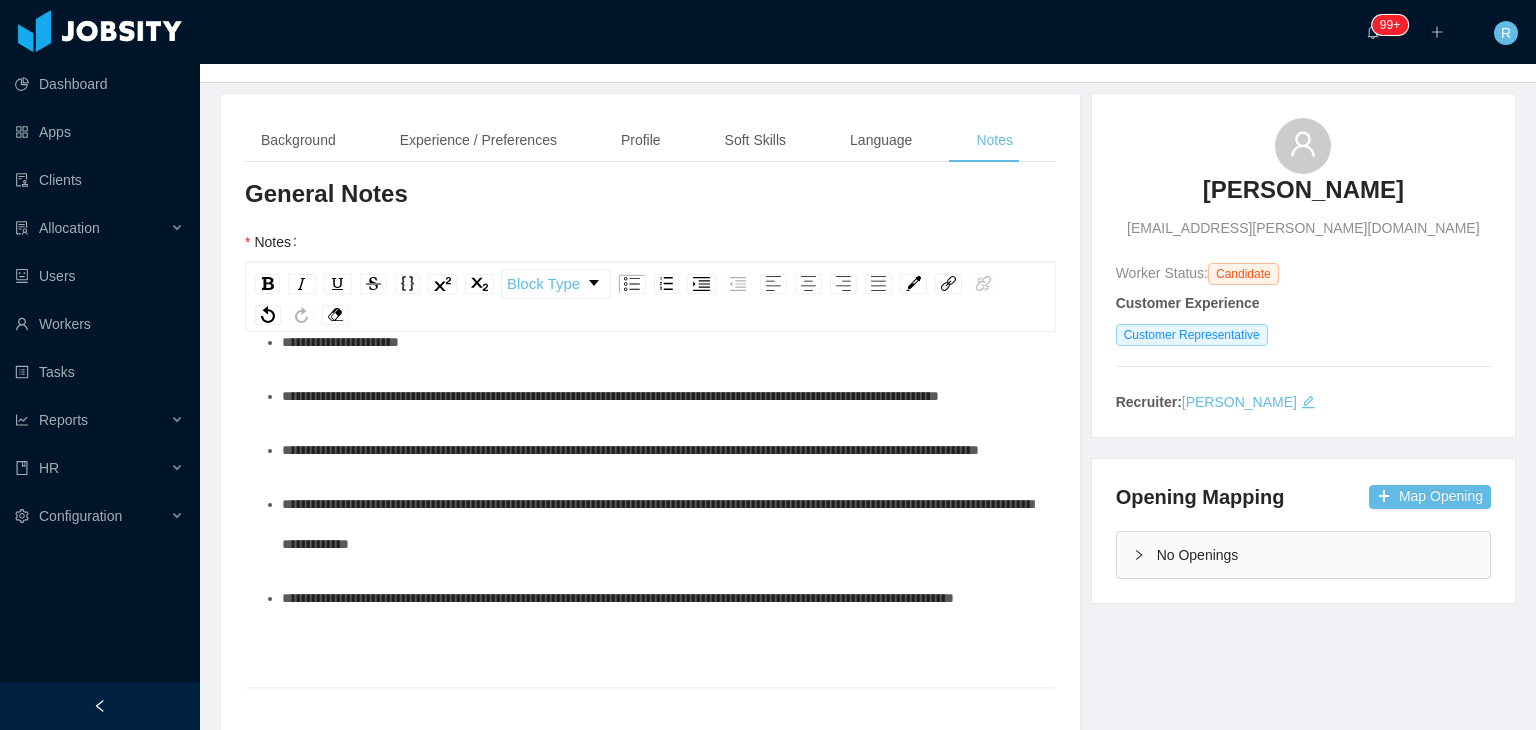 scroll, scrollTop: 96, scrollLeft: 0, axis: vertical 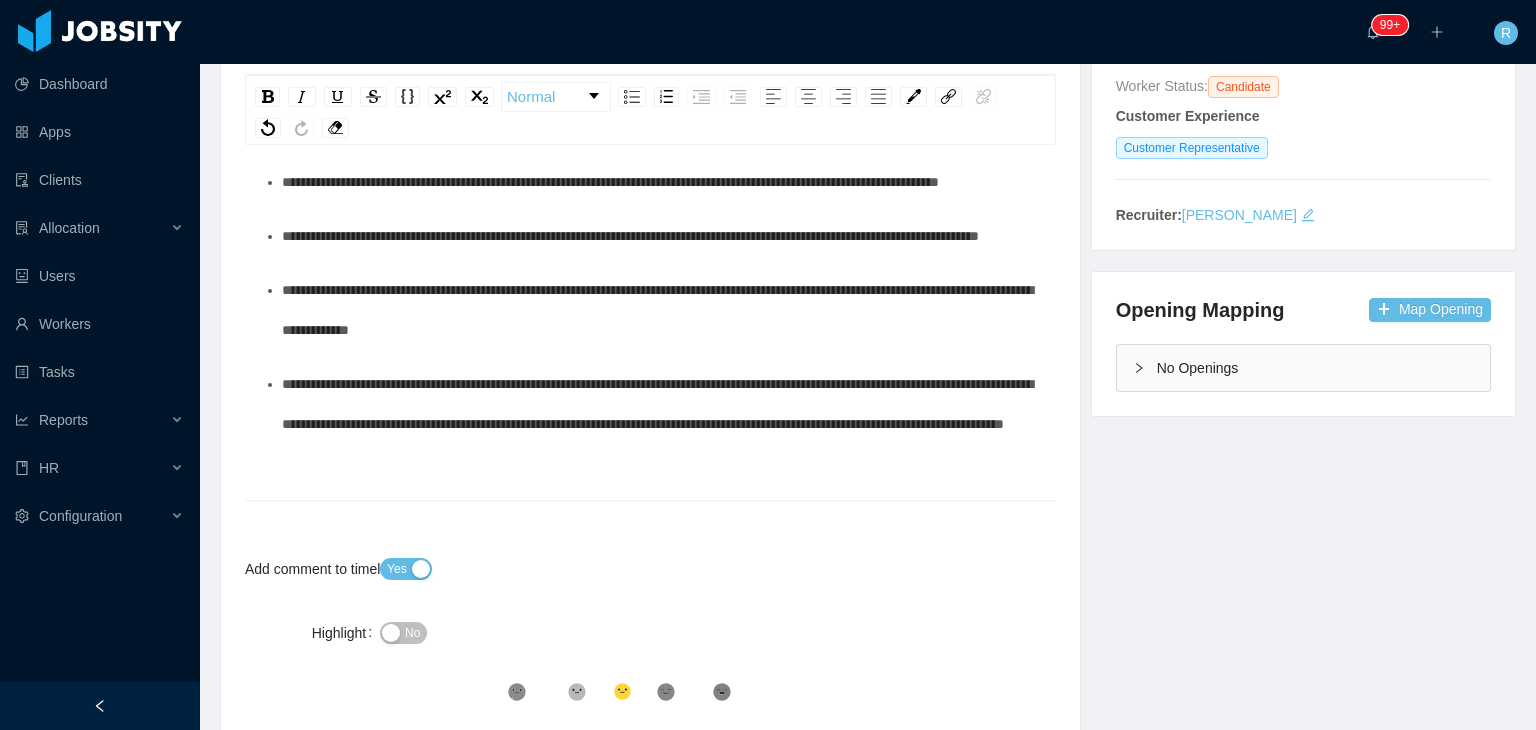 click on "**********" at bounding box center [661, 404] 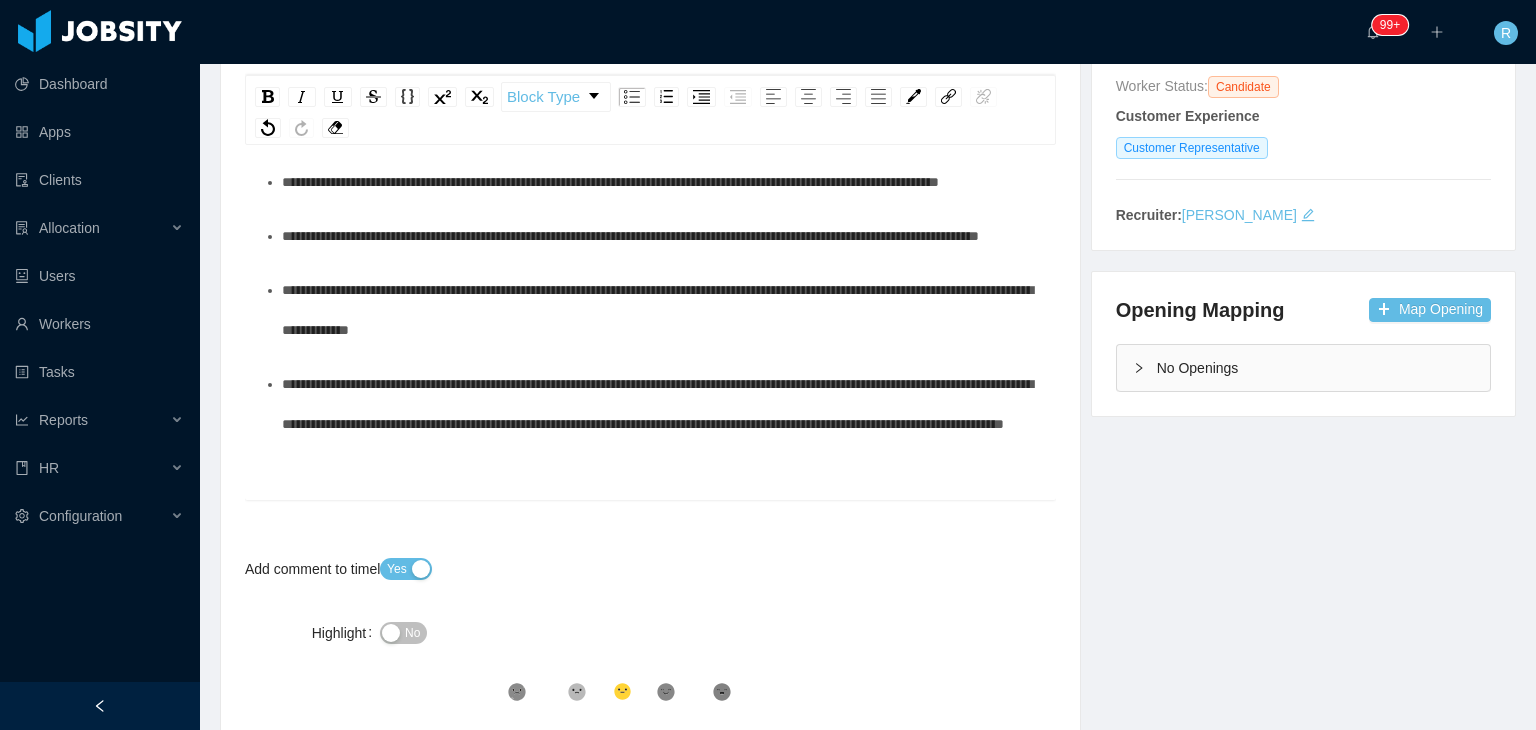 click on "**********" at bounding box center [651, 304] 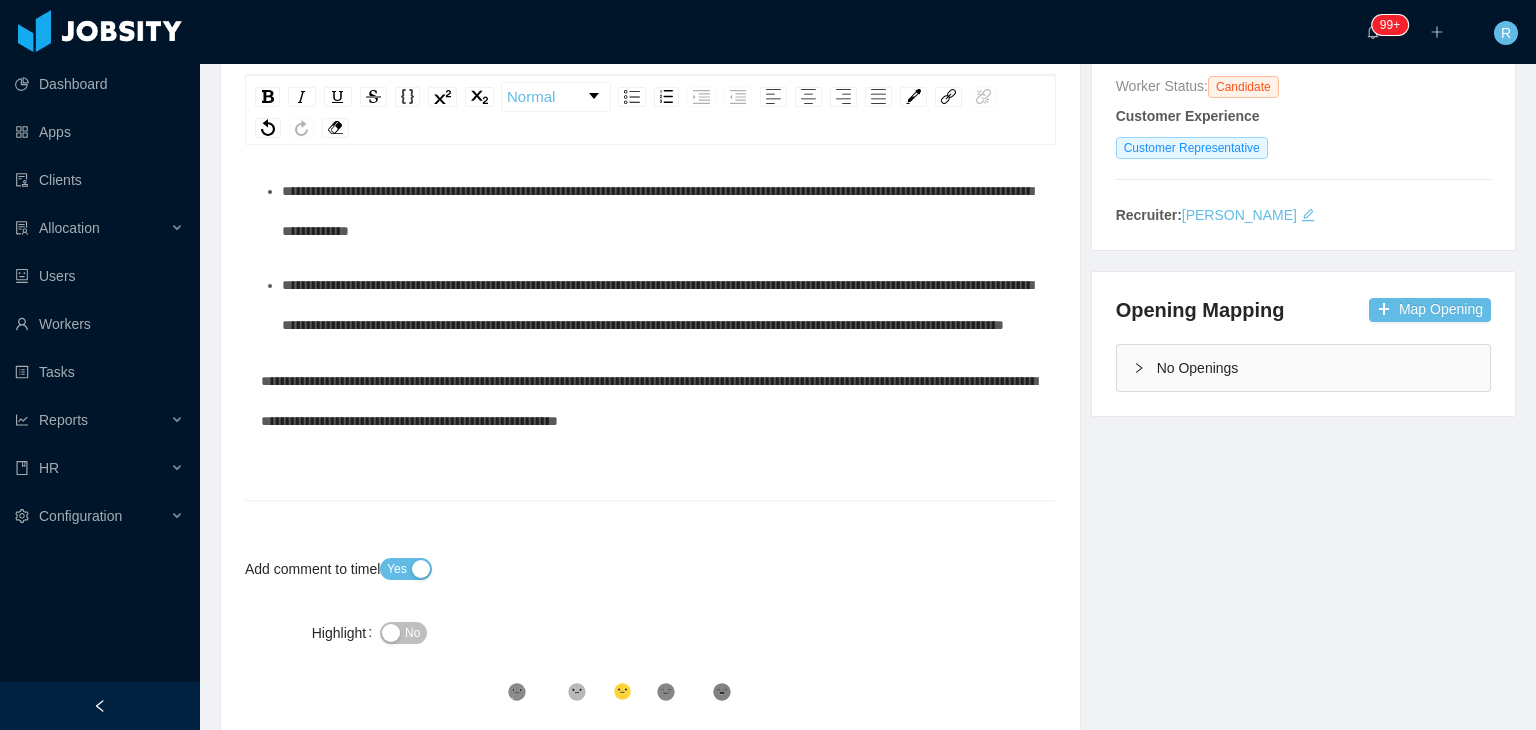 scroll, scrollTop: 1668, scrollLeft: 0, axis: vertical 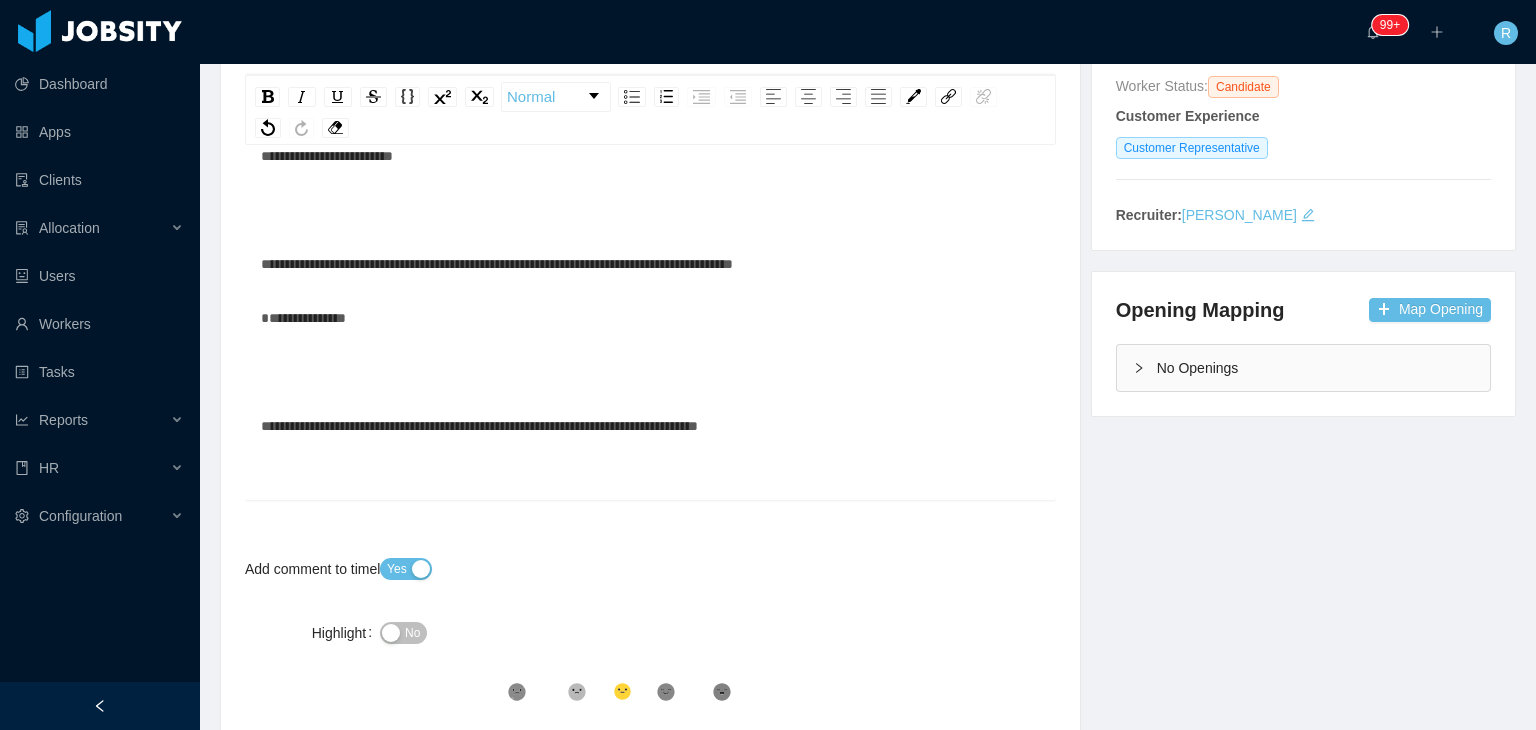 click on "**********" at bounding box center (651, 318) 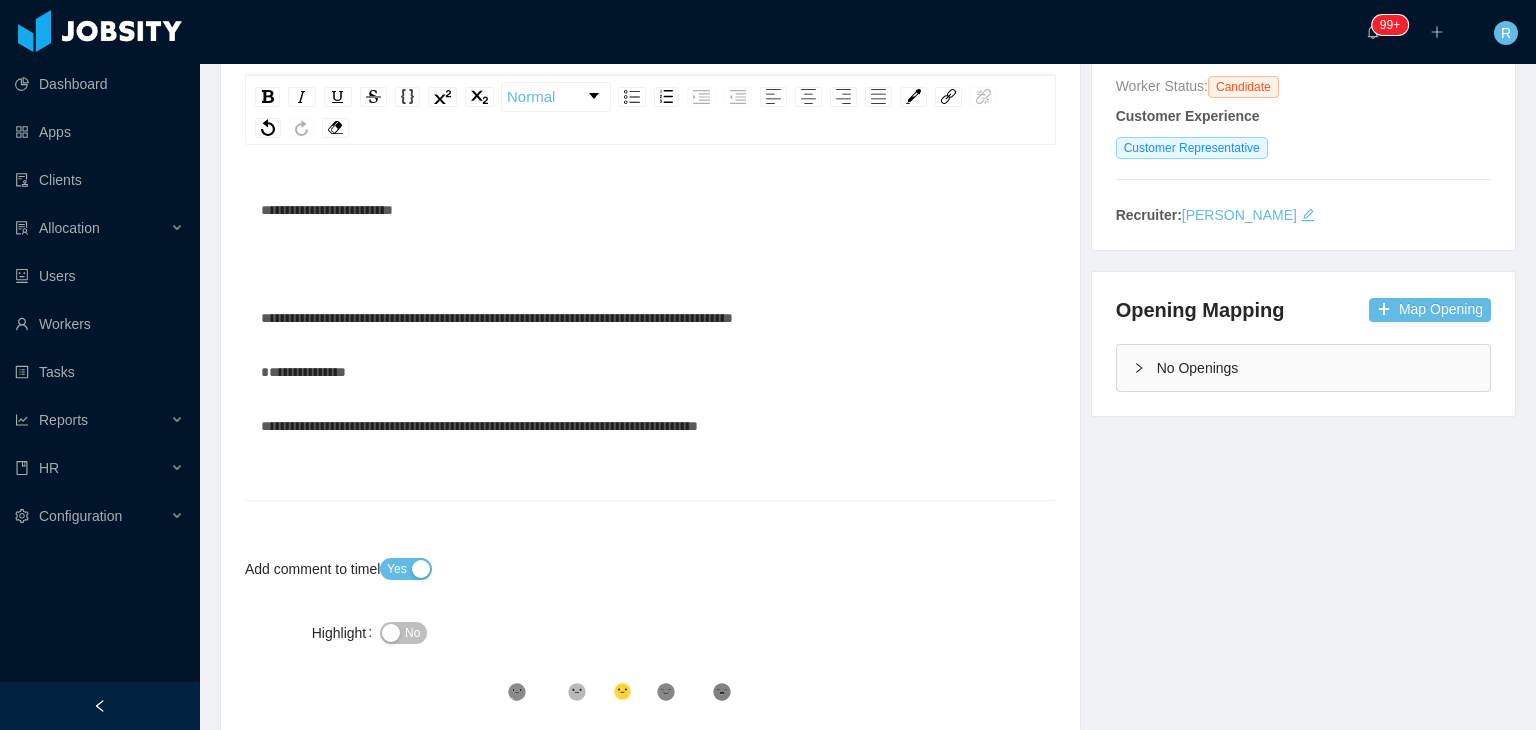 scroll, scrollTop: 1634, scrollLeft: 0, axis: vertical 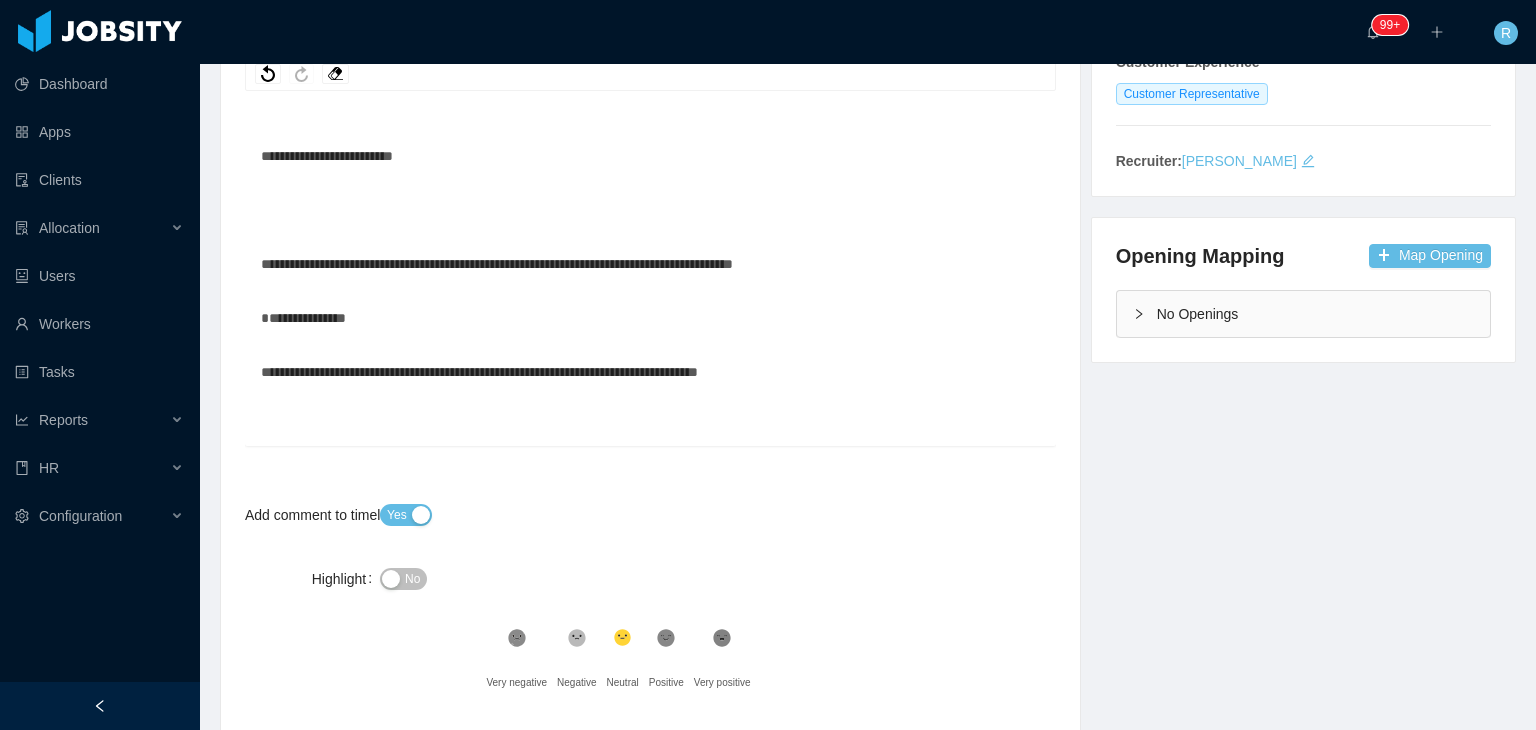 click at bounding box center [651, 210] 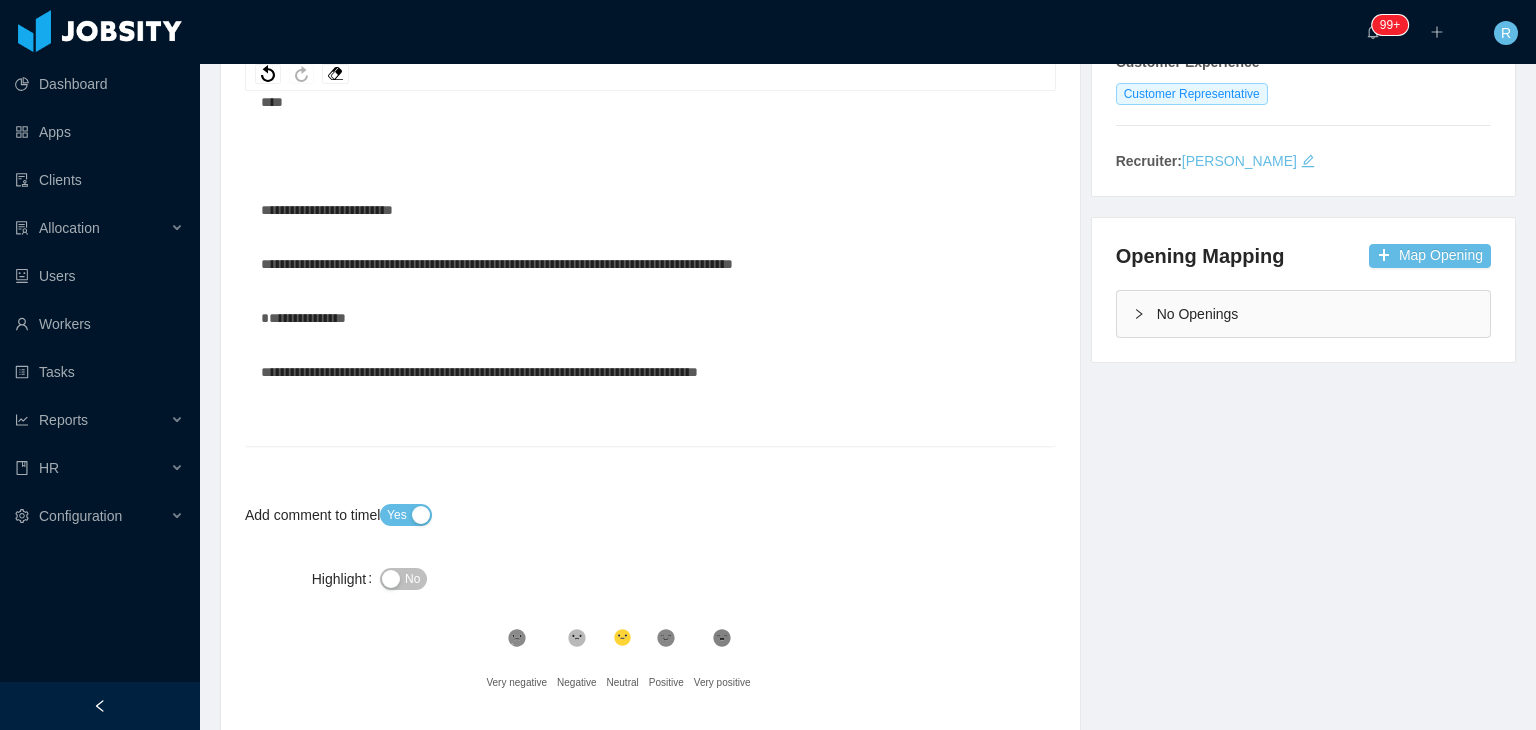 scroll, scrollTop: 1580, scrollLeft: 0, axis: vertical 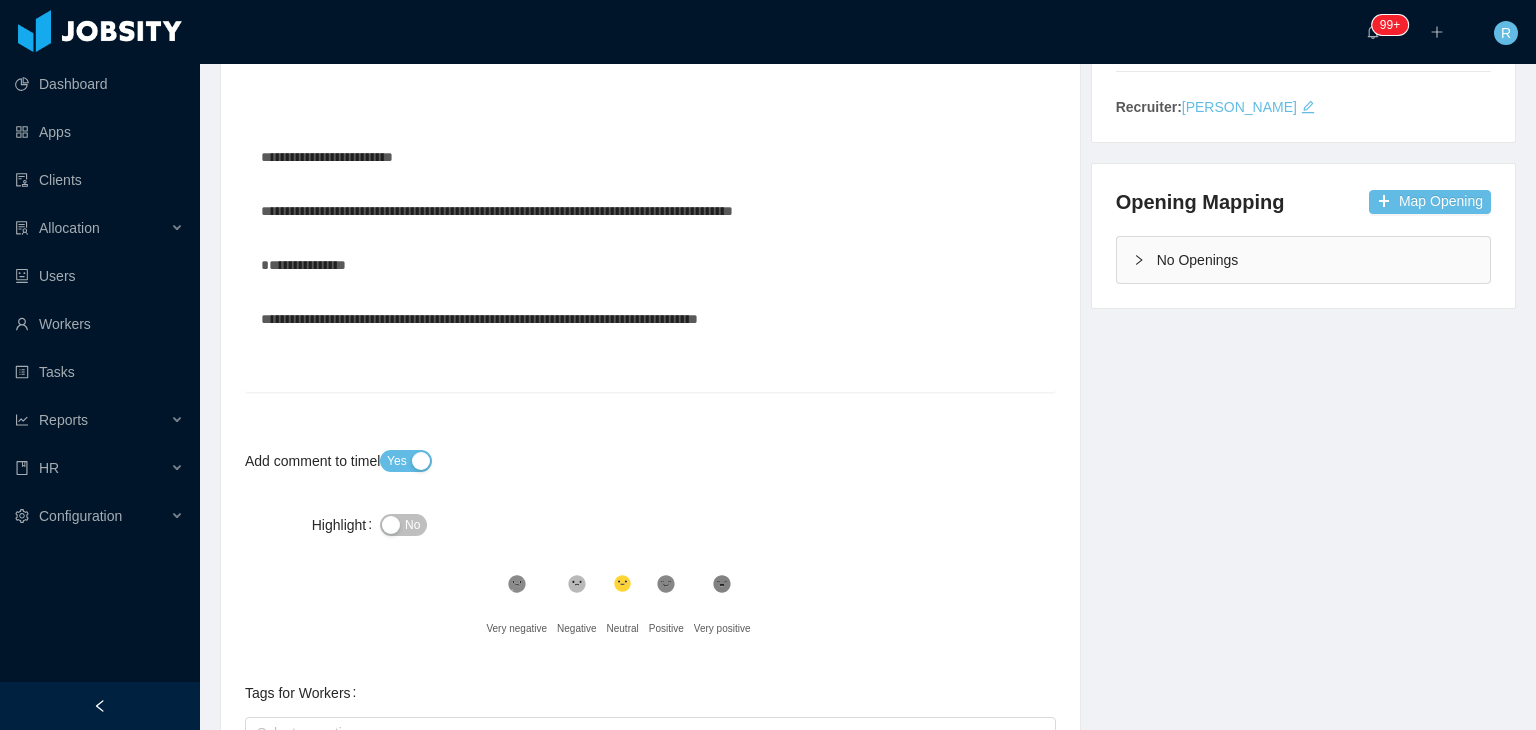 click at bounding box center [651, 103] 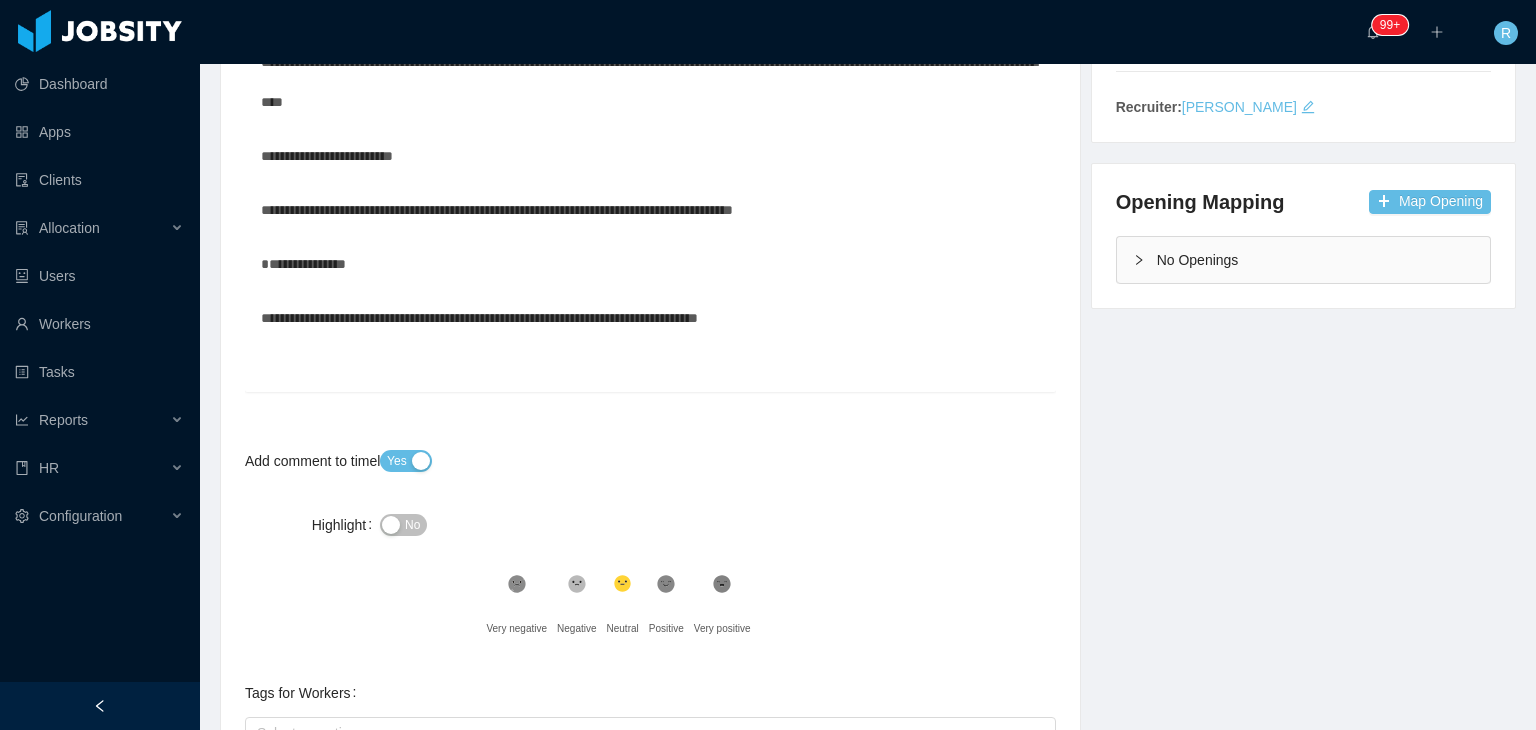 click on "**********" at bounding box center [651, -431] 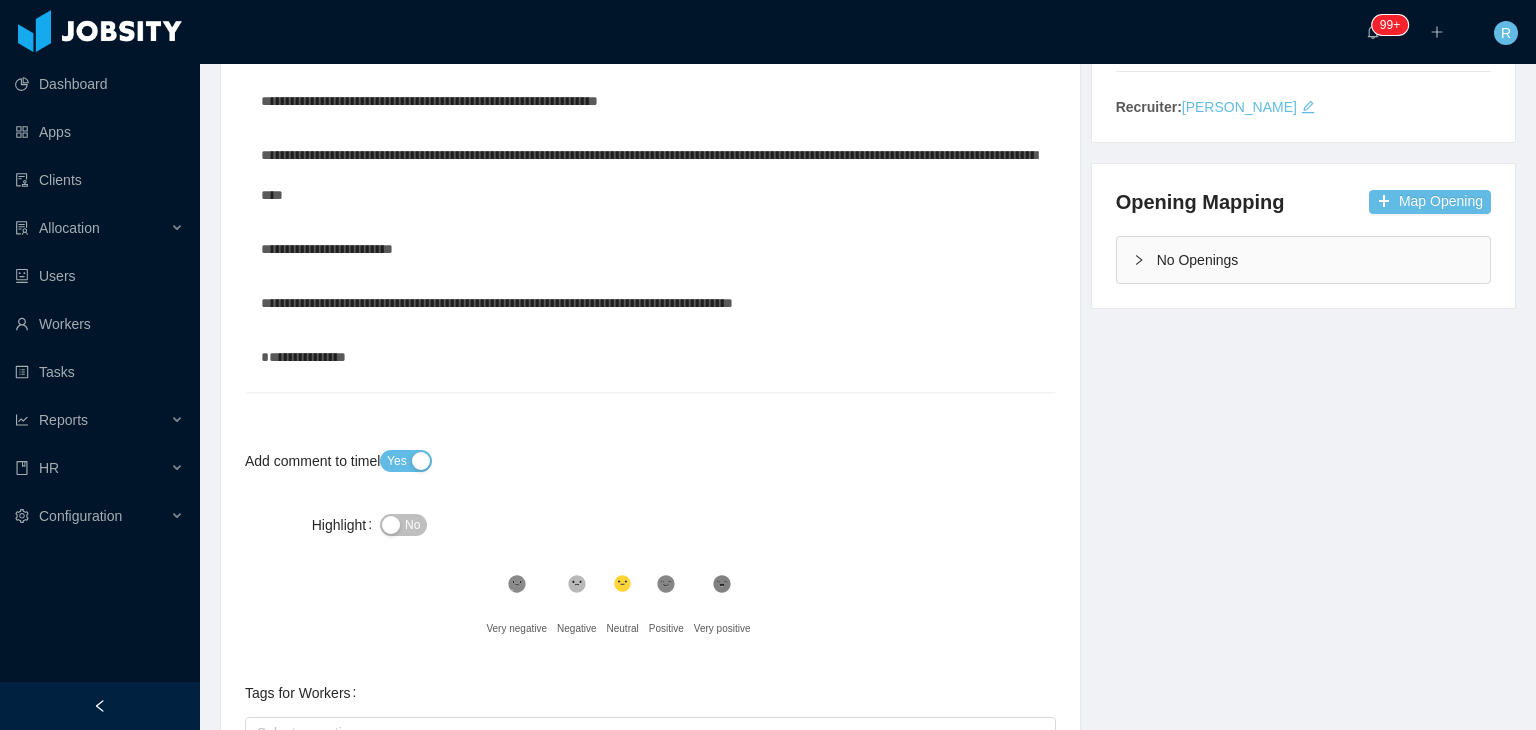 click at bounding box center [651, 47] 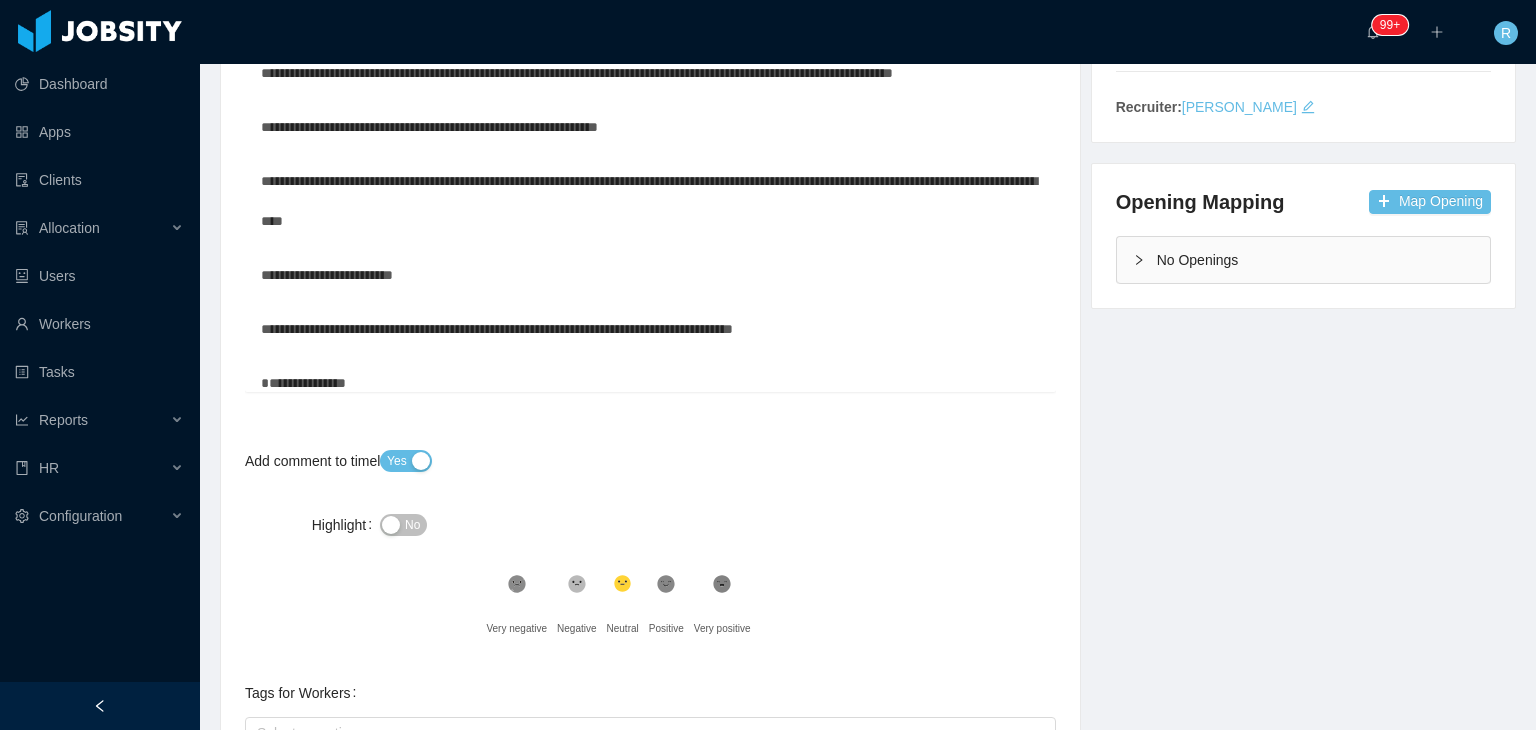 scroll, scrollTop: 980, scrollLeft: 0, axis: vertical 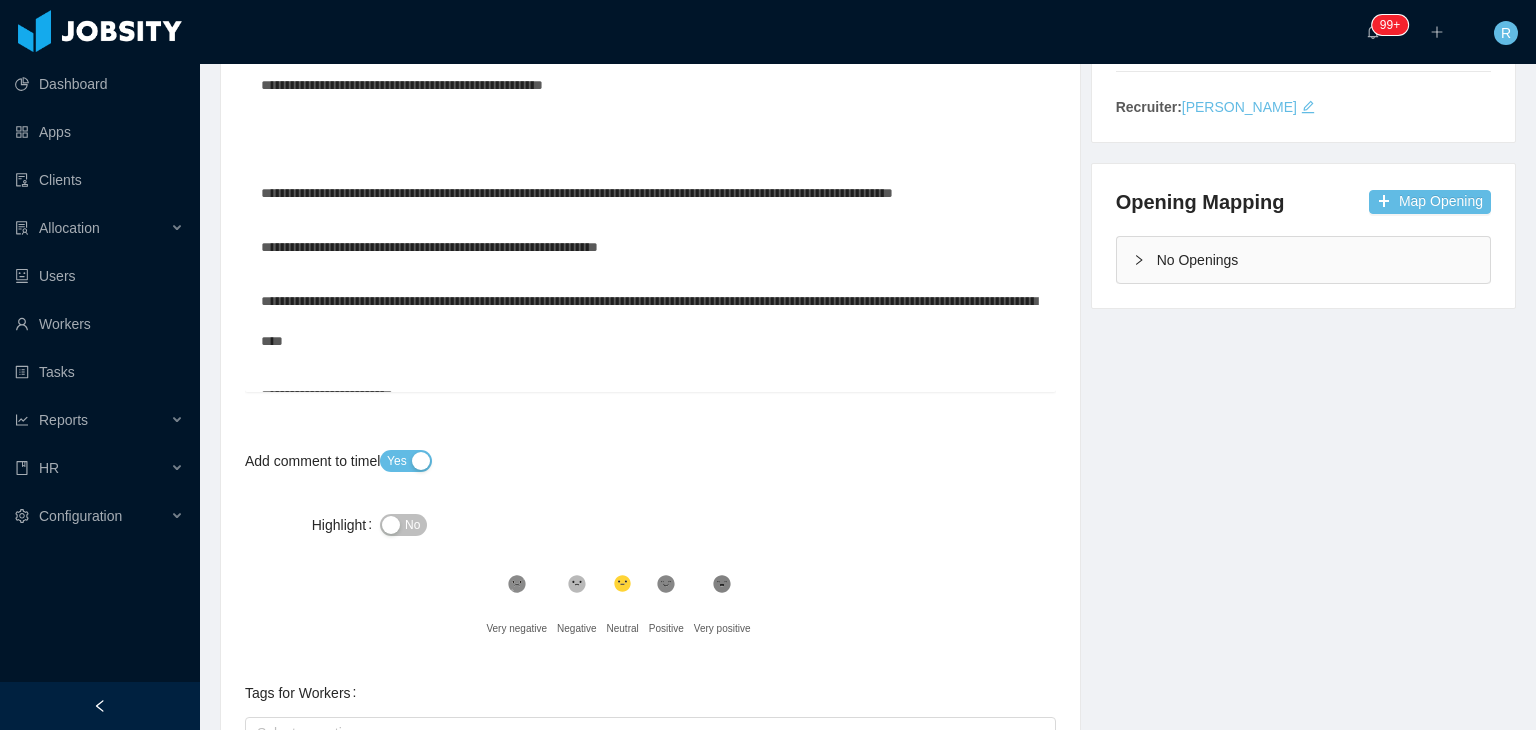 click at bounding box center [651, 139] 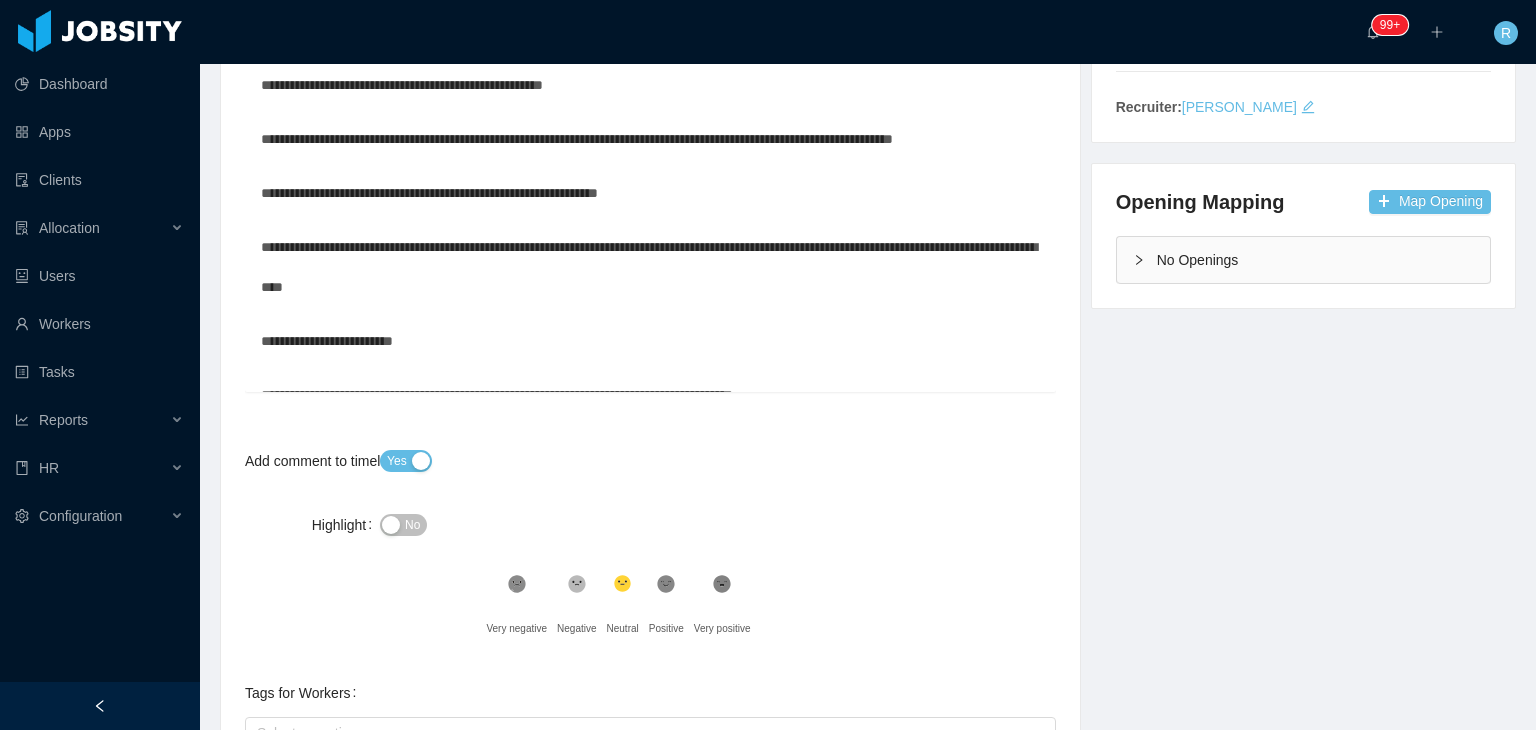 click at bounding box center [651, 31] 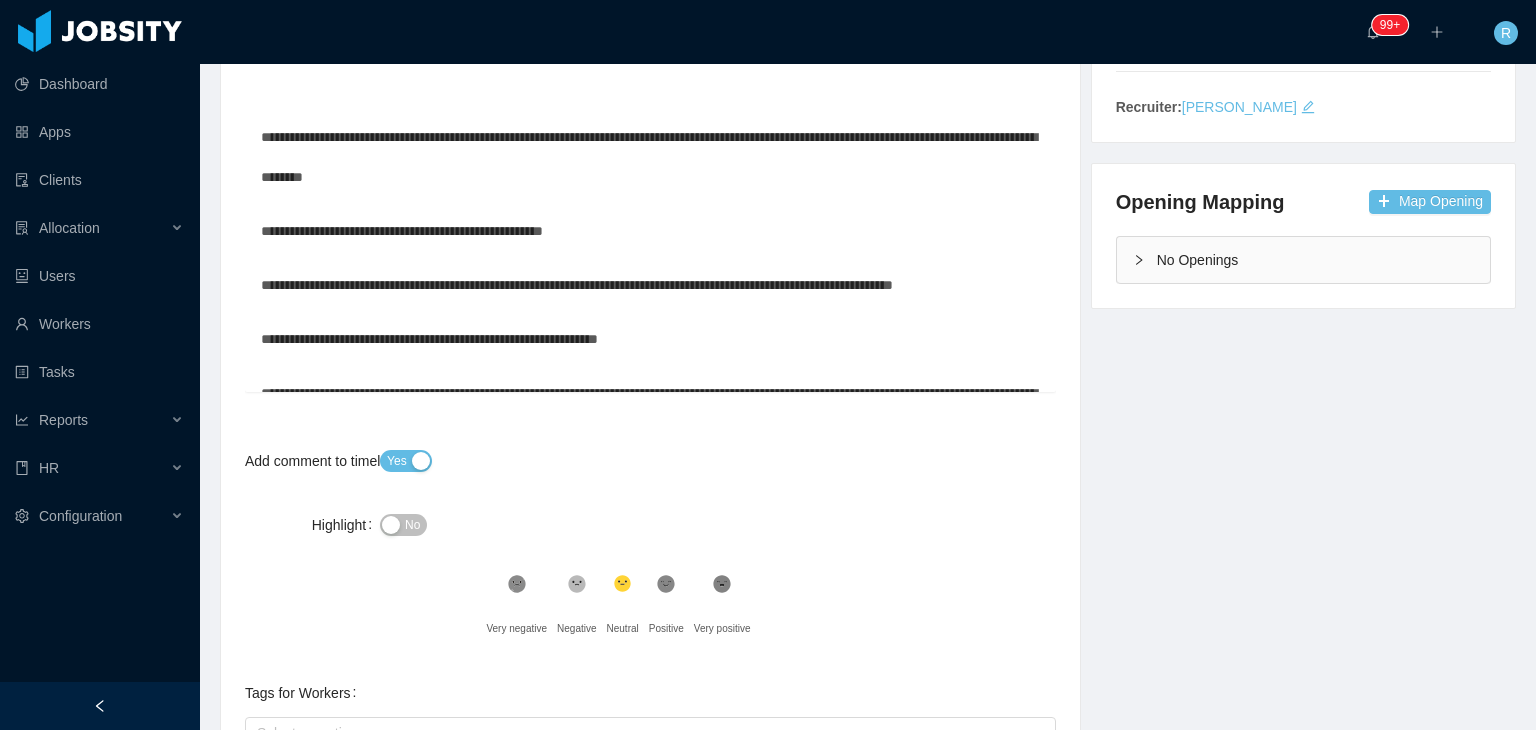 click at bounding box center (651, 83) 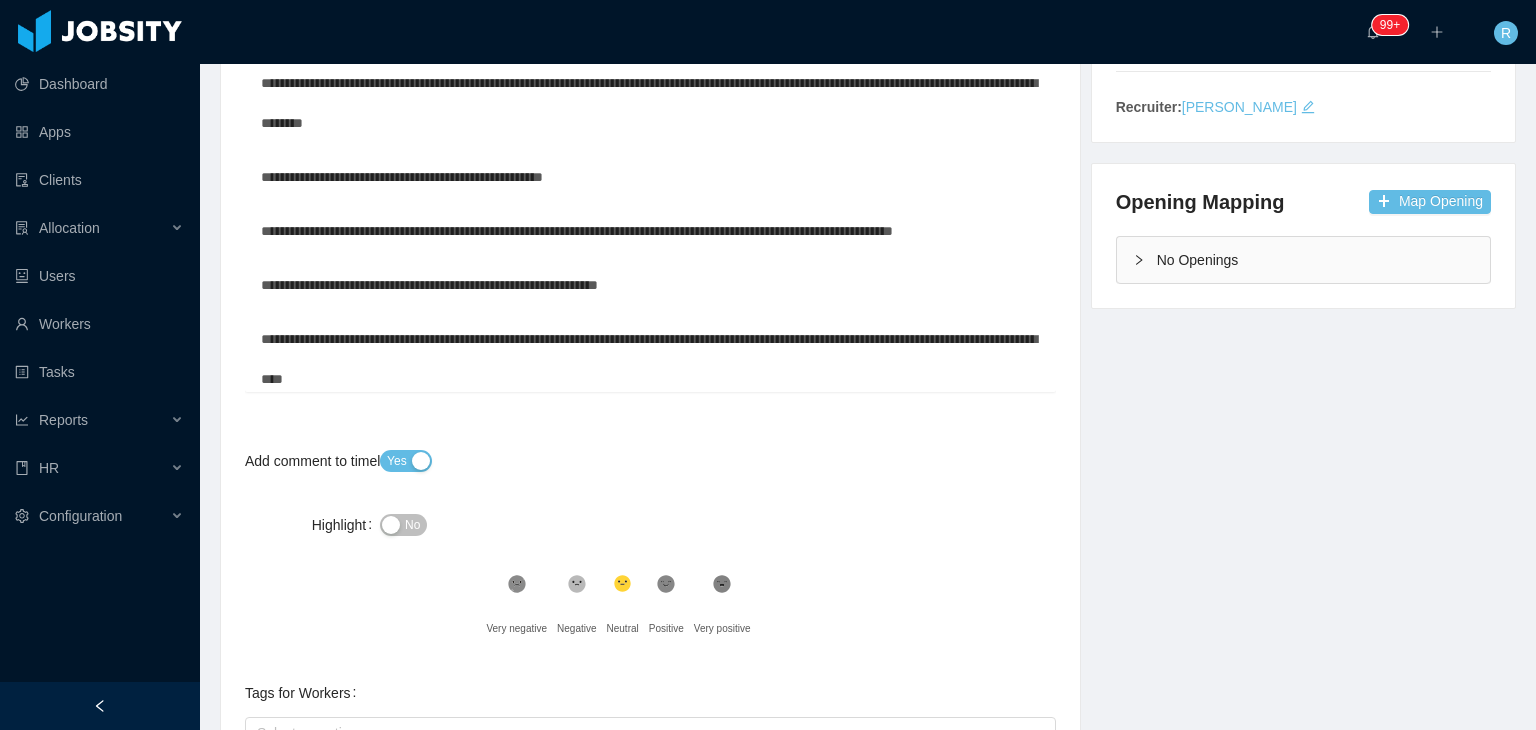 scroll, scrollTop: 680, scrollLeft: 0, axis: vertical 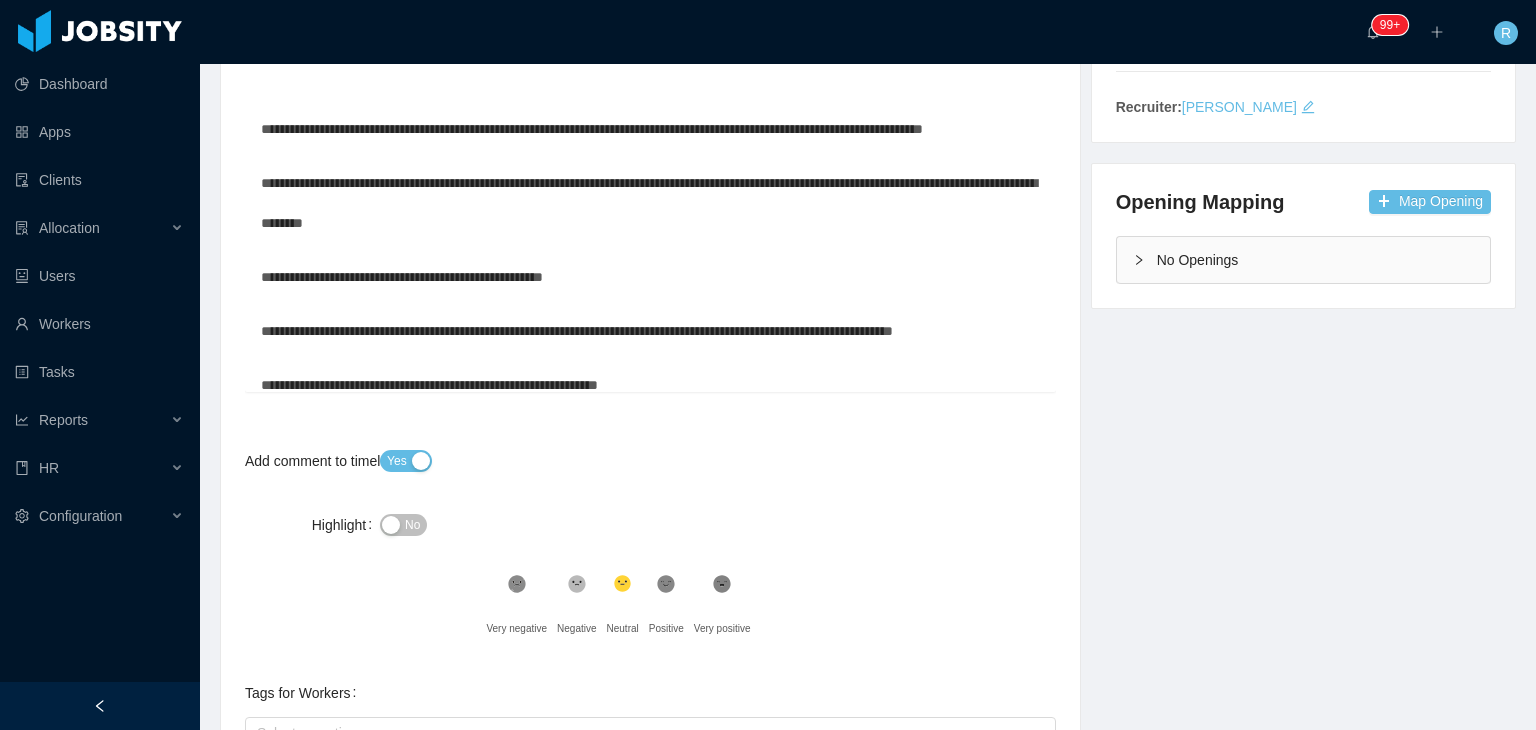 click at bounding box center [651, 75] 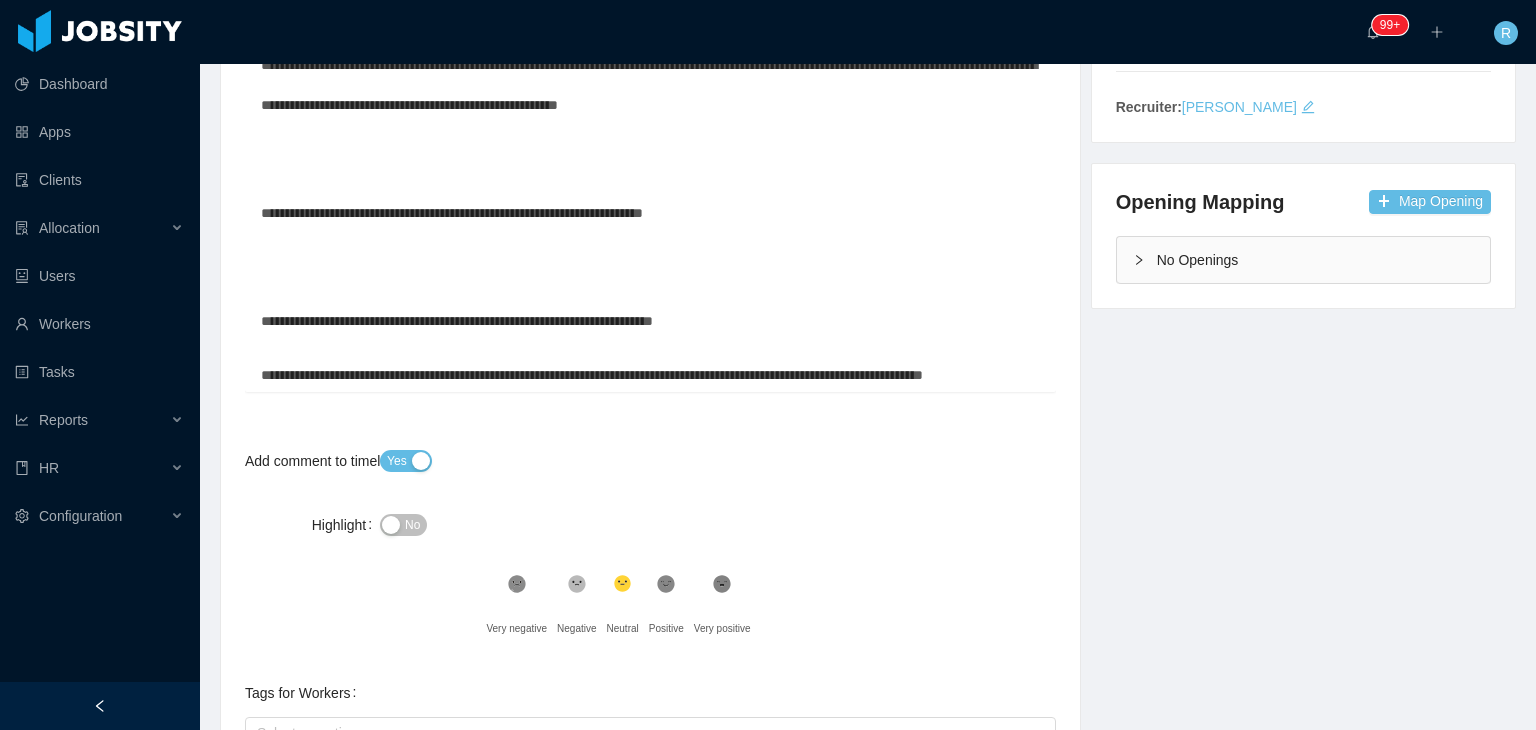 scroll, scrollTop: 480, scrollLeft: 0, axis: vertical 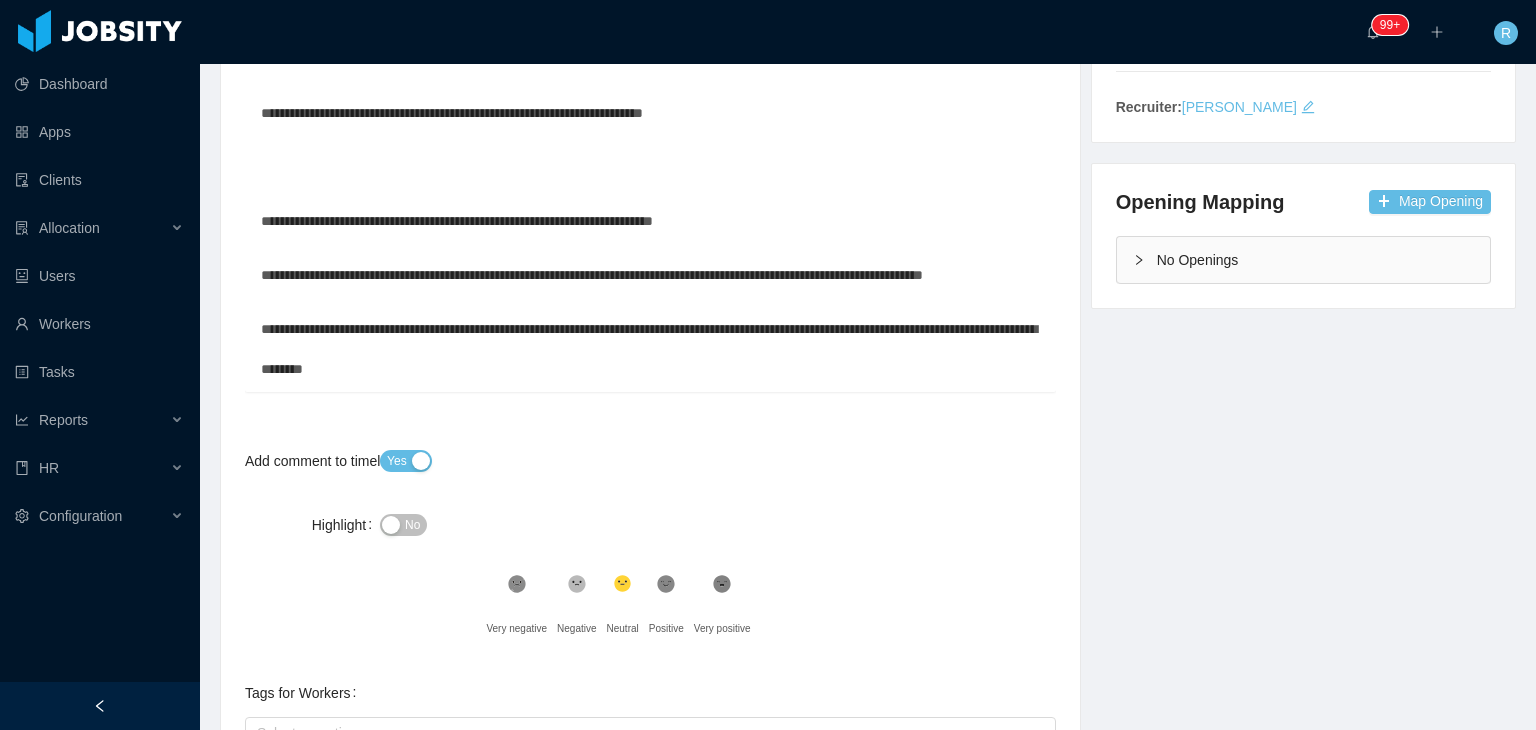 click at bounding box center (651, 167) 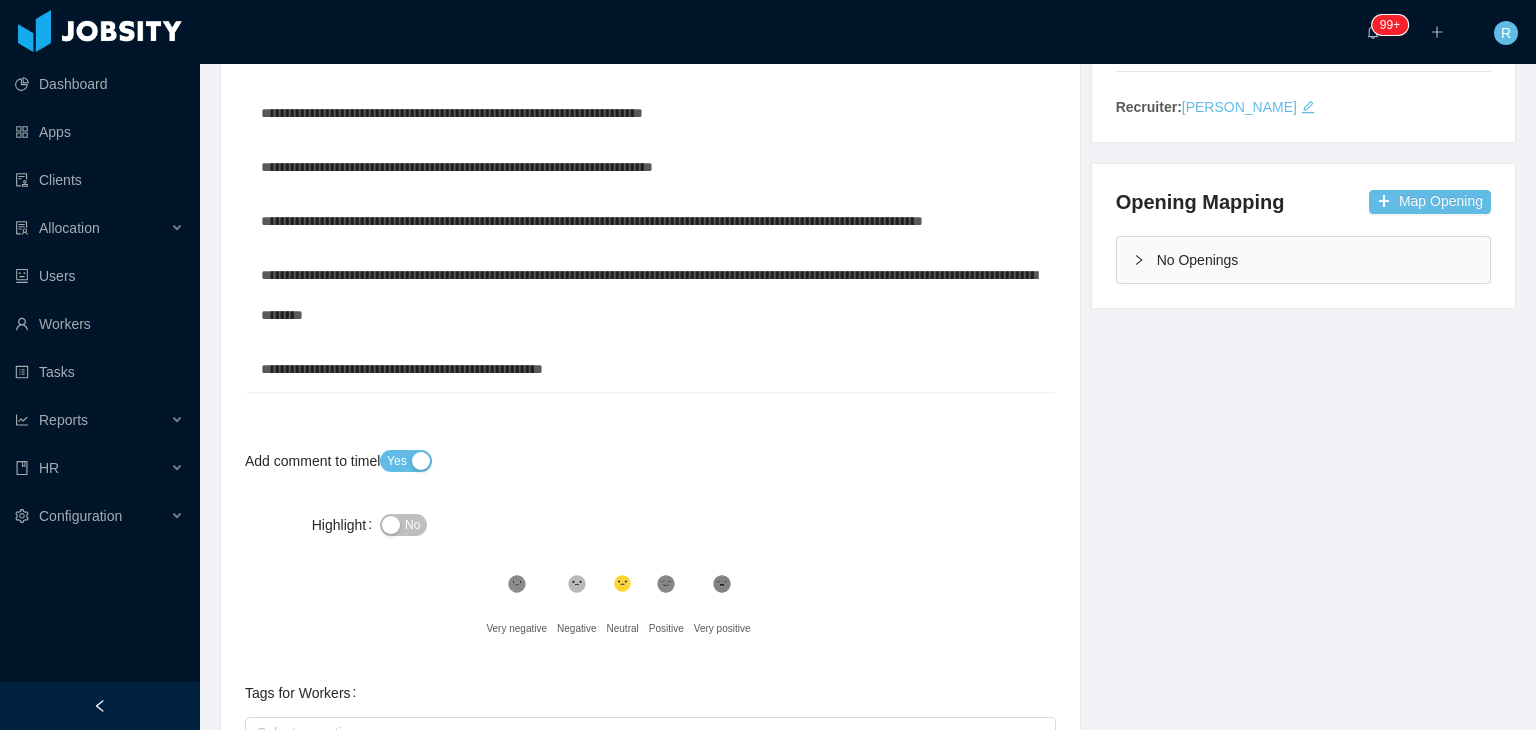 click on "**********" at bounding box center [651, 227] 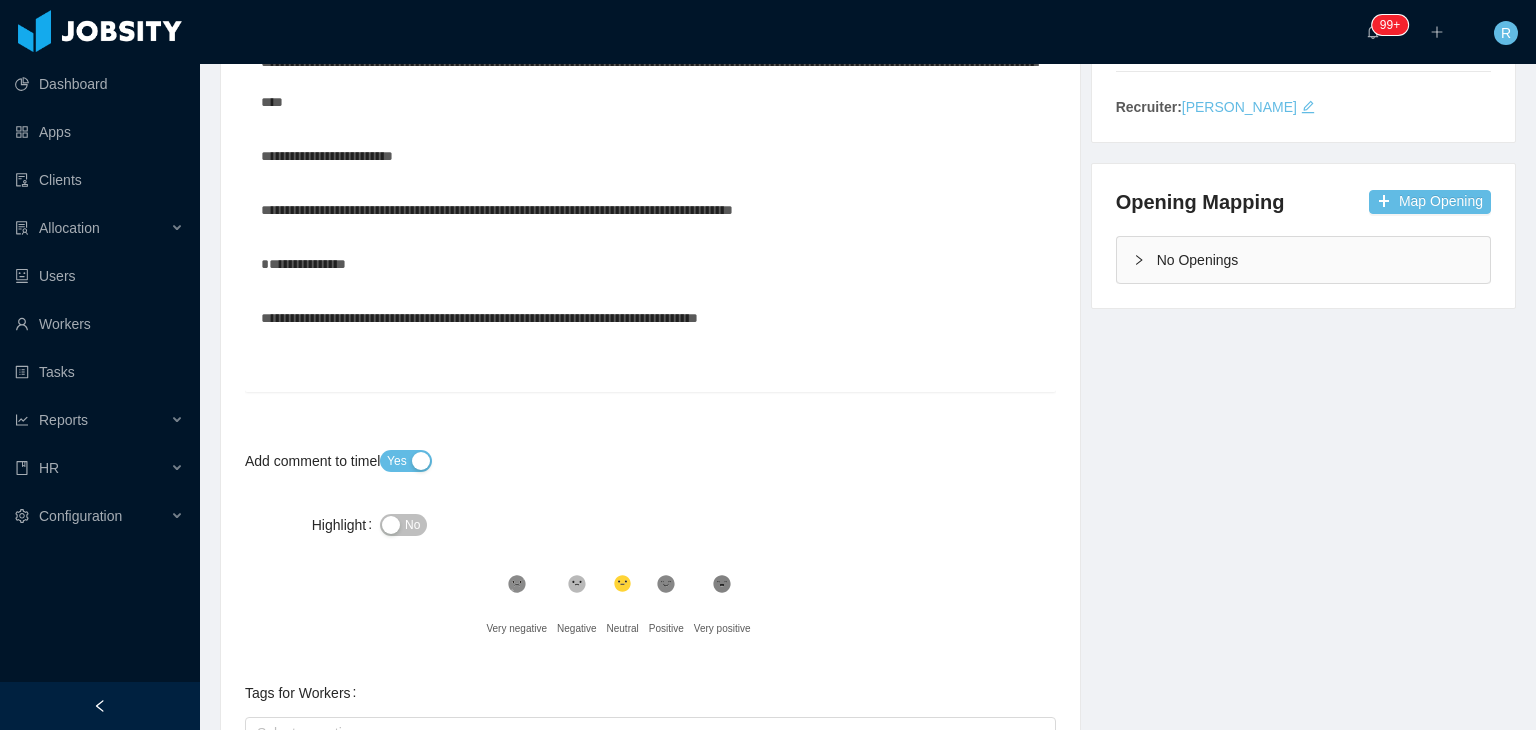 scroll, scrollTop: 1094, scrollLeft: 0, axis: vertical 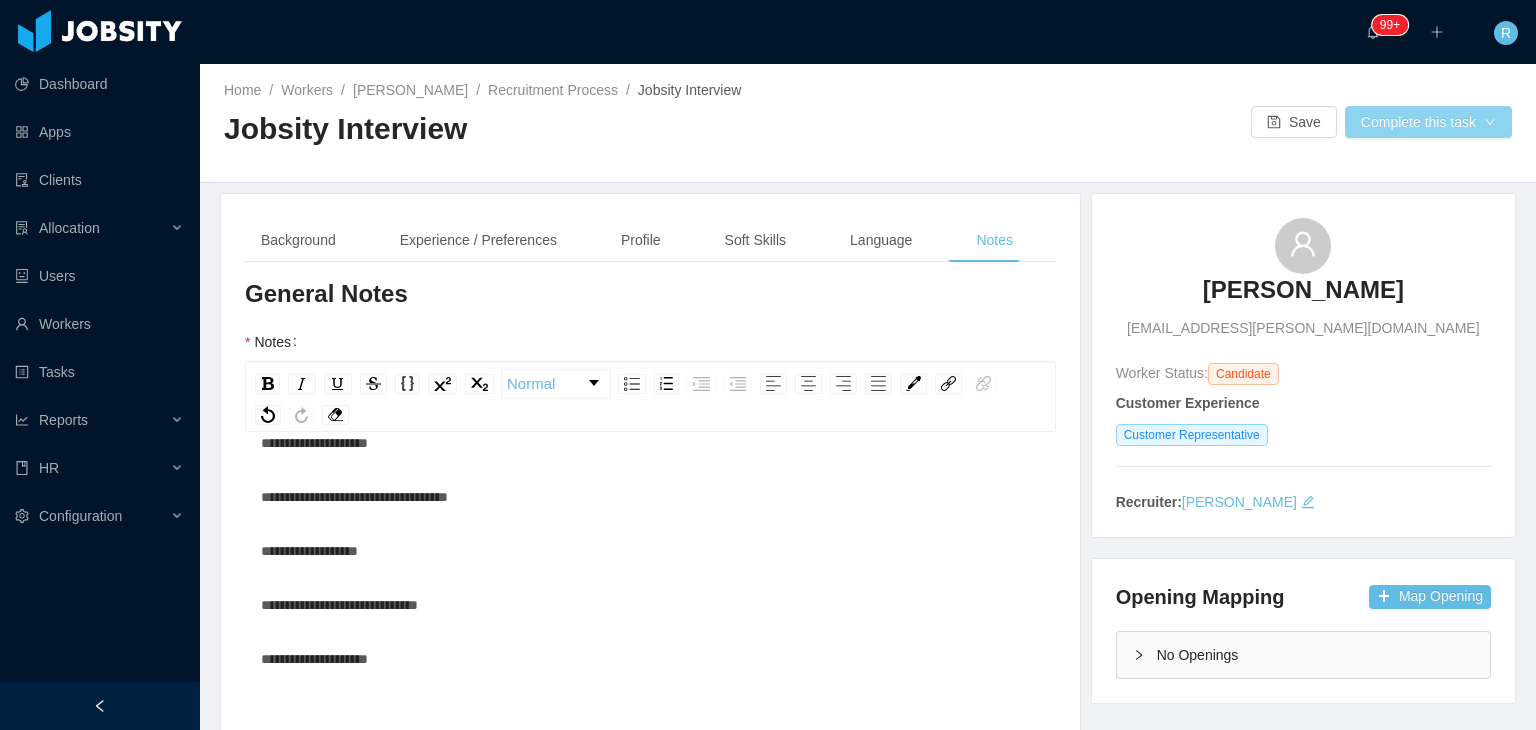 click on "Complete this task" at bounding box center [1428, 122] 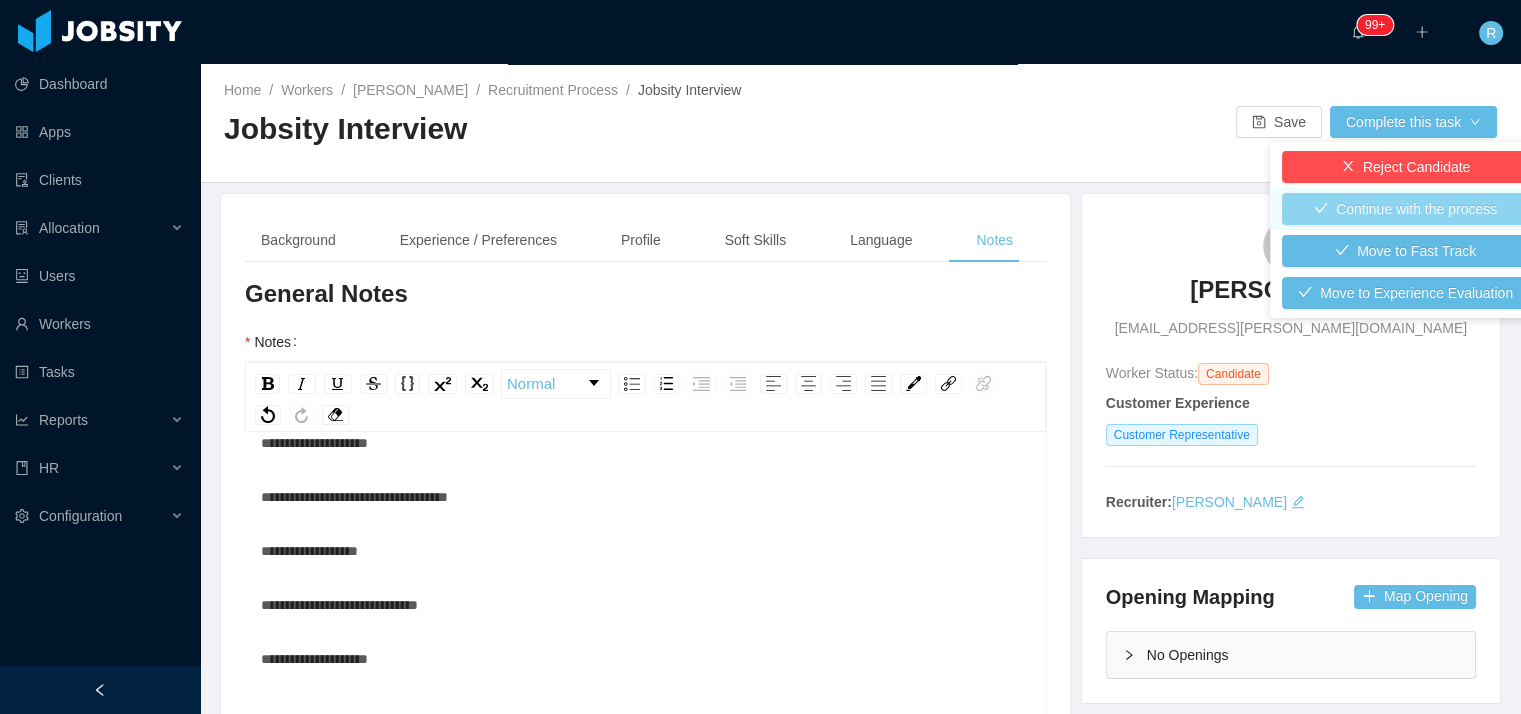 click on "Continue with the process" at bounding box center [1405, 209] 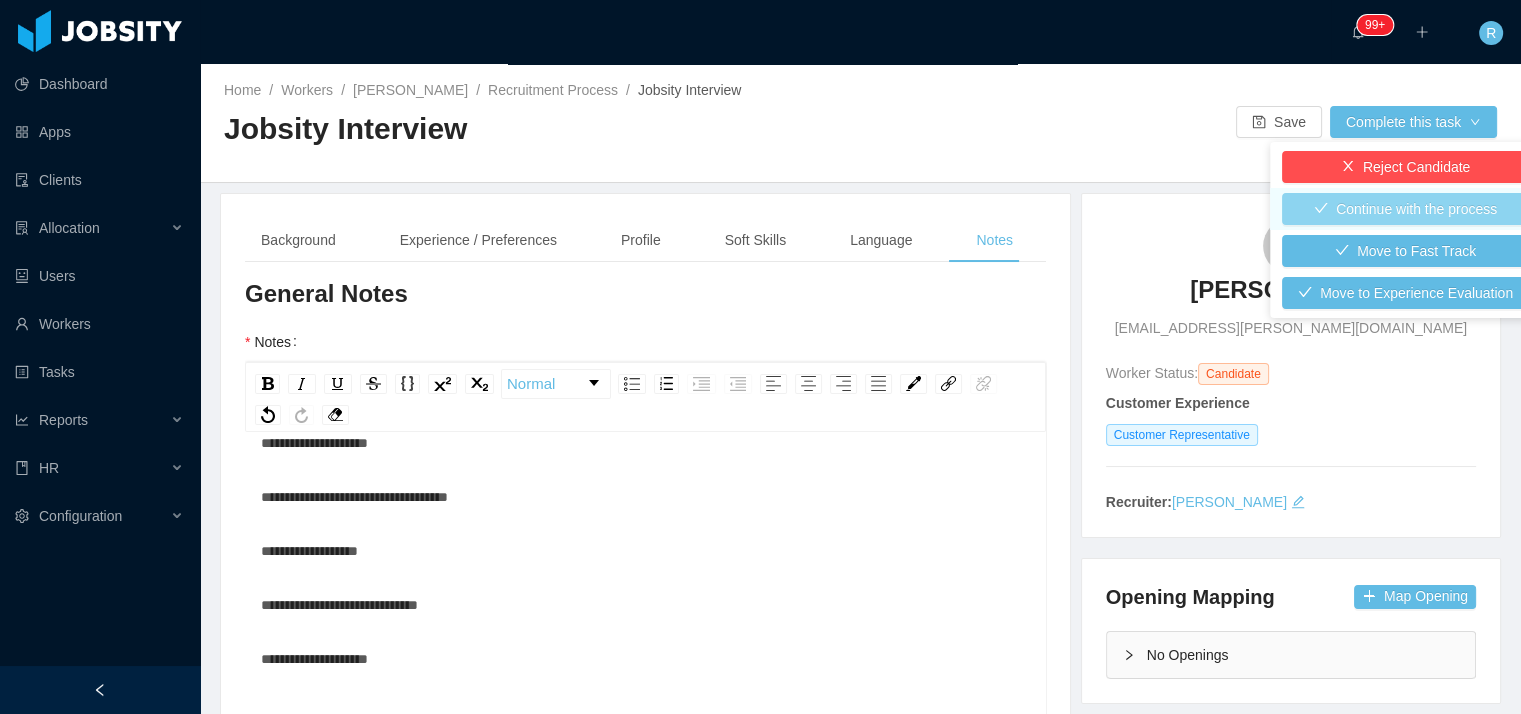 type 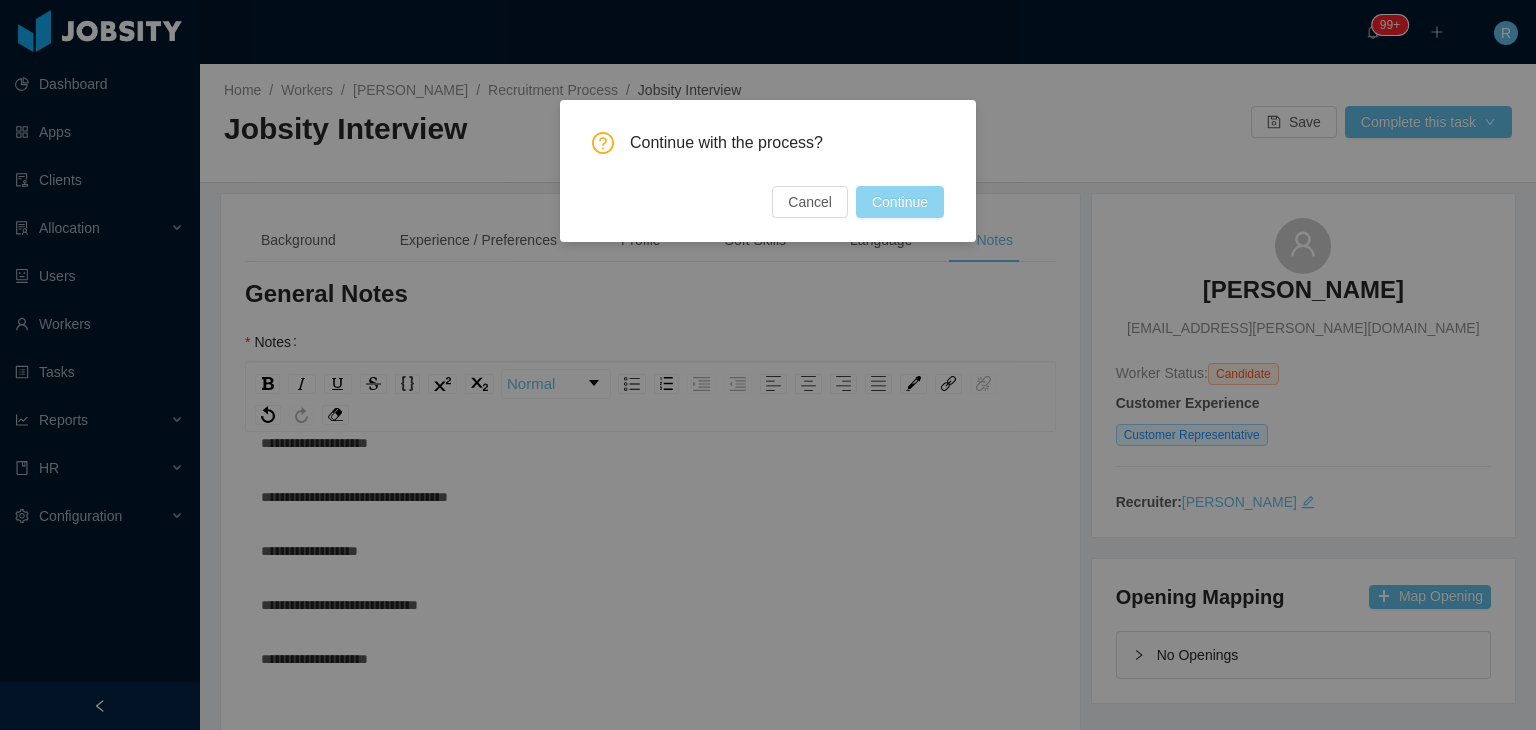 click on "Continue" at bounding box center (900, 202) 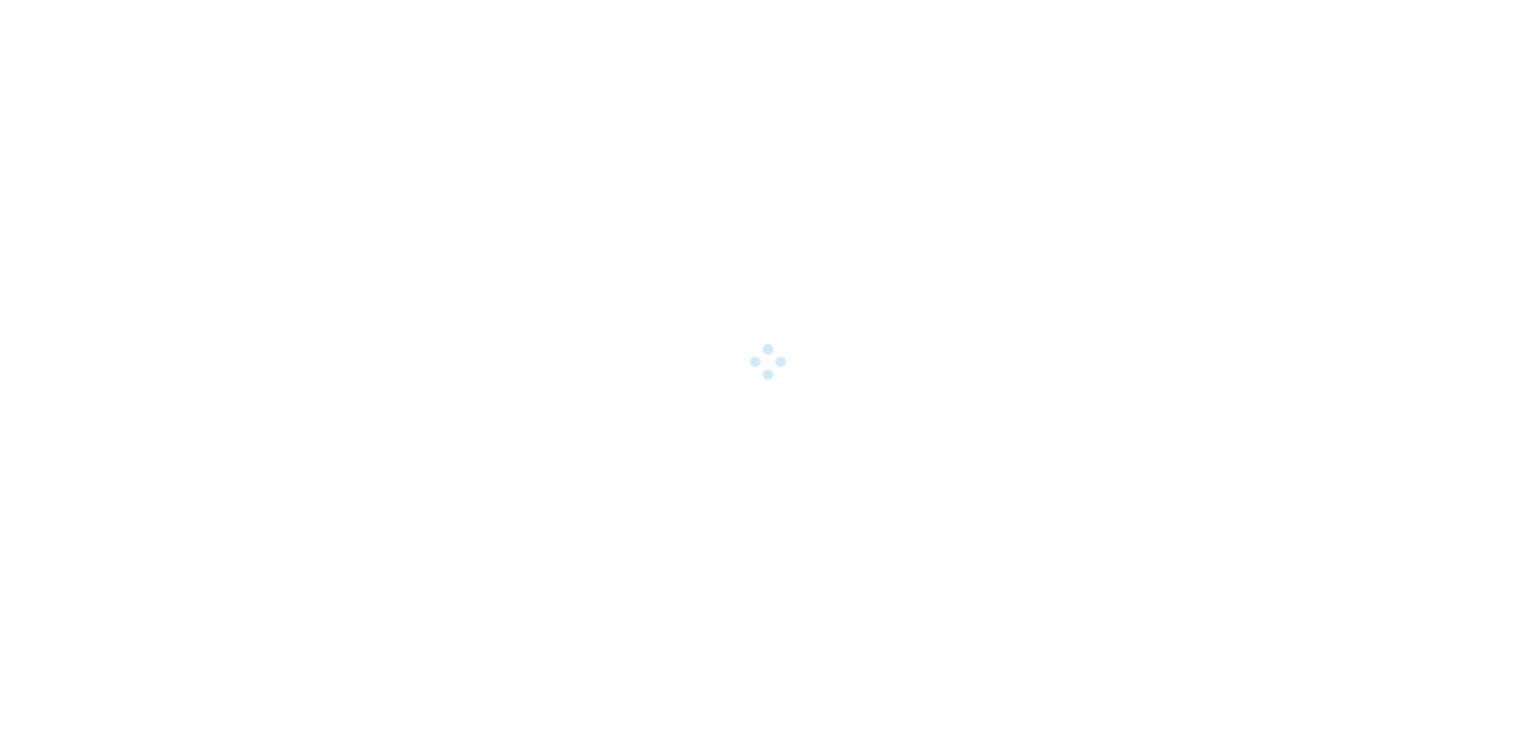scroll, scrollTop: 0, scrollLeft: 0, axis: both 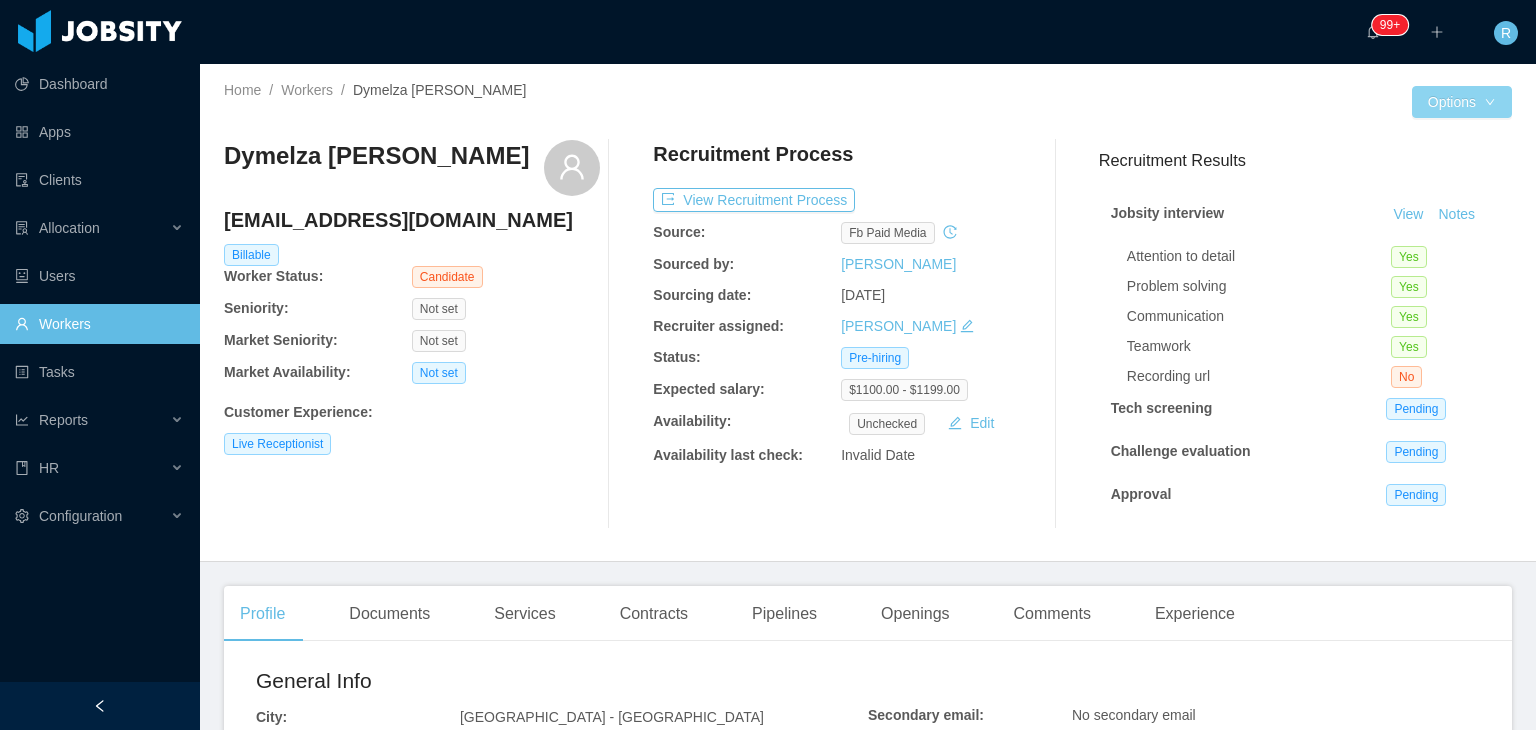 click on "Options" at bounding box center (1462, 102) 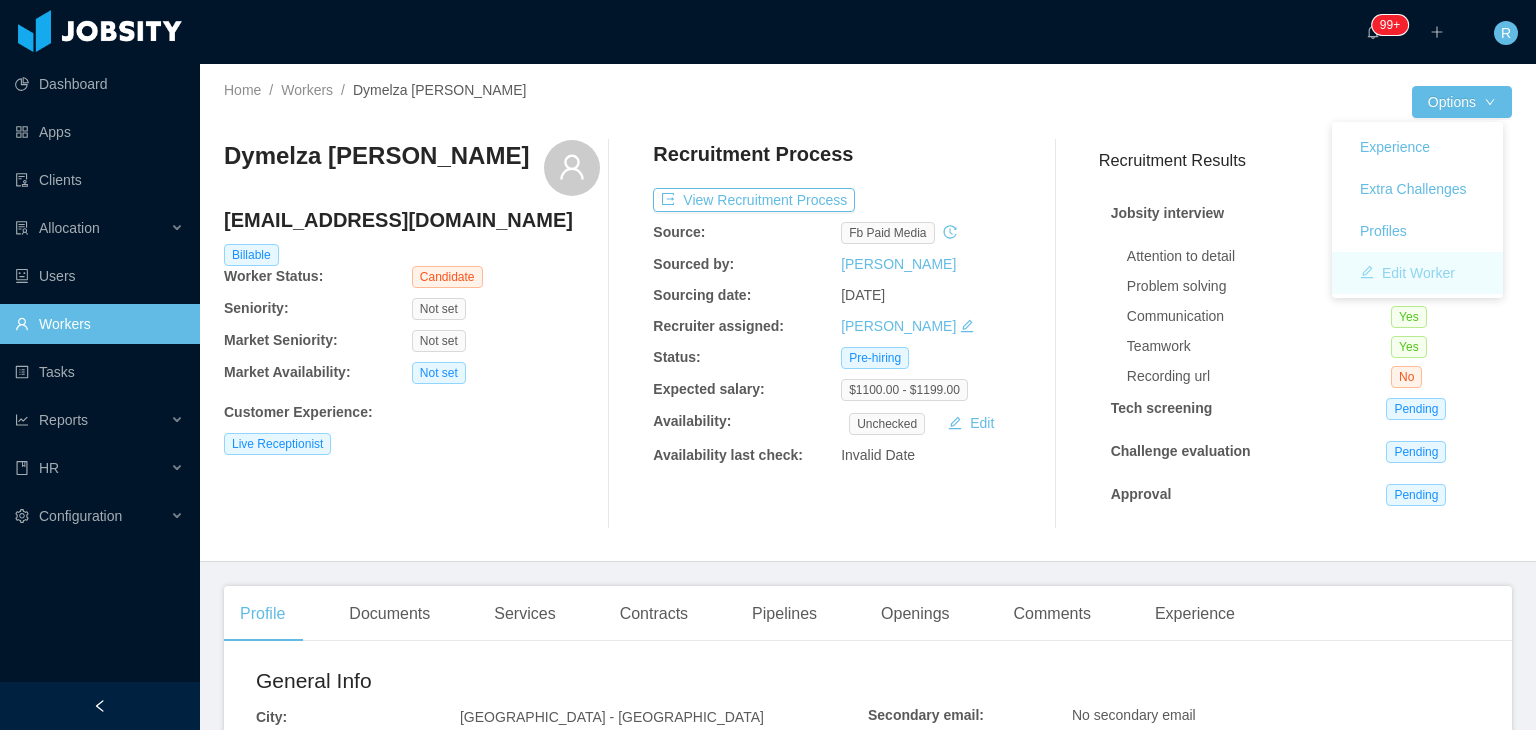 click on "Edit Worker" at bounding box center [1407, 273] 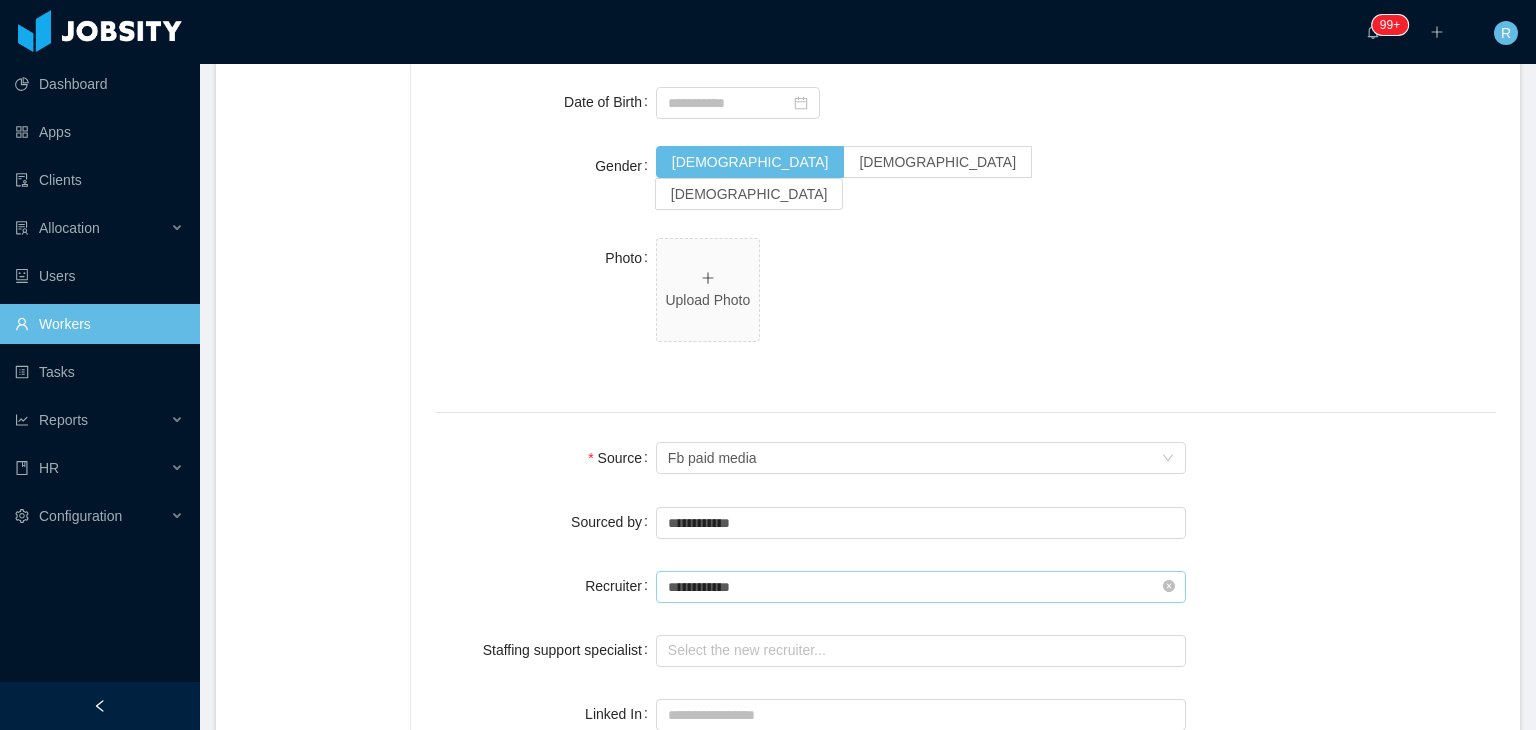 scroll, scrollTop: 1200, scrollLeft: 0, axis: vertical 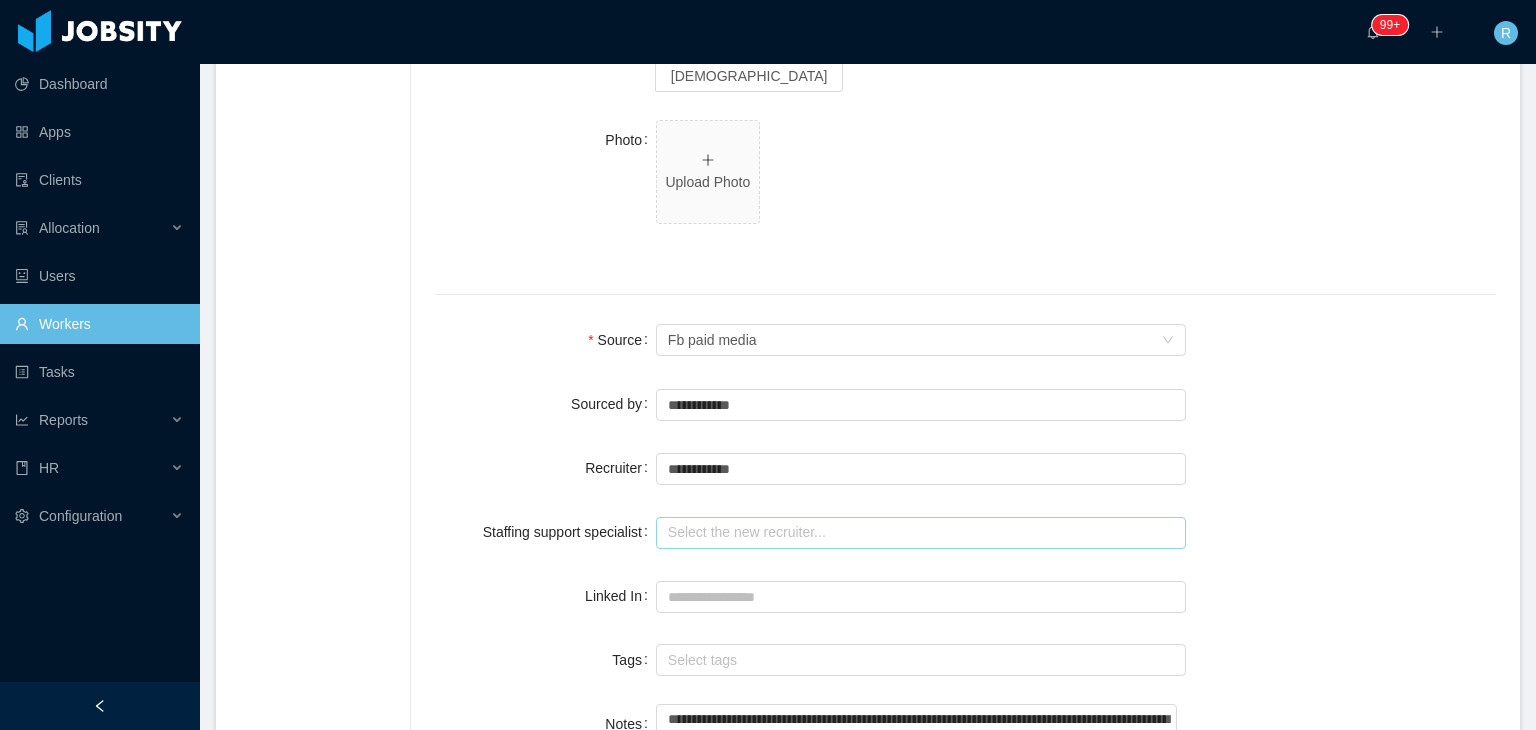 click at bounding box center [921, 533] 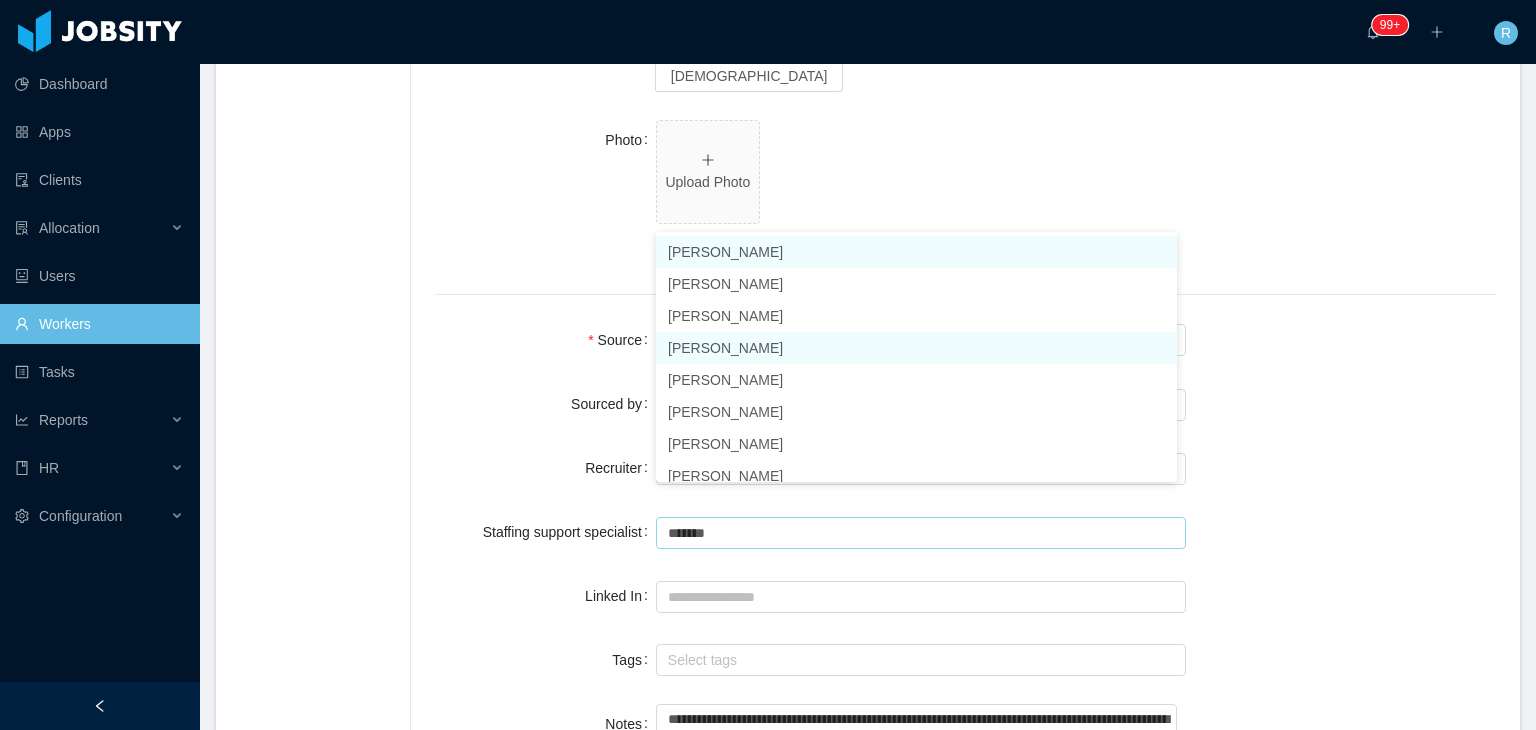 scroll, scrollTop: 10, scrollLeft: 0, axis: vertical 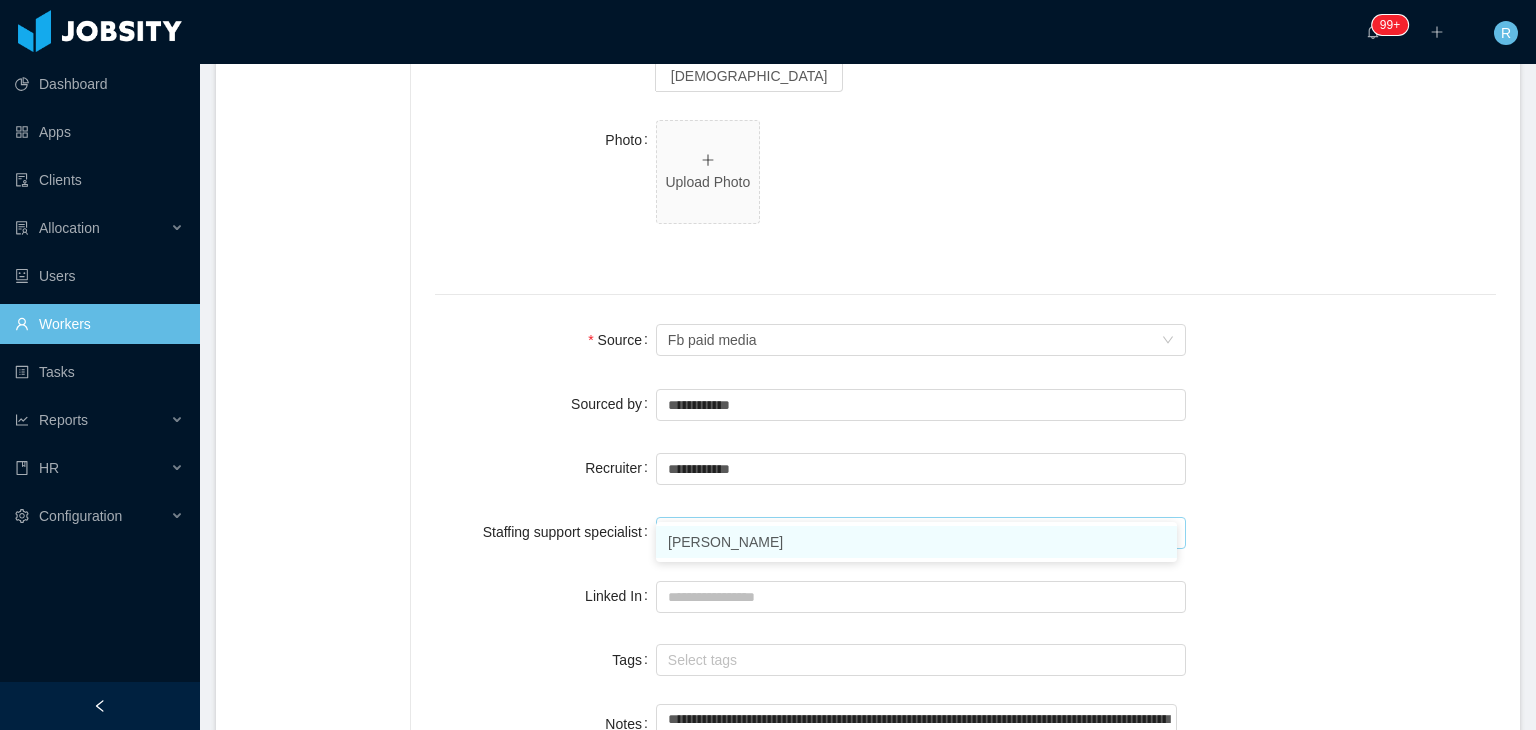 click on "[PERSON_NAME]" at bounding box center (916, 542) 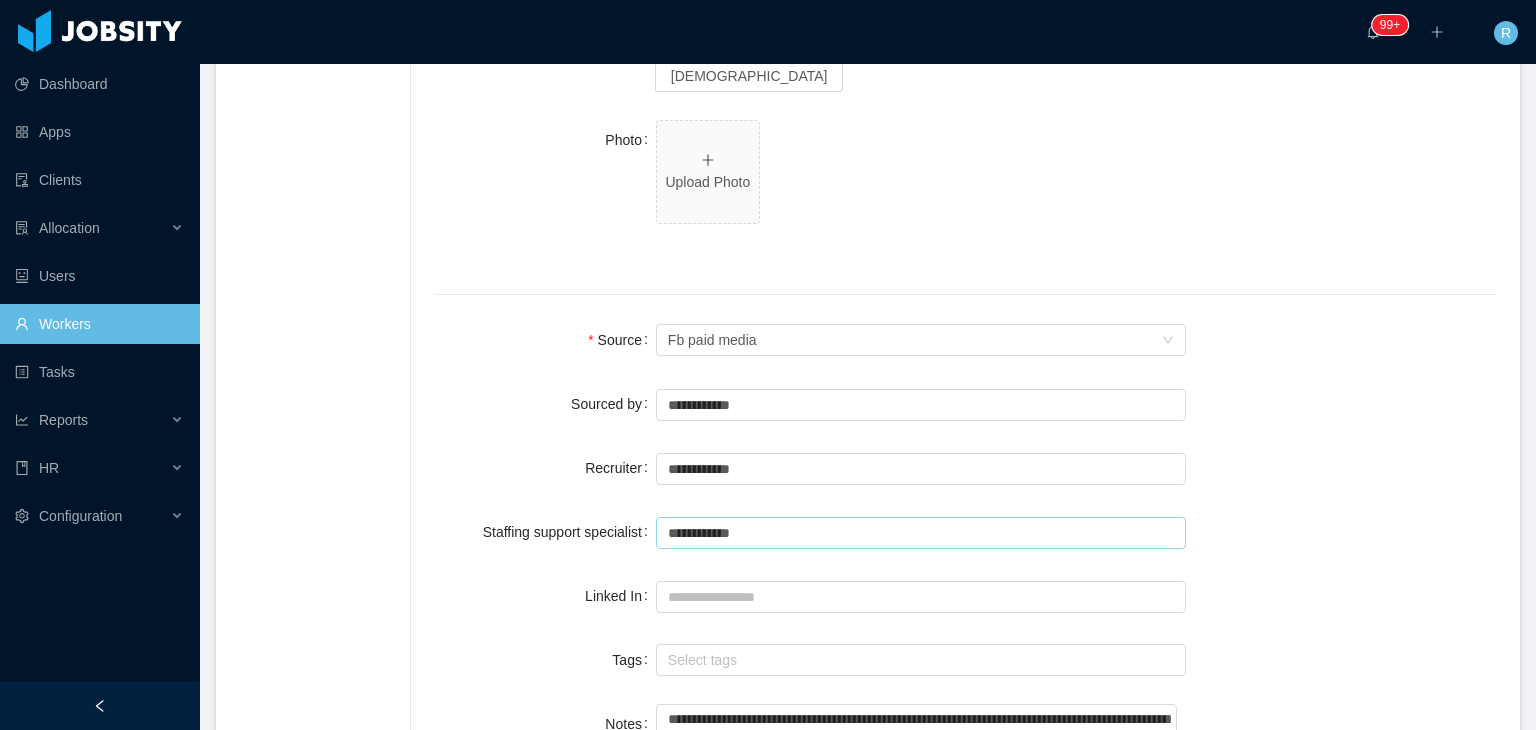 type on "**********" 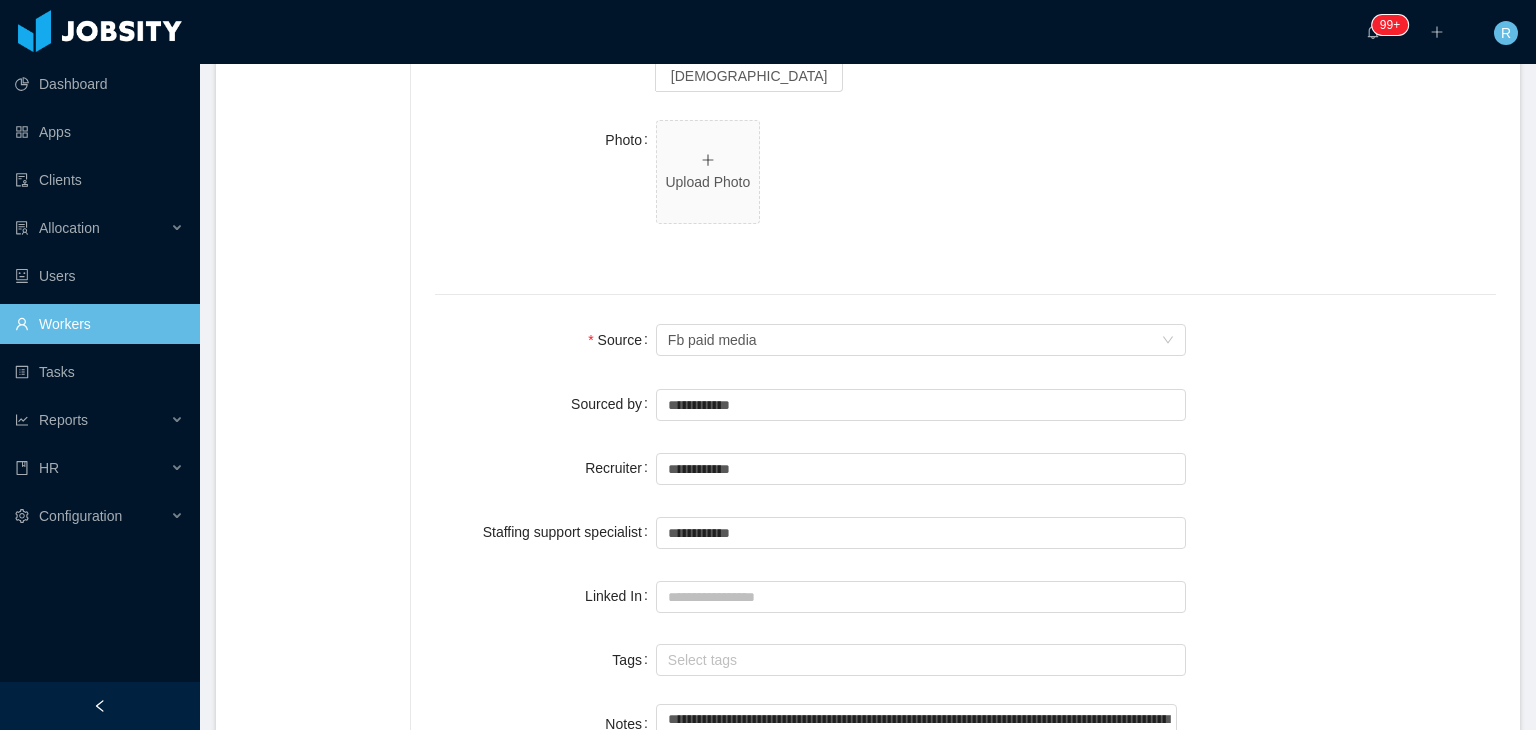 click on "**********" at bounding box center (965, 404) 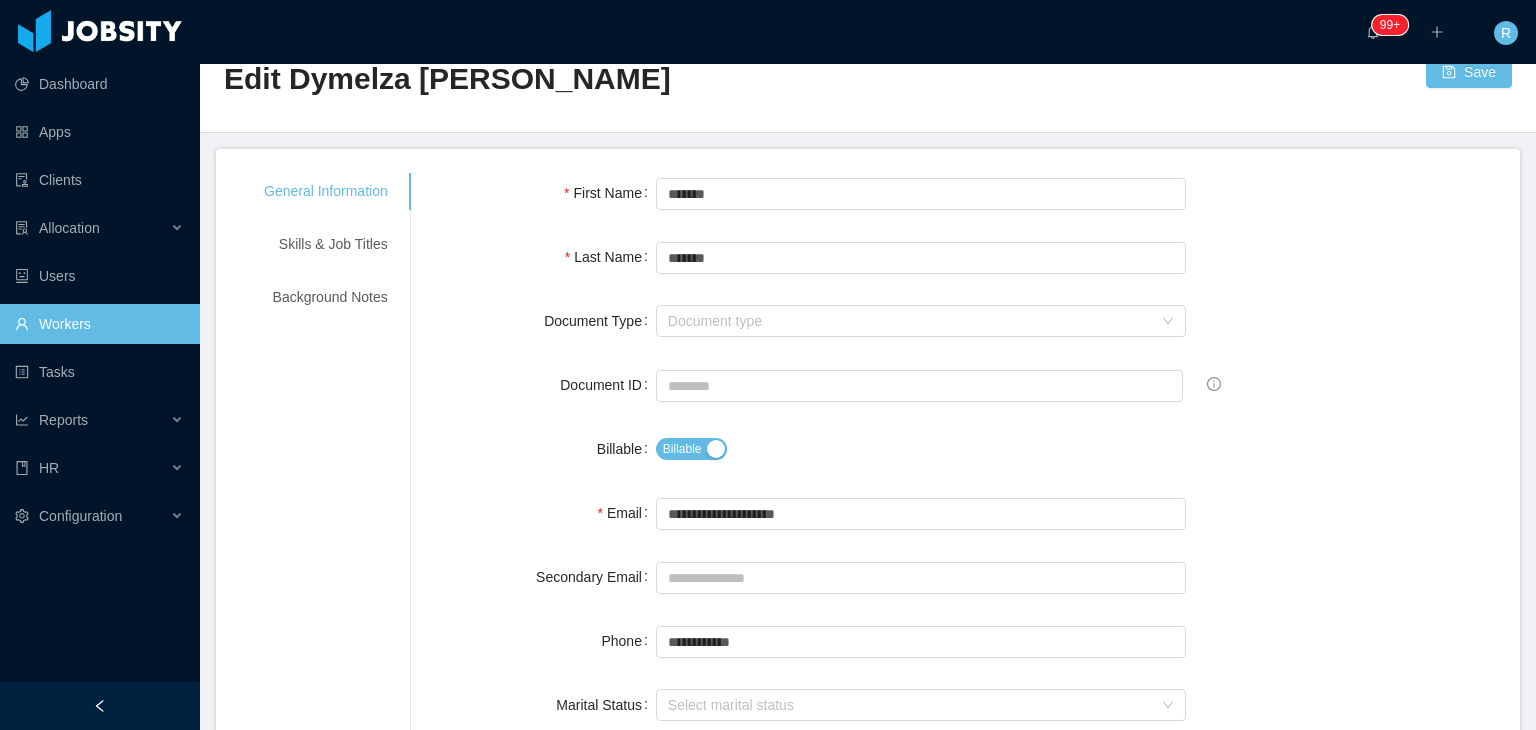 scroll, scrollTop: 0, scrollLeft: 0, axis: both 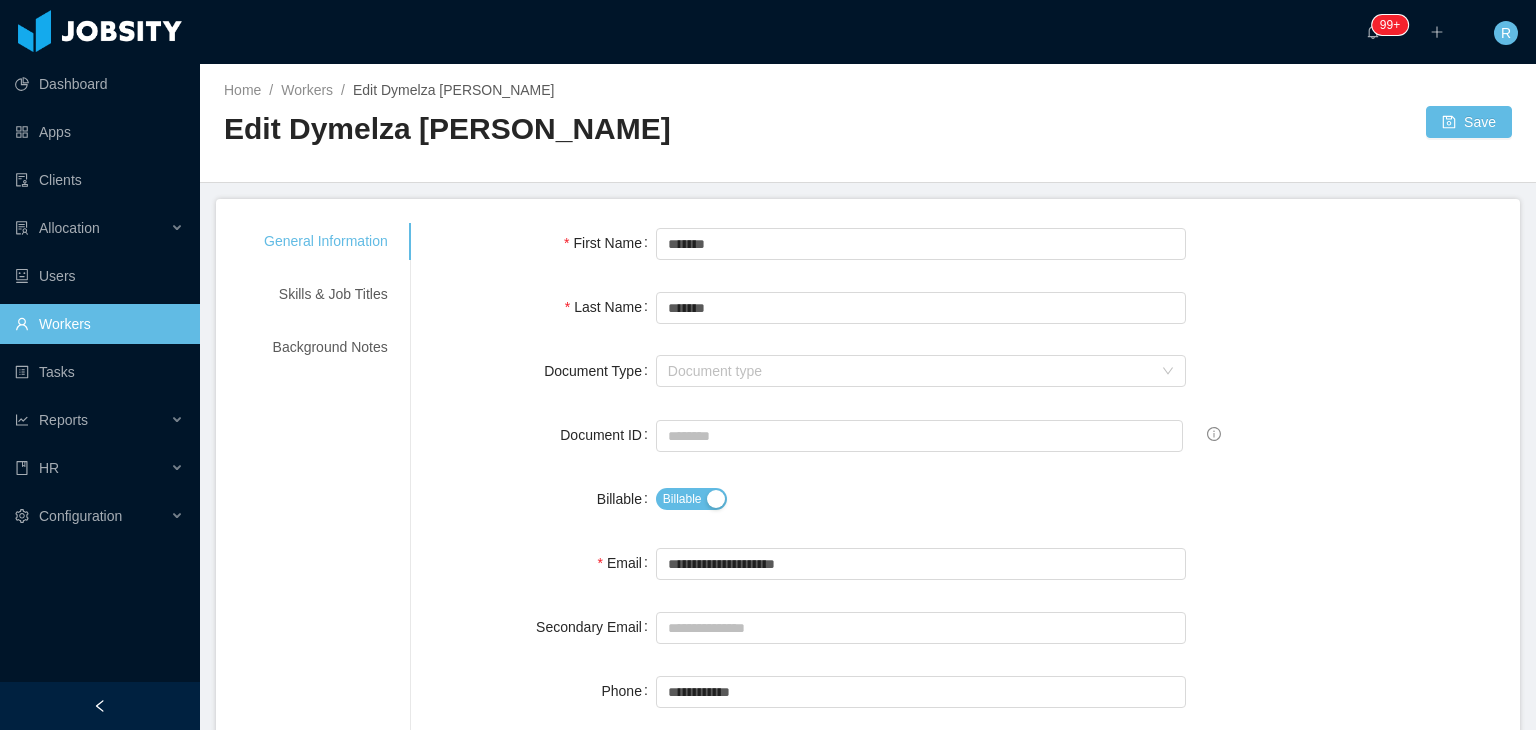 click on "Home / Workers / Edit Dymelza Mijango / Edit Dymelza Mijango Save" at bounding box center [868, 123] 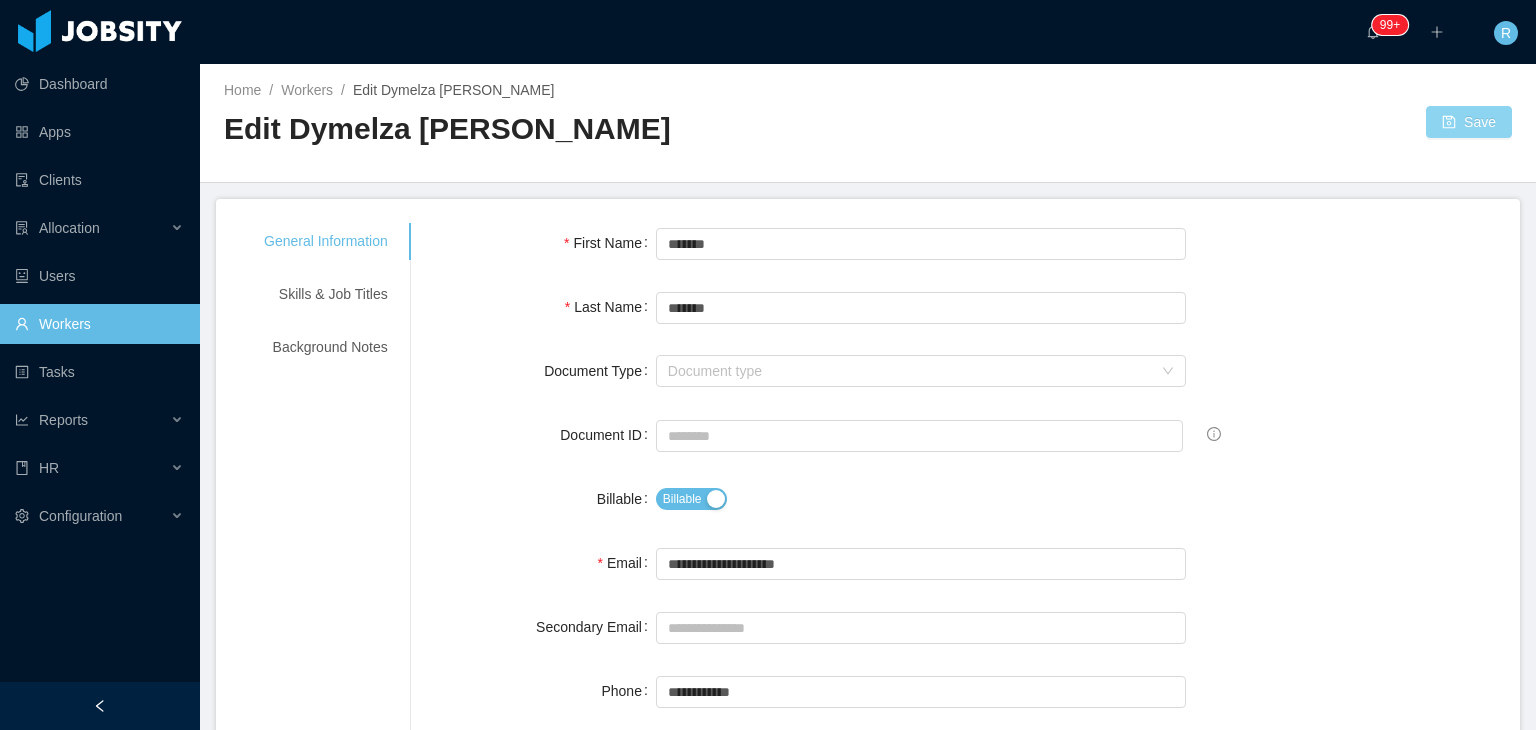 click on "Save" at bounding box center [1469, 122] 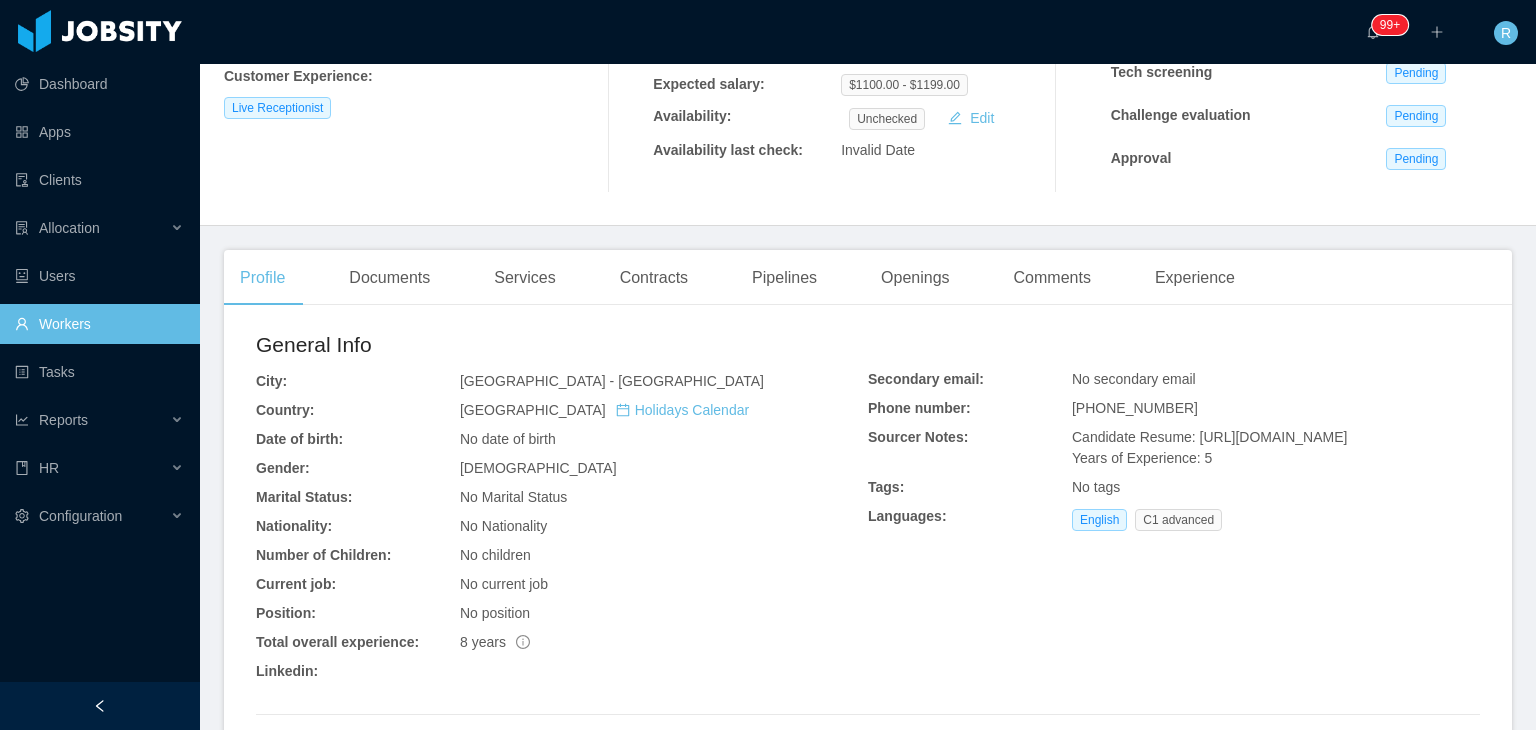 scroll, scrollTop: 400, scrollLeft: 0, axis: vertical 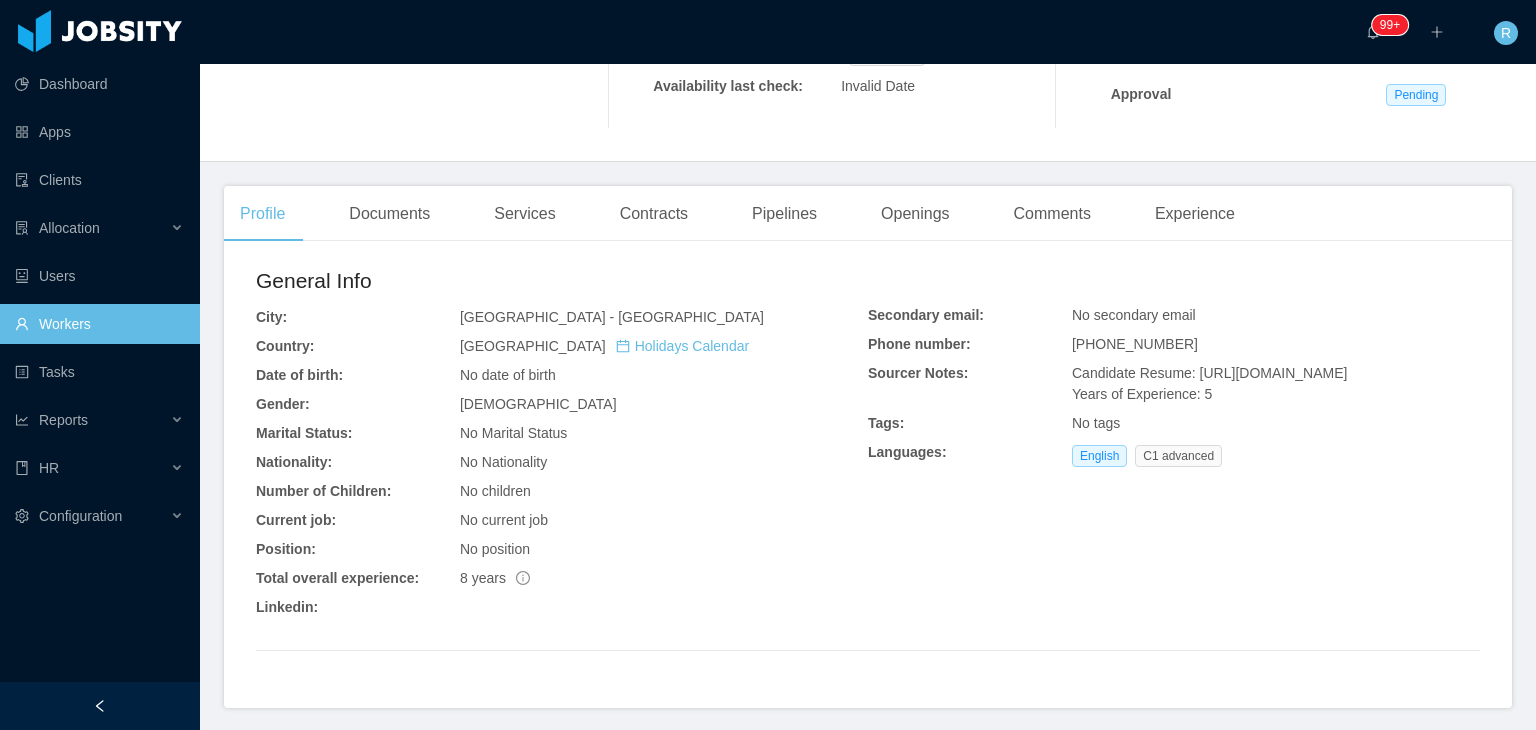 drag, startPoint x: 1277, startPoint y: 414, endPoint x: 1184, endPoint y: 374, distance: 101.23734 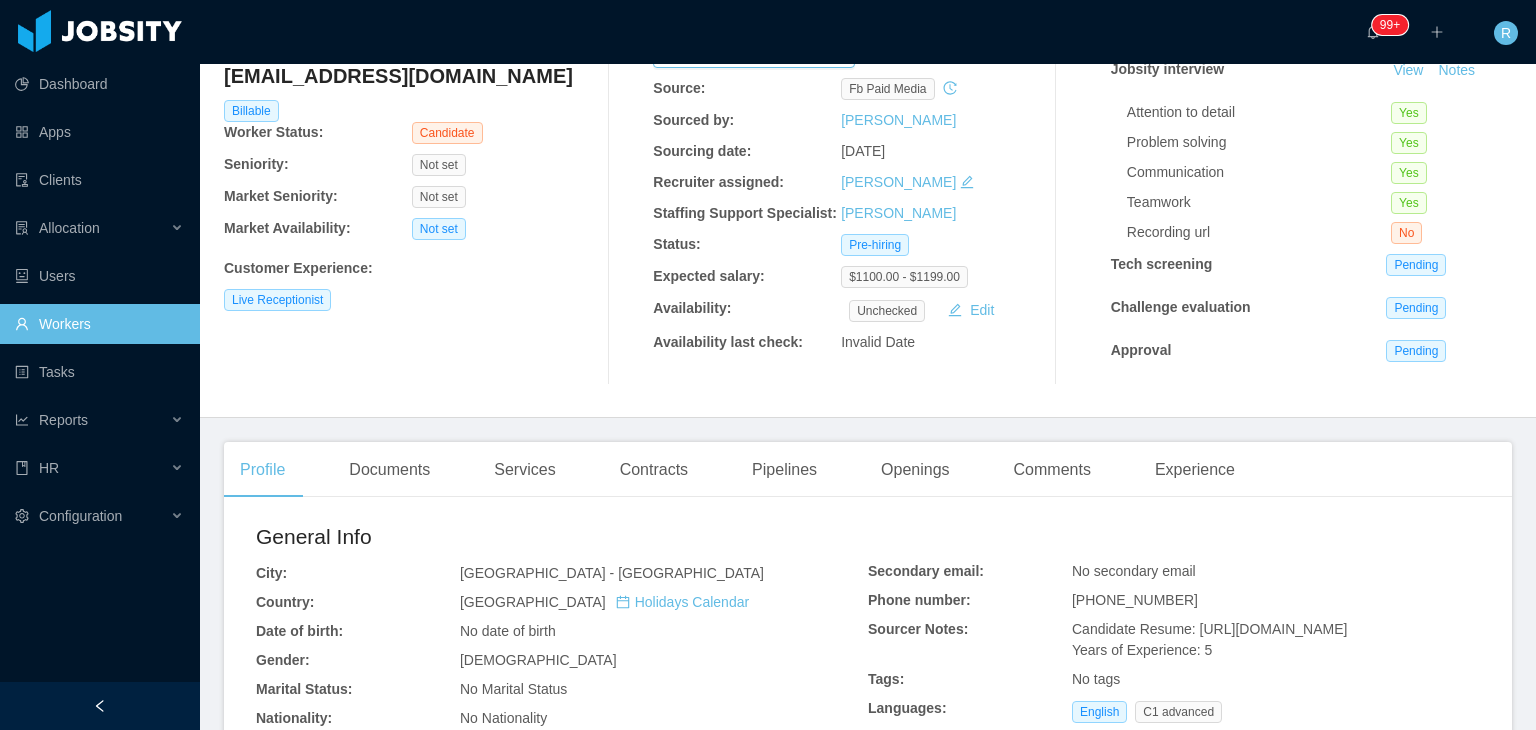scroll, scrollTop: 0, scrollLeft: 0, axis: both 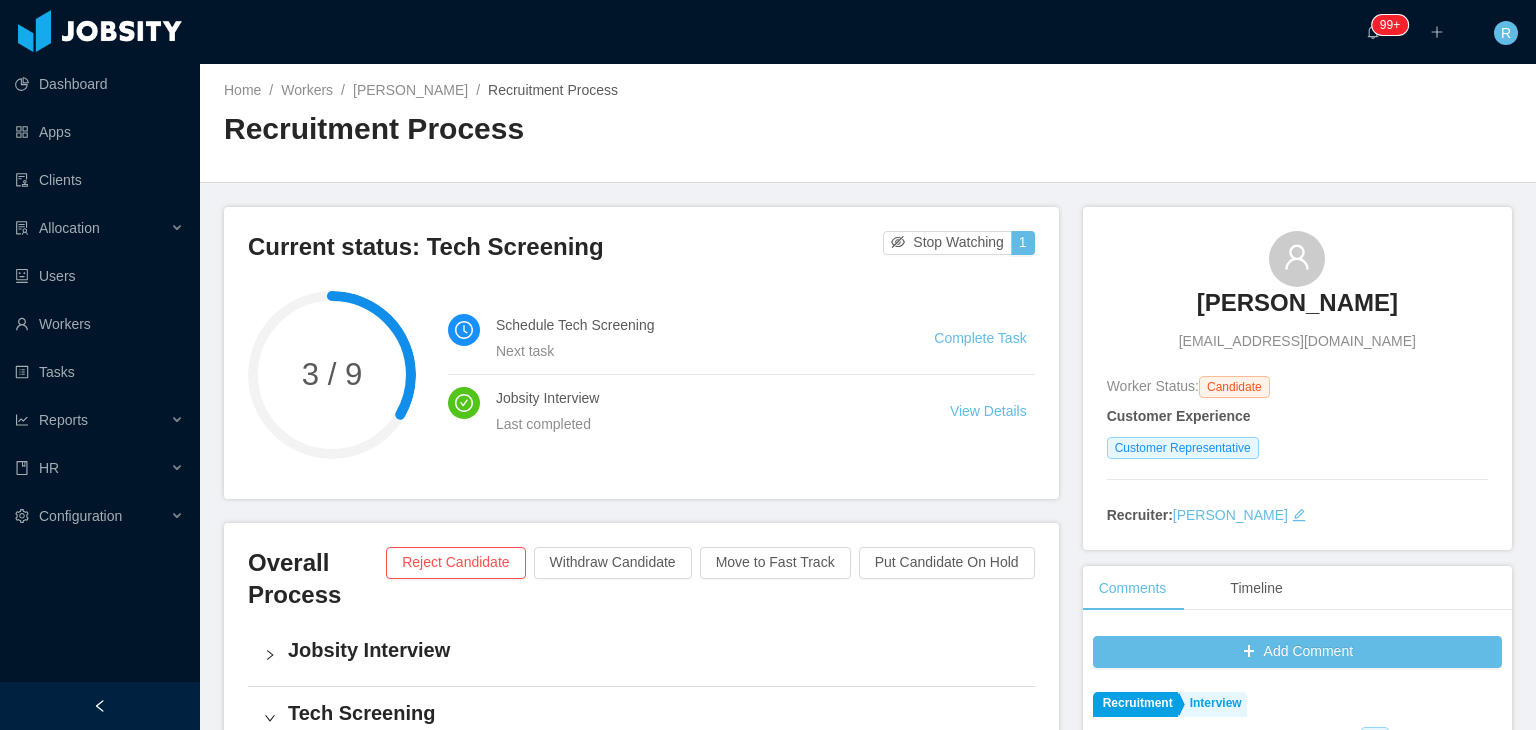 click on "[PERSON_NAME]" at bounding box center [1297, 303] 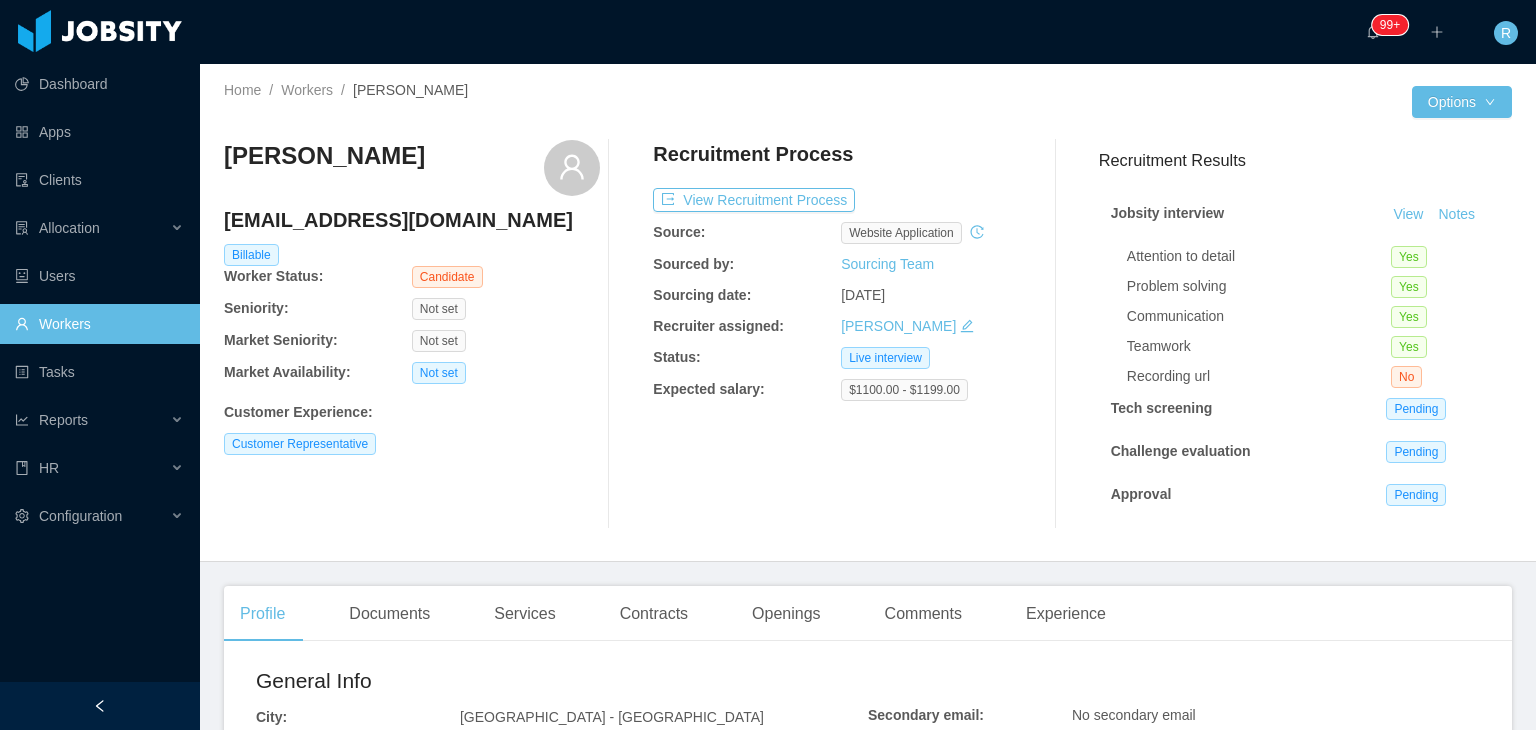 click on "[PERSON_NAME]" at bounding box center (324, 168) 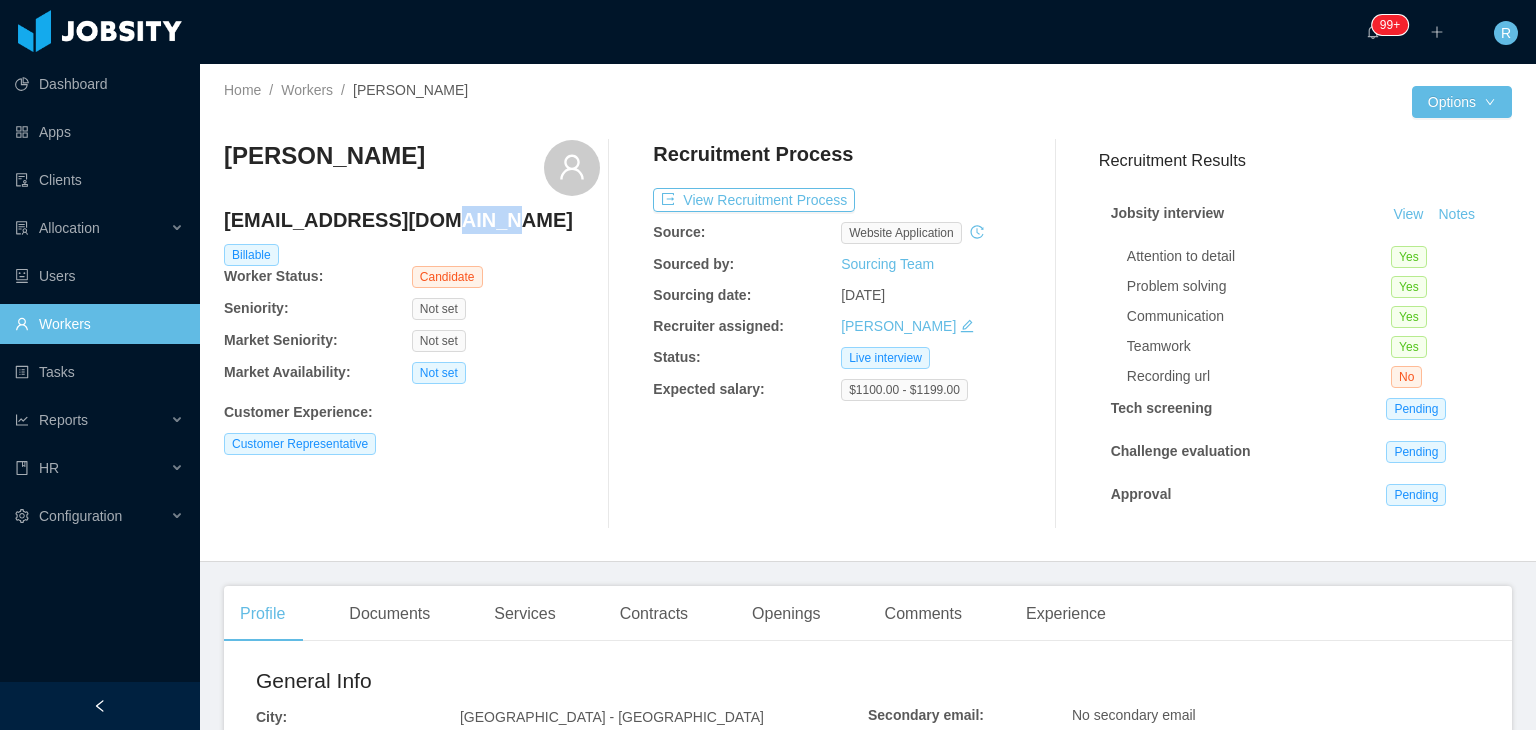 click on "[EMAIL_ADDRESS][PERSON_NAME][DOMAIN_NAME]" at bounding box center [412, 220] 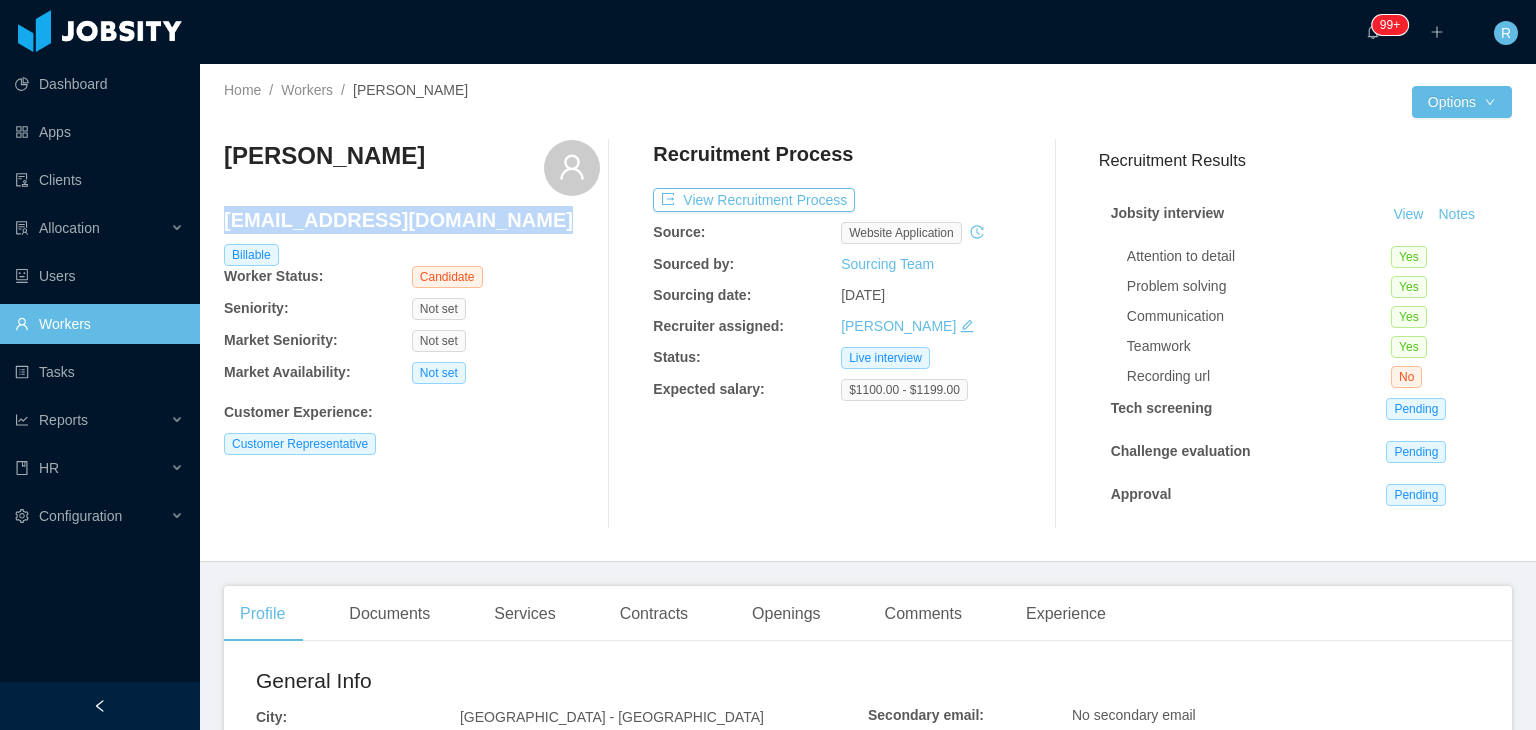 click on "[EMAIL_ADDRESS][PERSON_NAME][DOMAIN_NAME]" at bounding box center (412, 220) 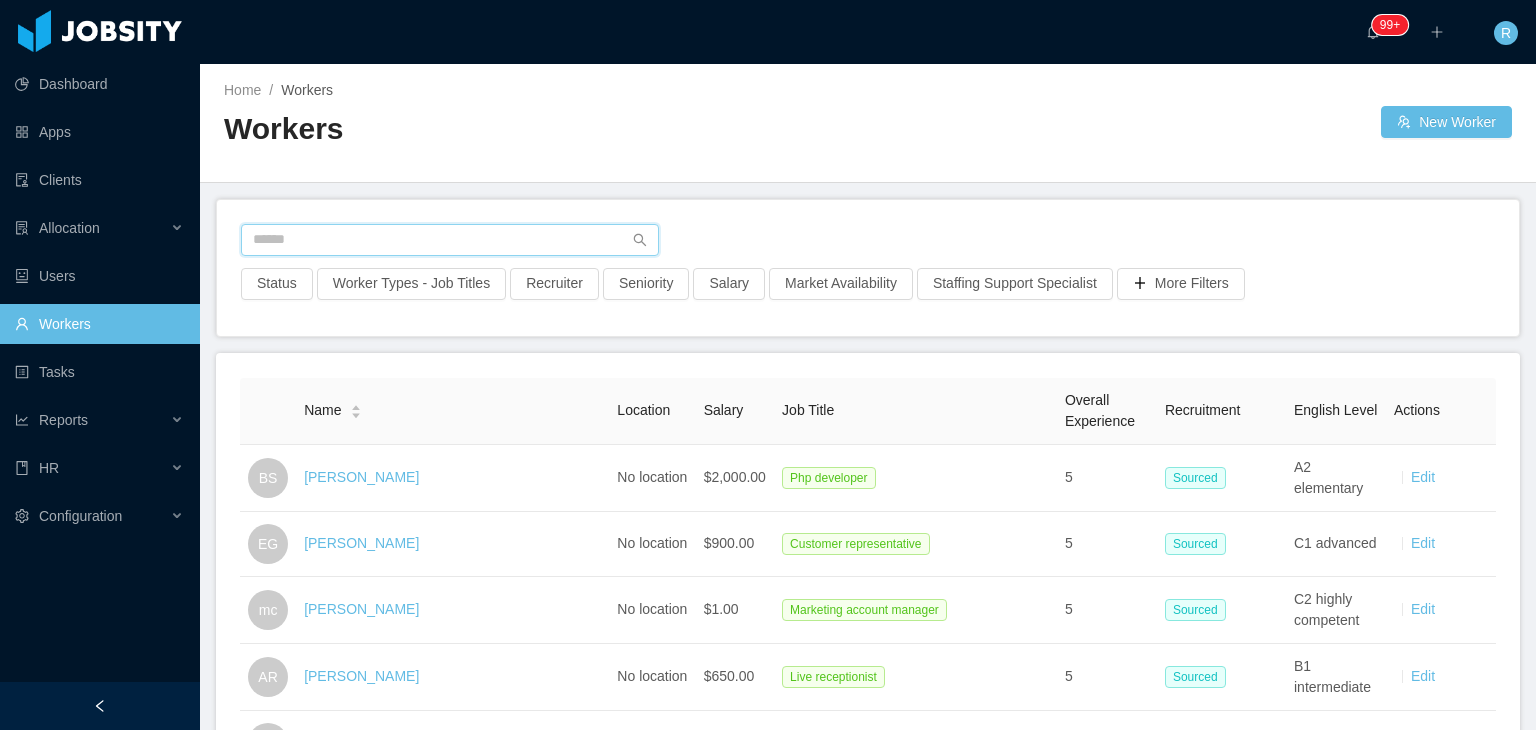 click at bounding box center [450, 240] 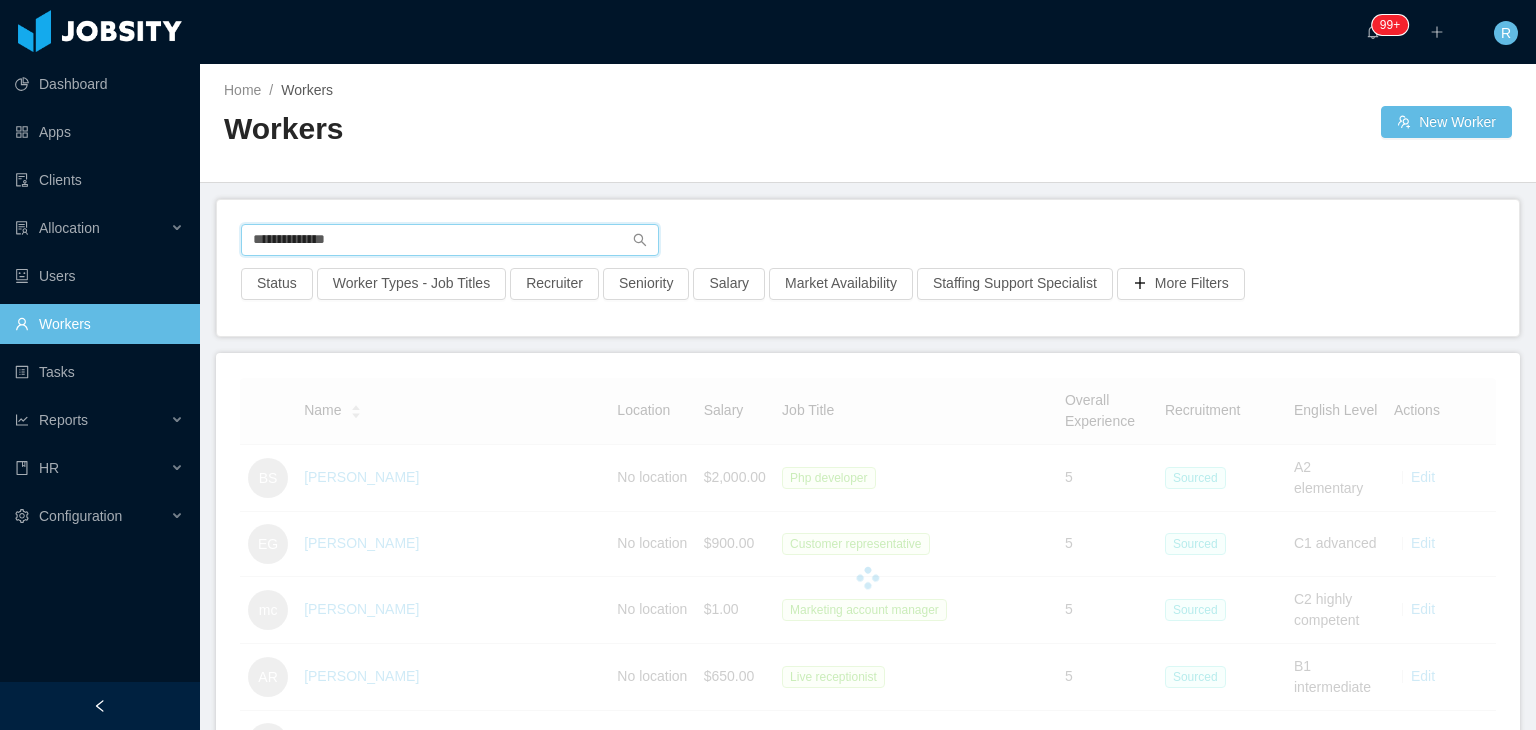 type on "**********" 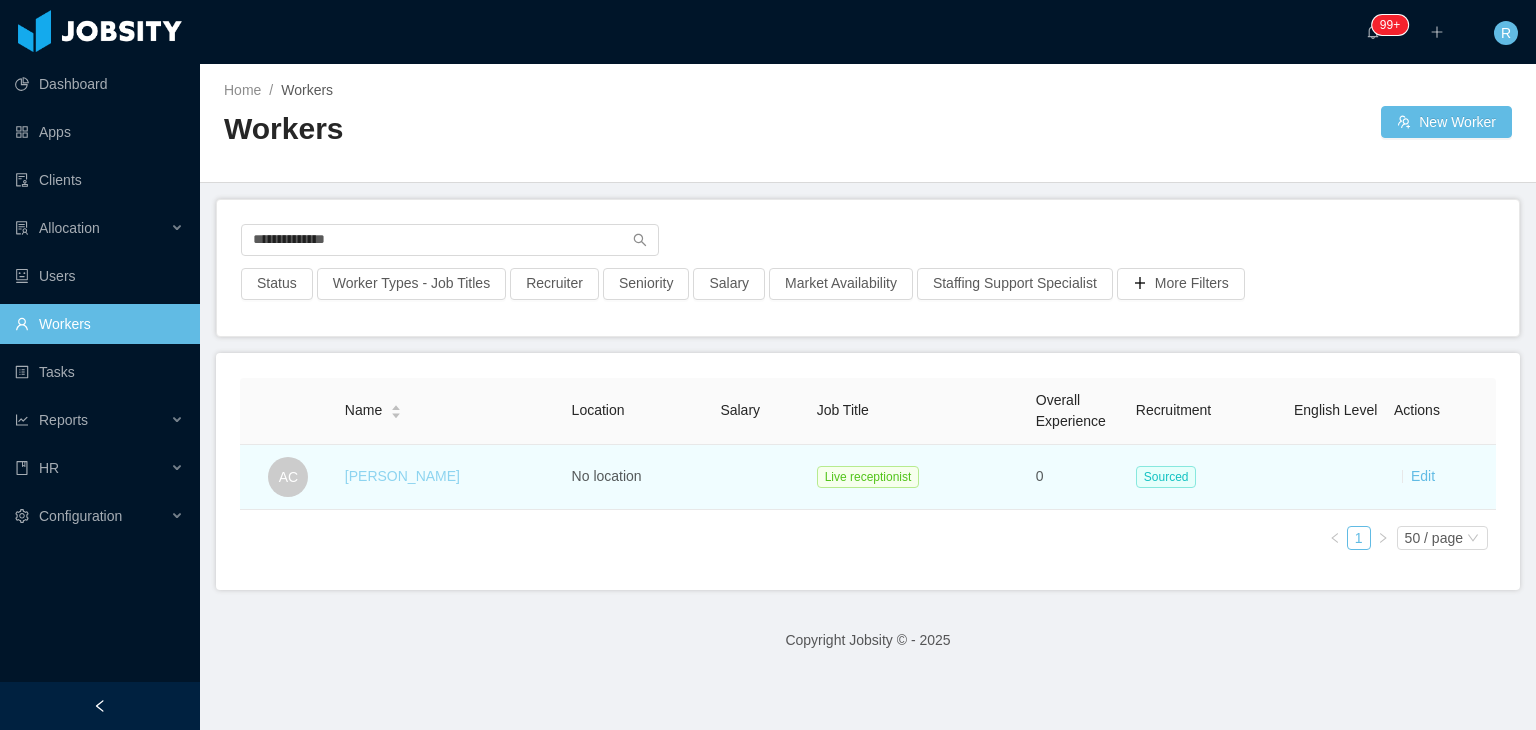 click on "Andrea Colocho" at bounding box center (402, 476) 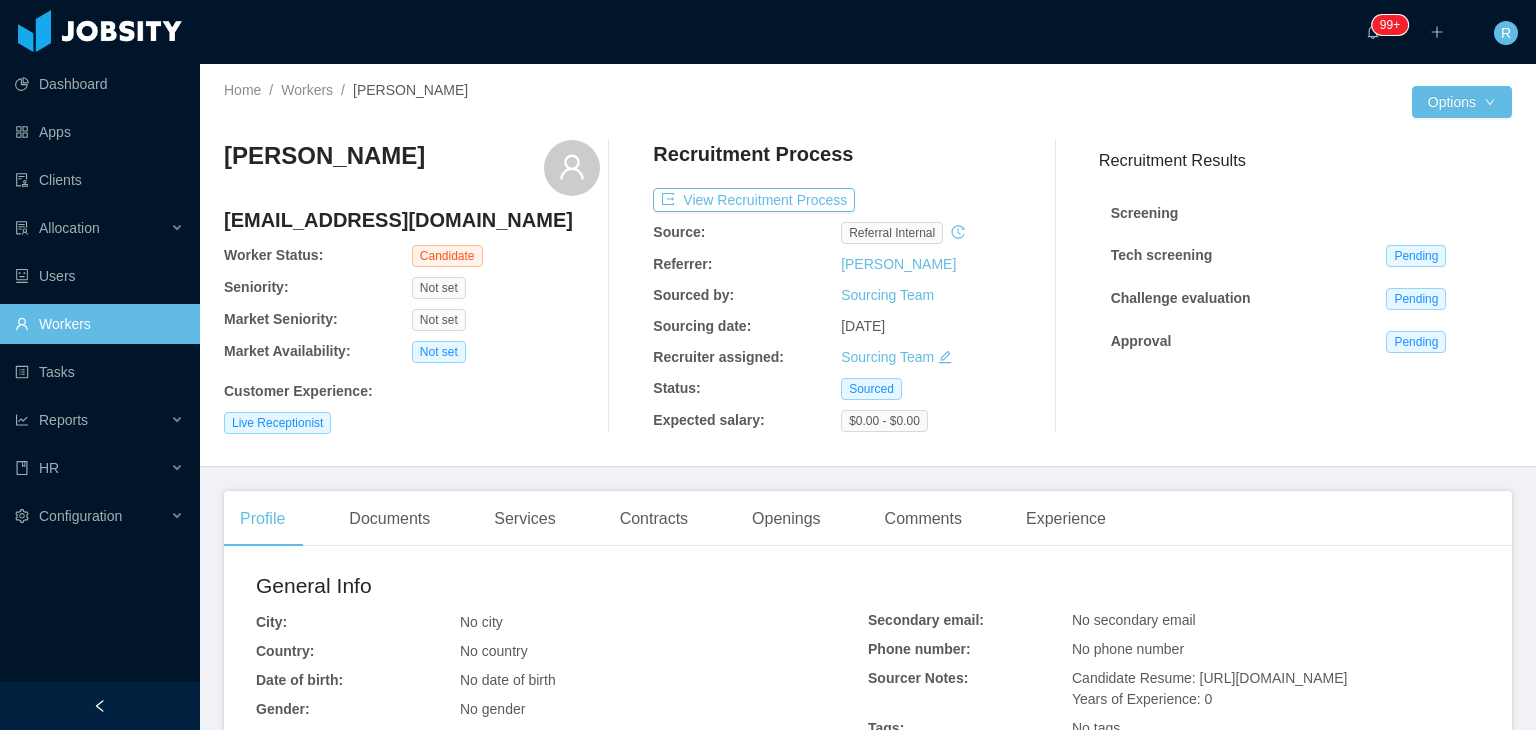 click on "andisofcol8@gmail.com" at bounding box center (412, 220) 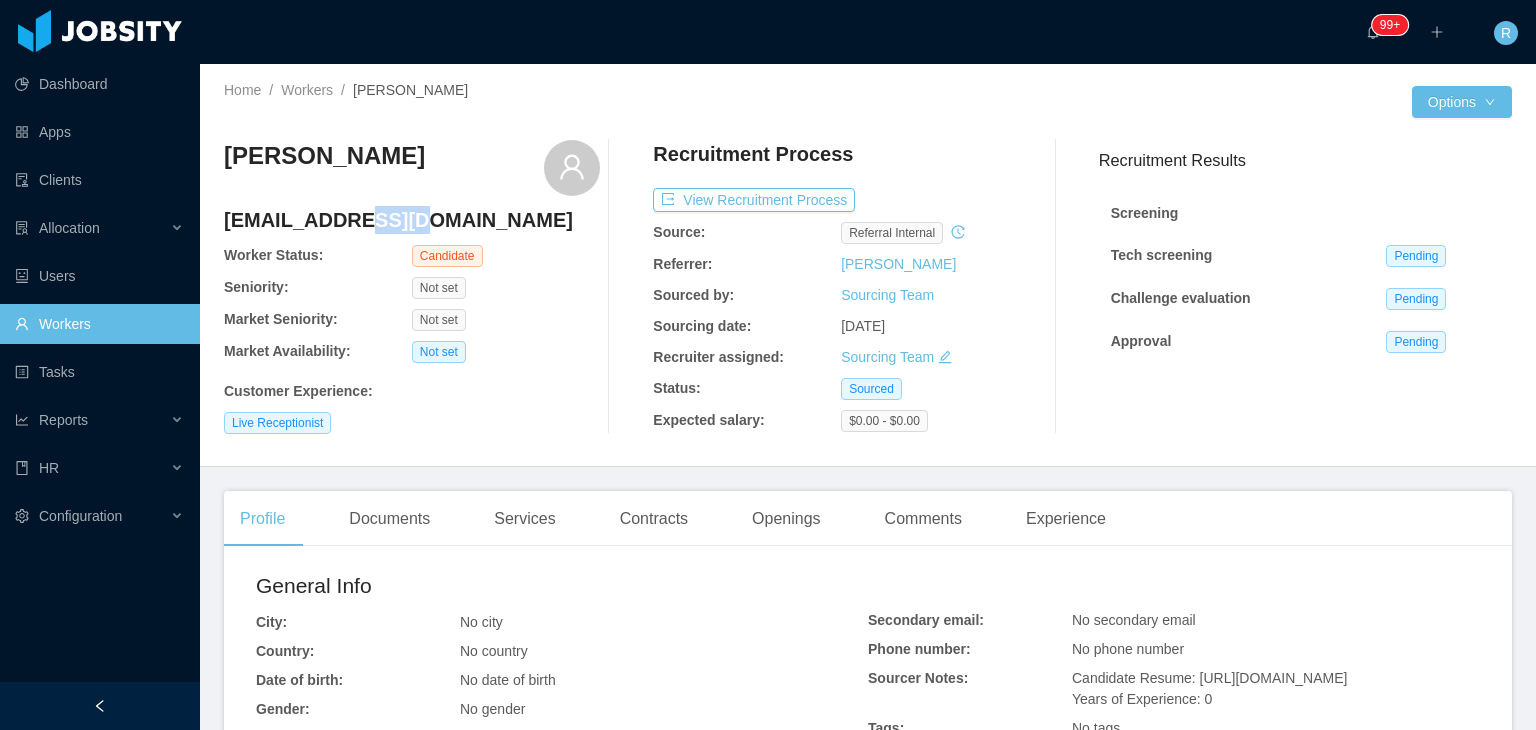 click on "andisofcol8@gmail.com" at bounding box center (412, 220) 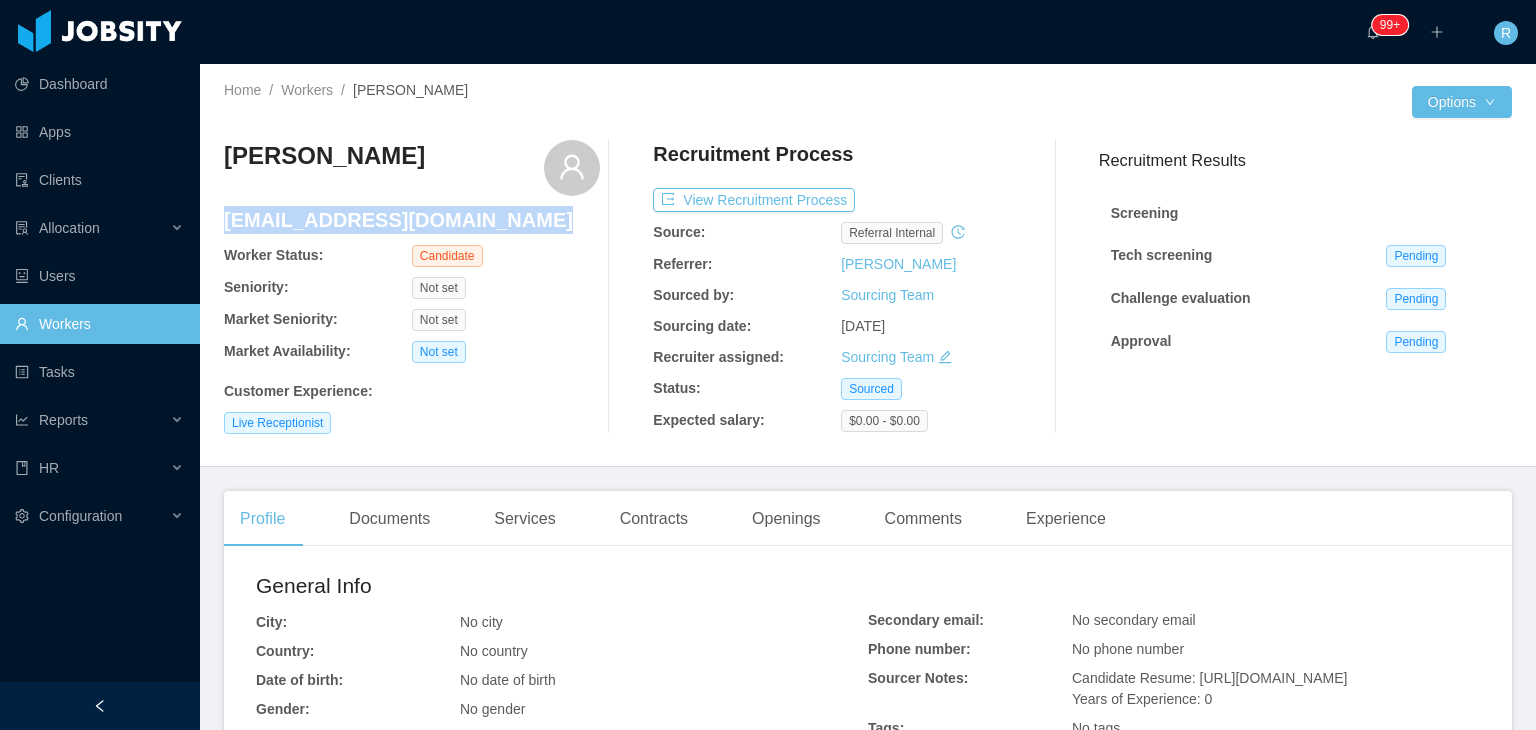 click on "andisofcol8@gmail.com" at bounding box center [412, 220] 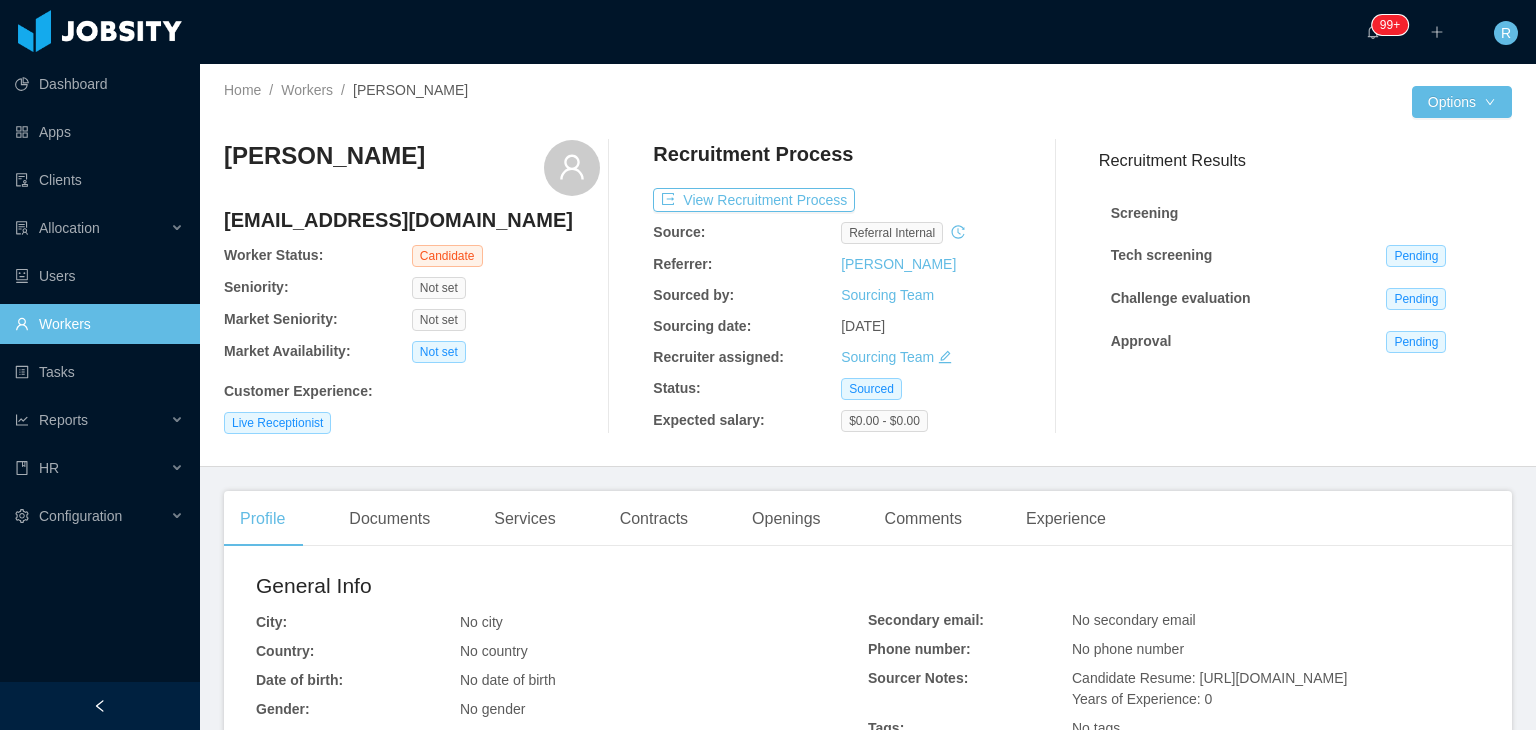 click 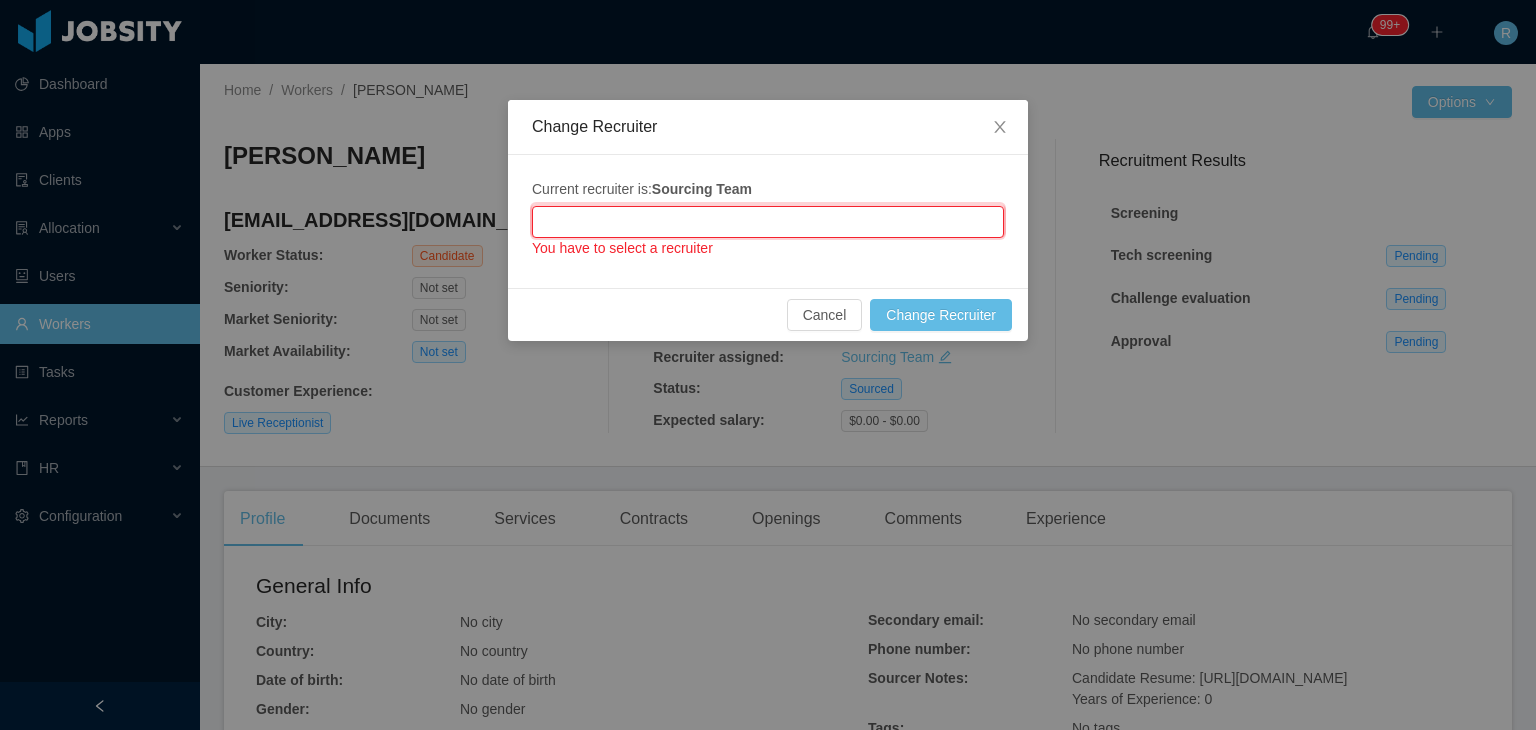 click at bounding box center (768, 222) 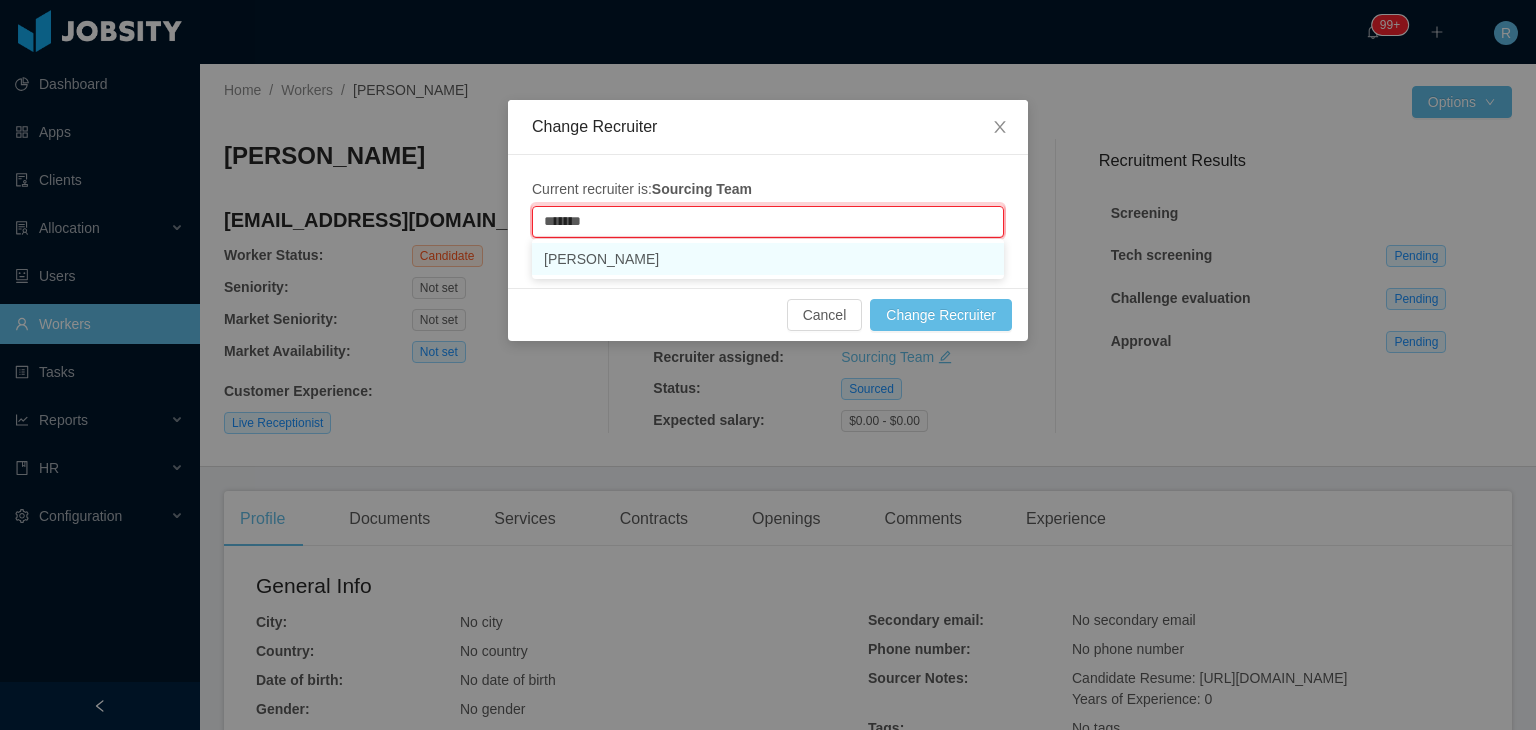 click on "[PERSON_NAME]" at bounding box center (768, 259) 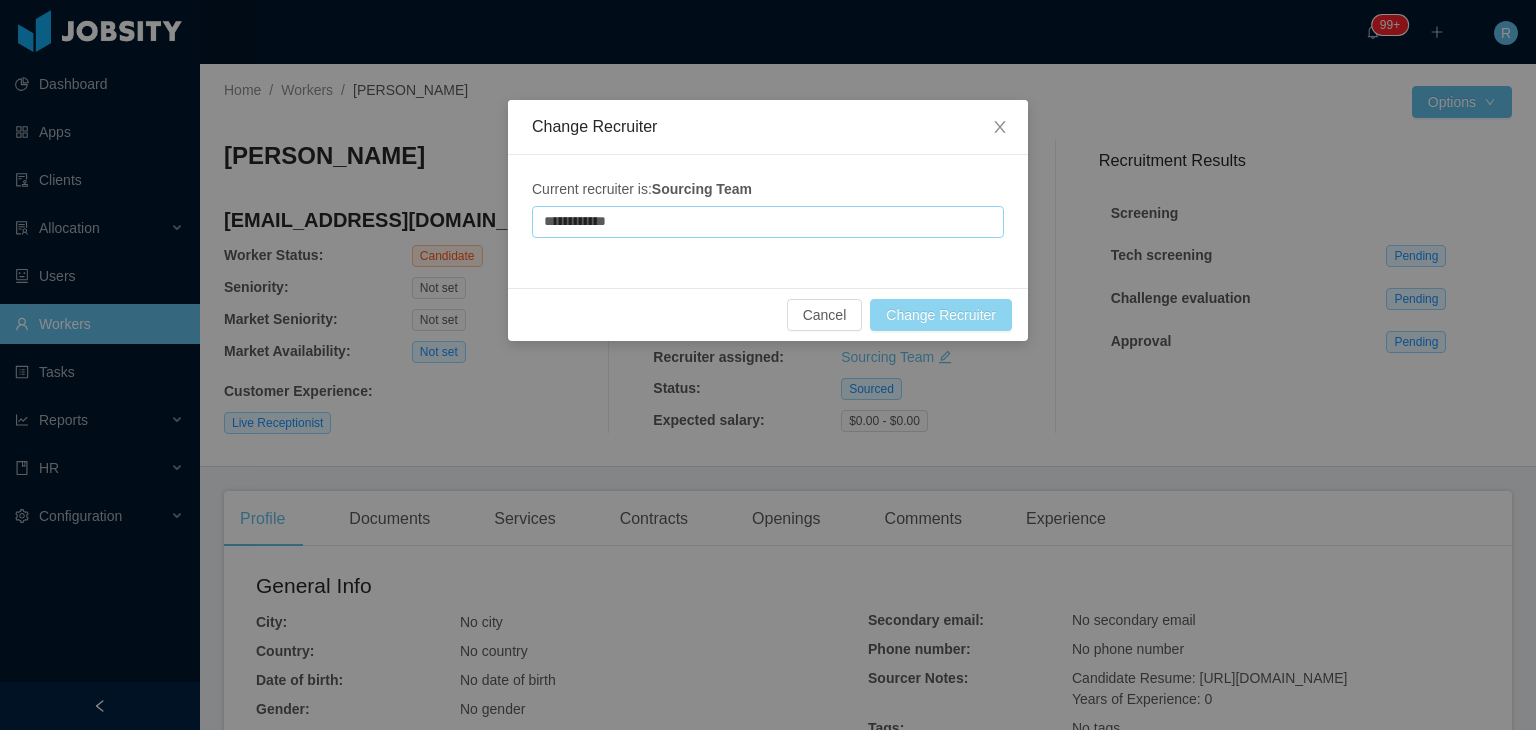 type on "**********" 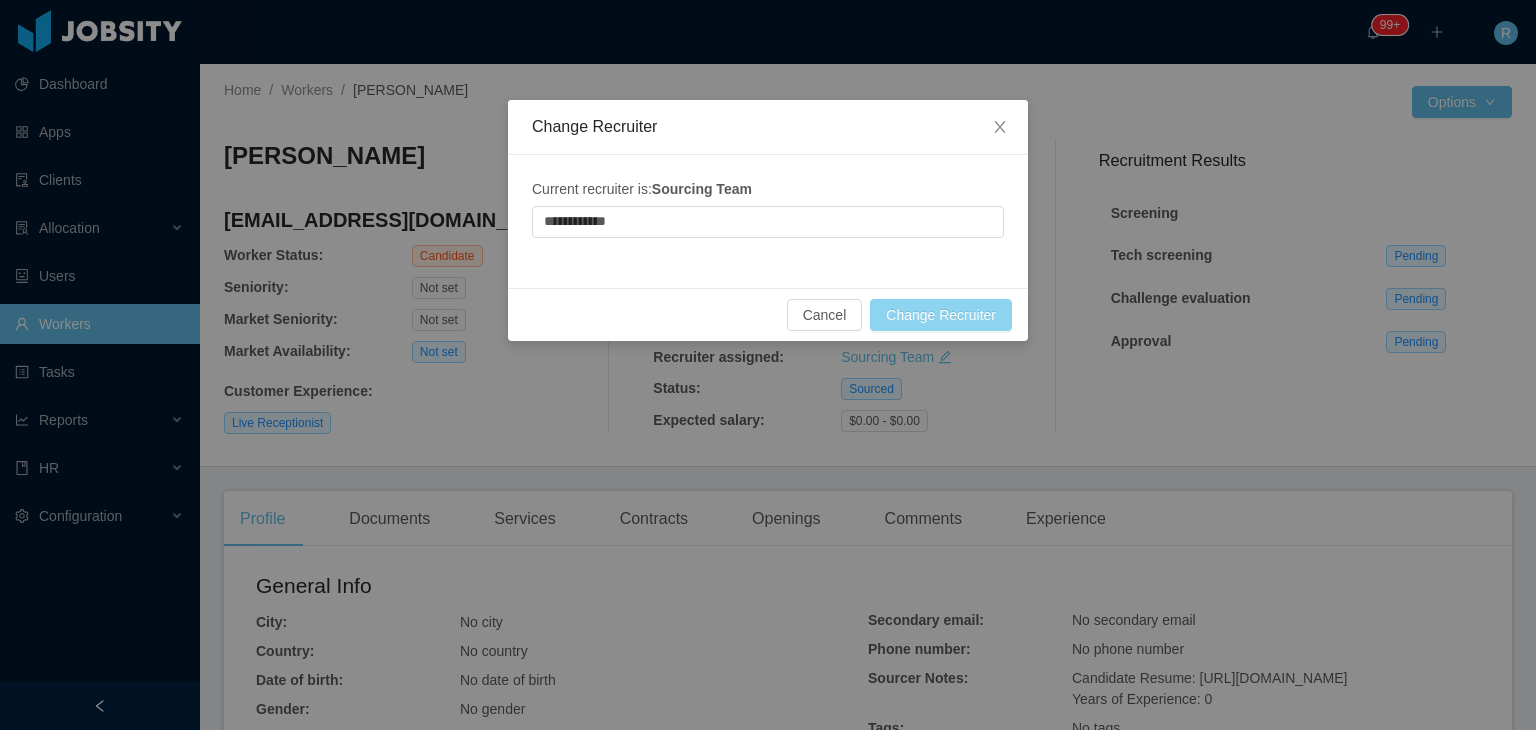 click on "Change Recruiter" 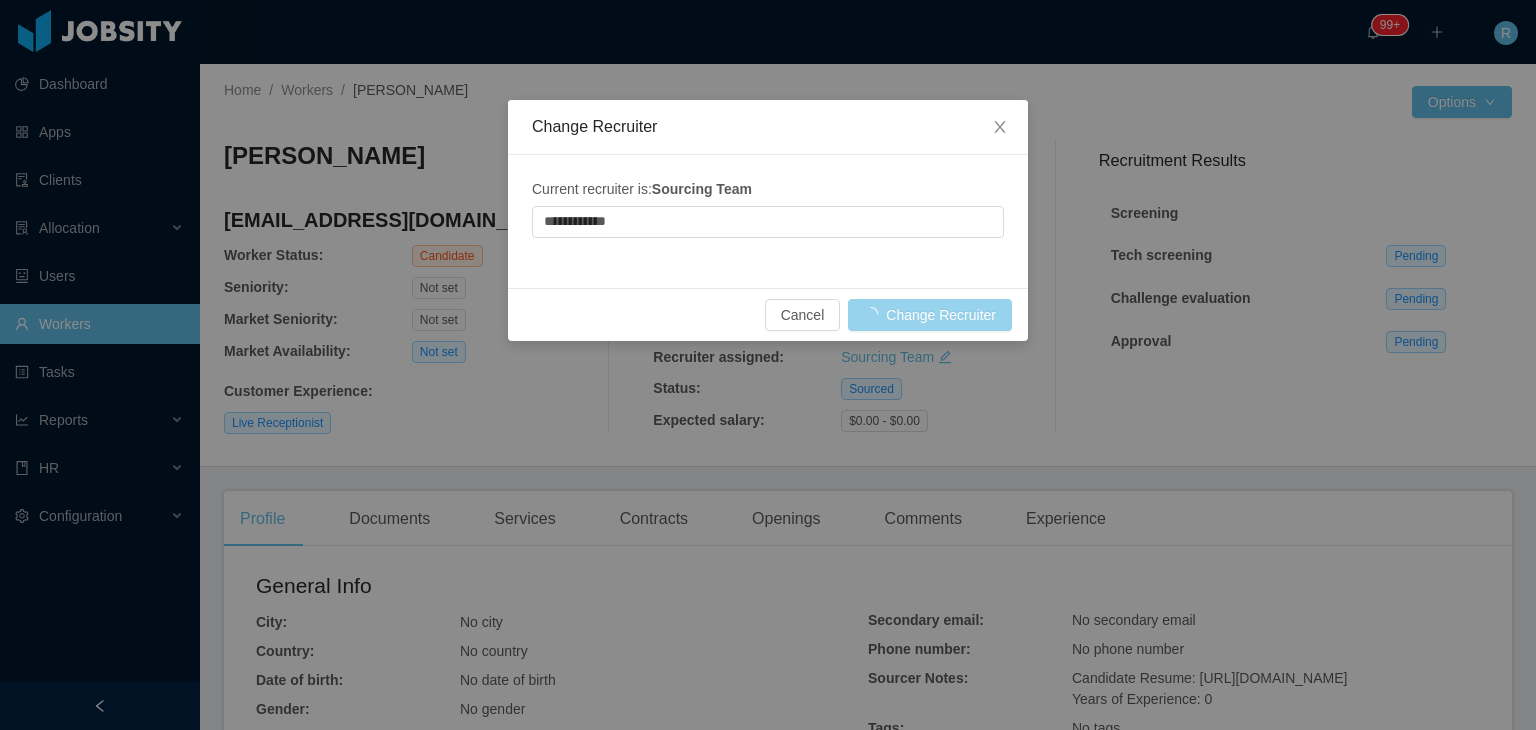 type 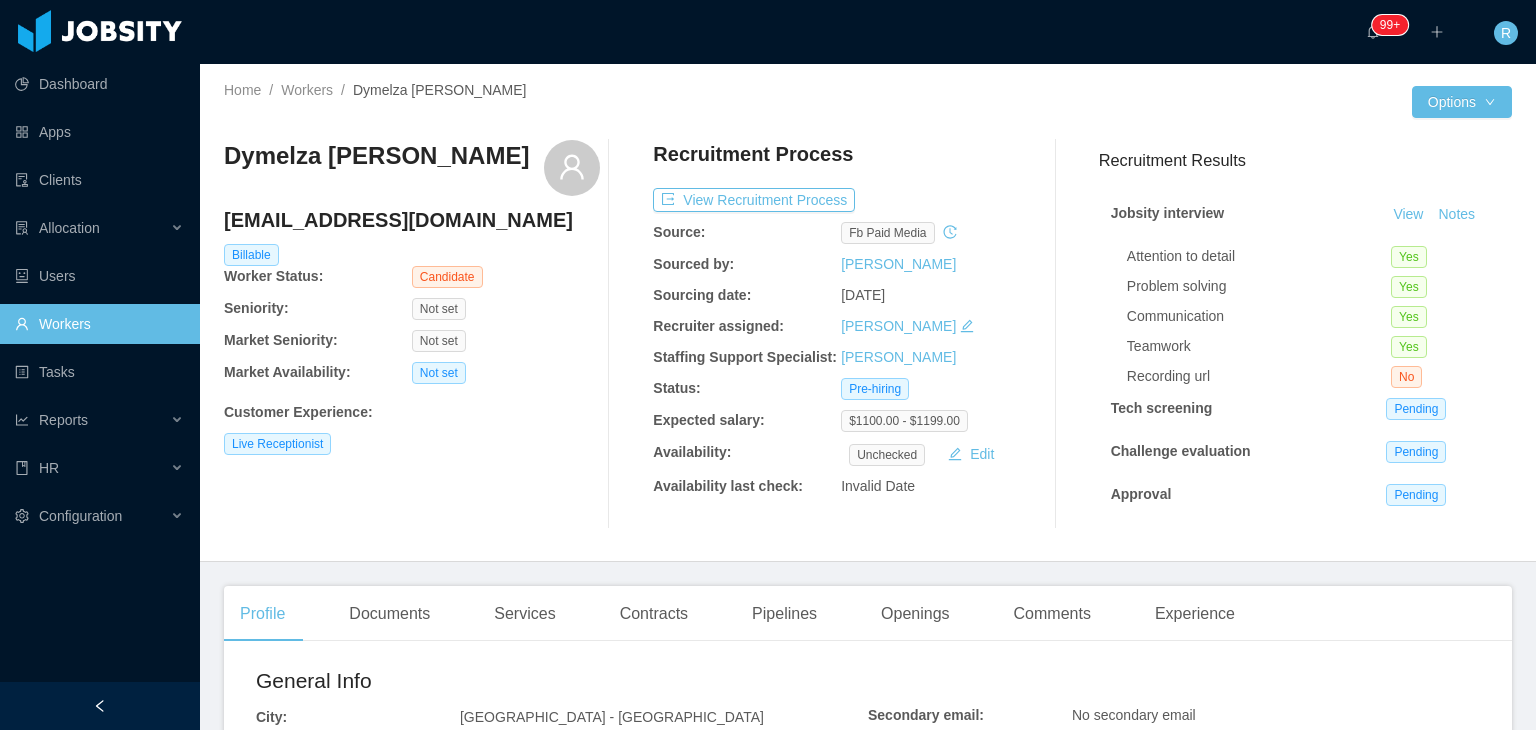 scroll, scrollTop: 0, scrollLeft: 0, axis: both 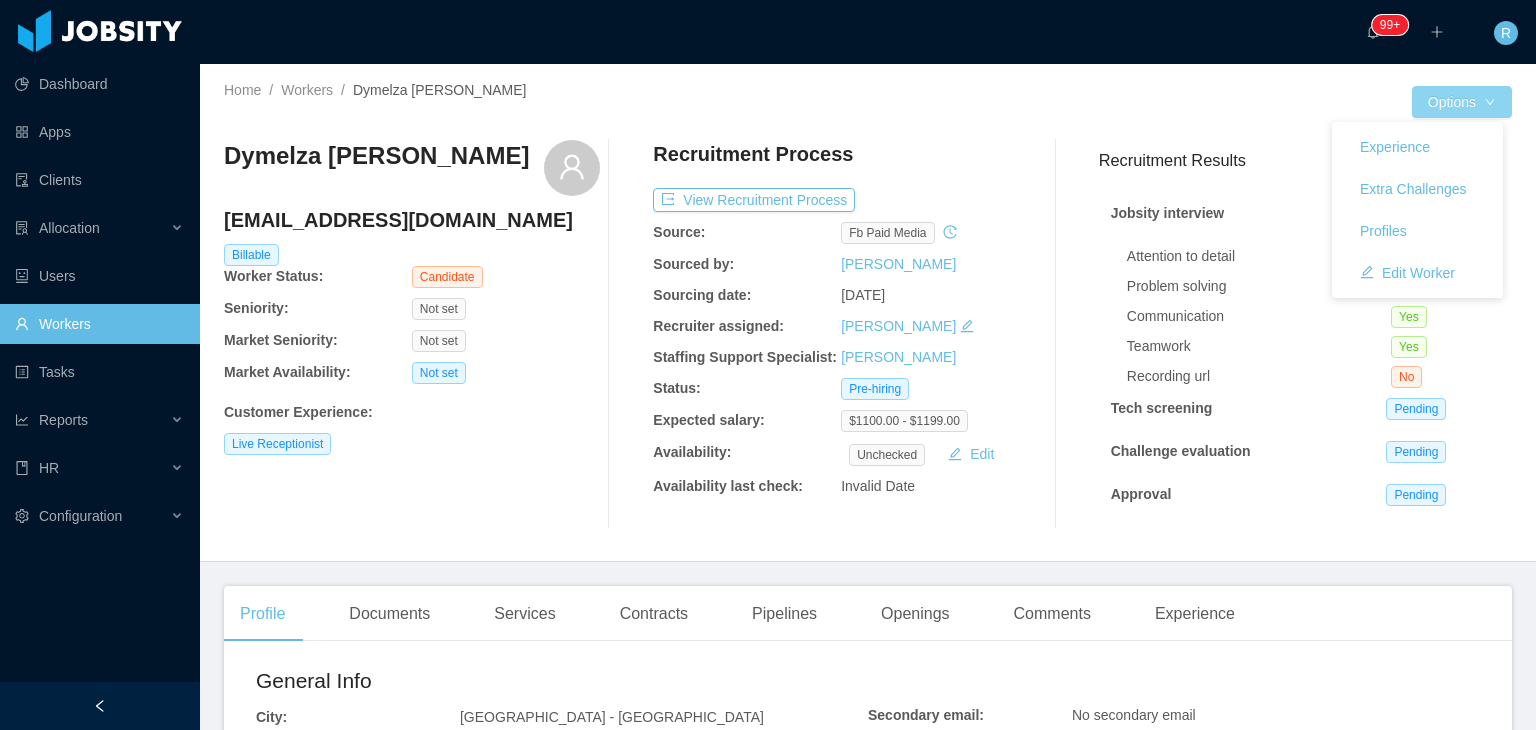click on "Options" at bounding box center (1462, 102) 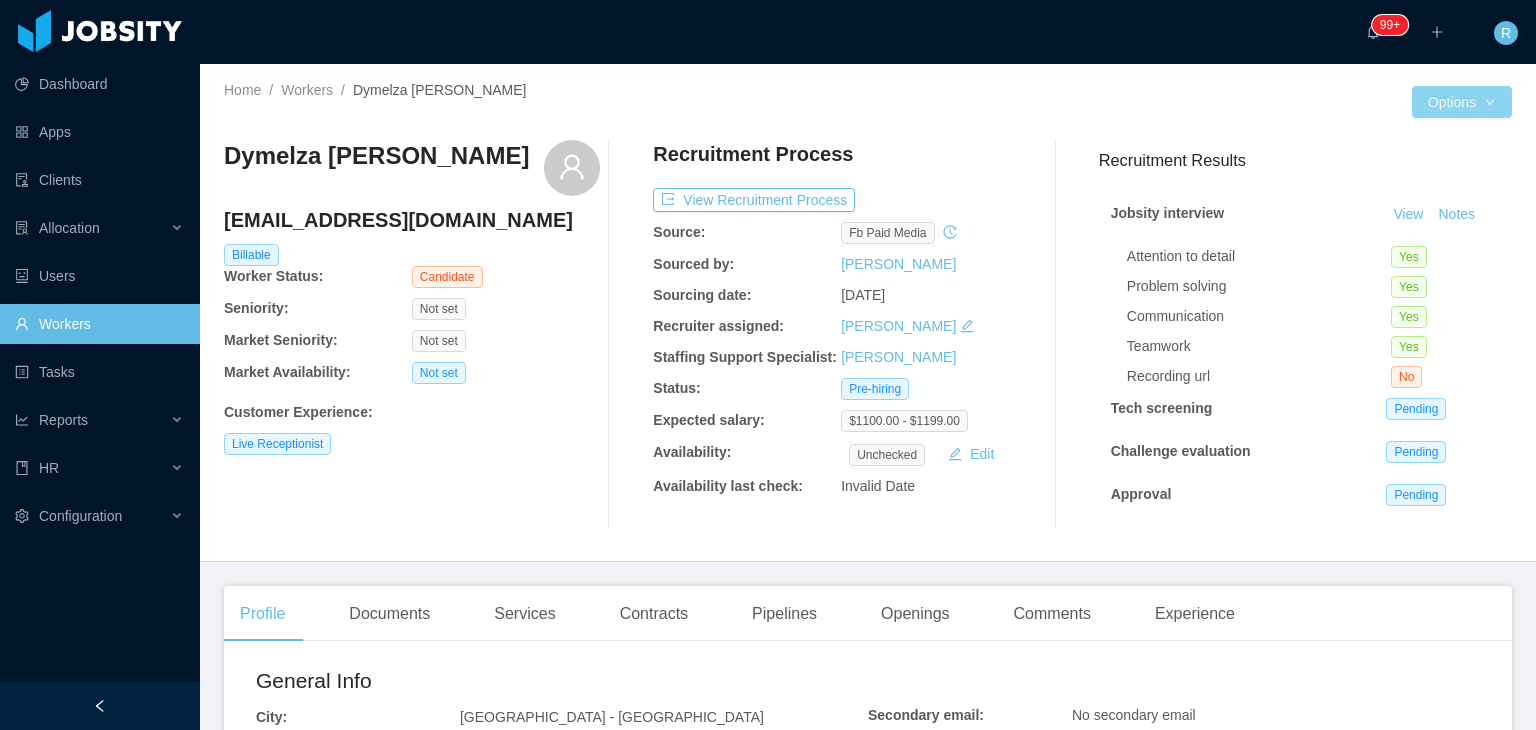 click on "Options" at bounding box center [1462, 102] 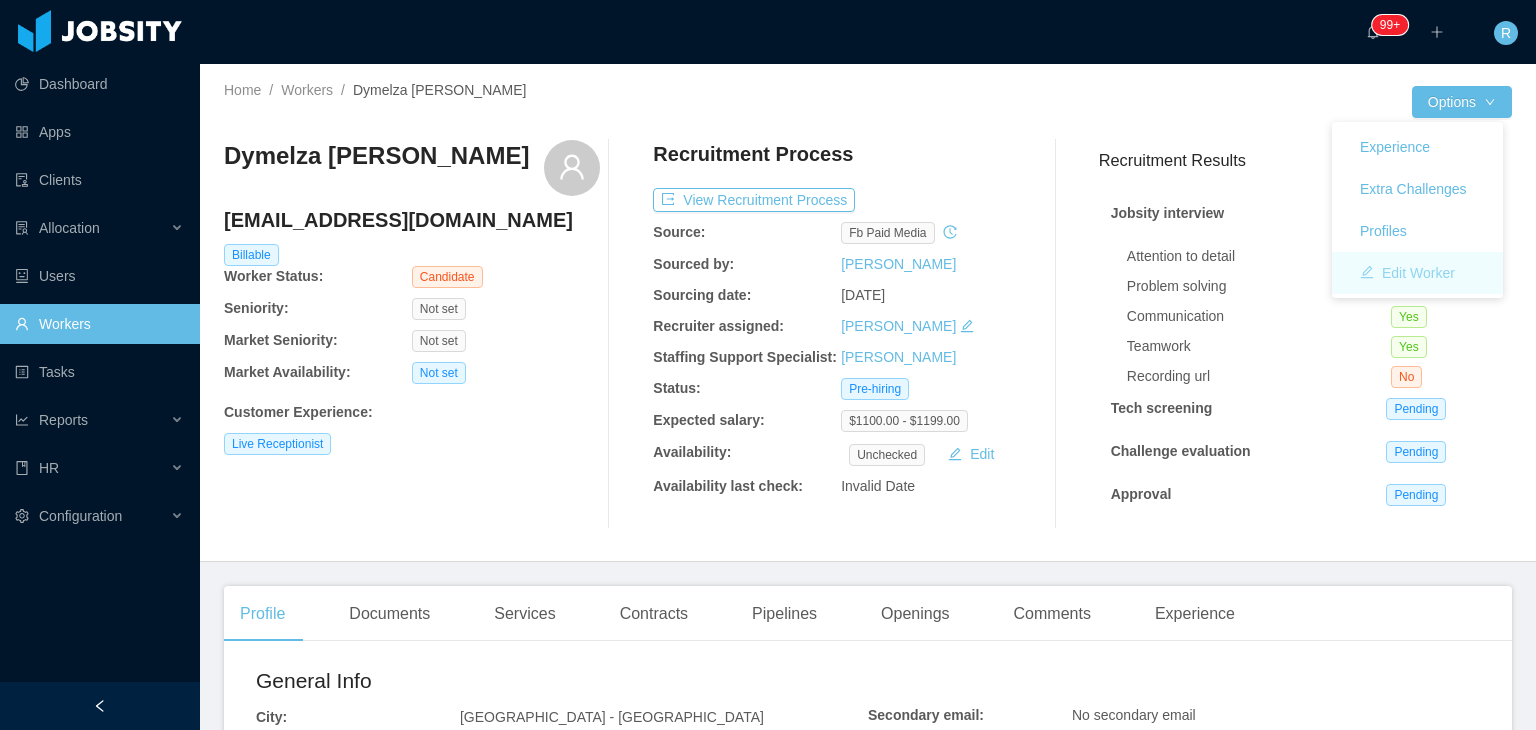 click on "Edit Worker" at bounding box center [1407, 273] 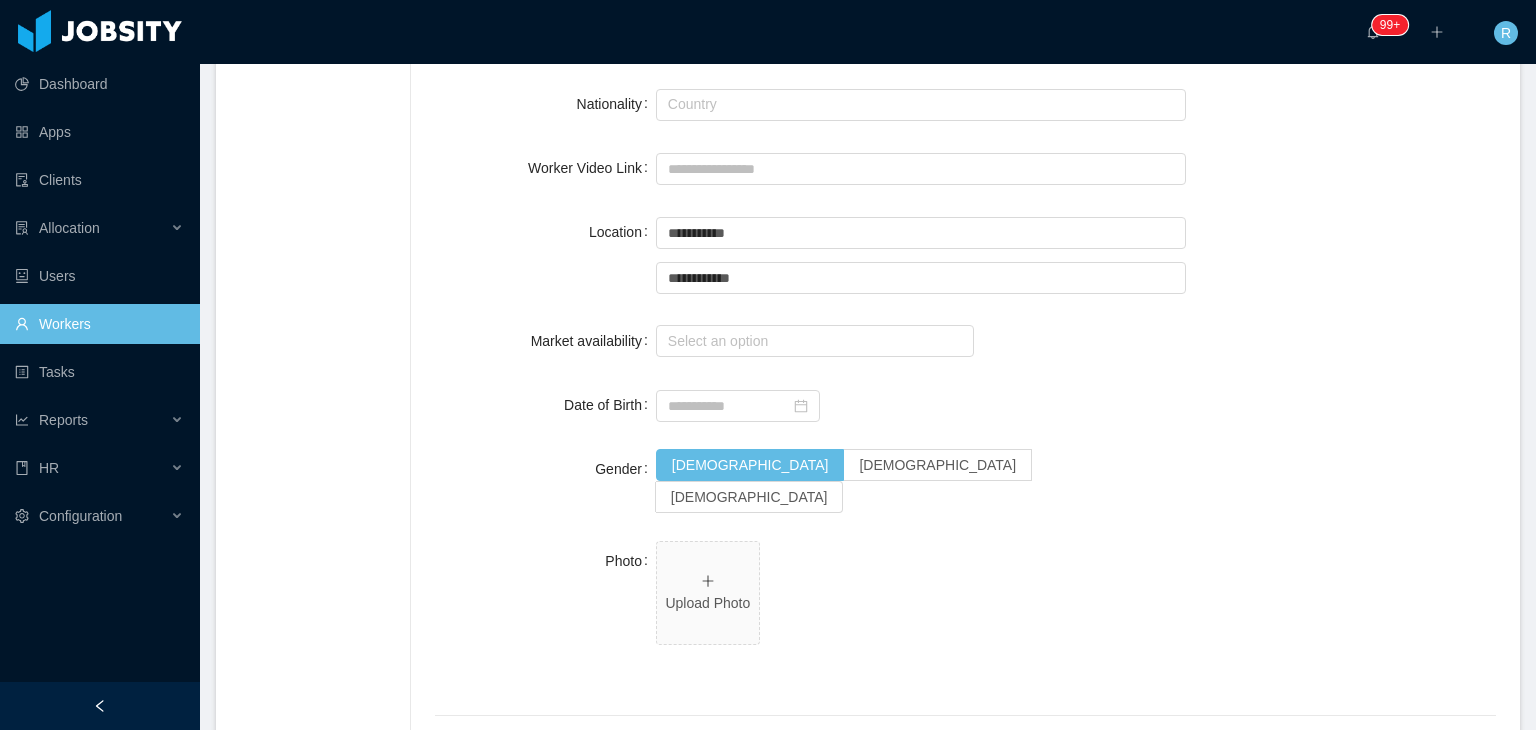 scroll, scrollTop: 900, scrollLeft: 0, axis: vertical 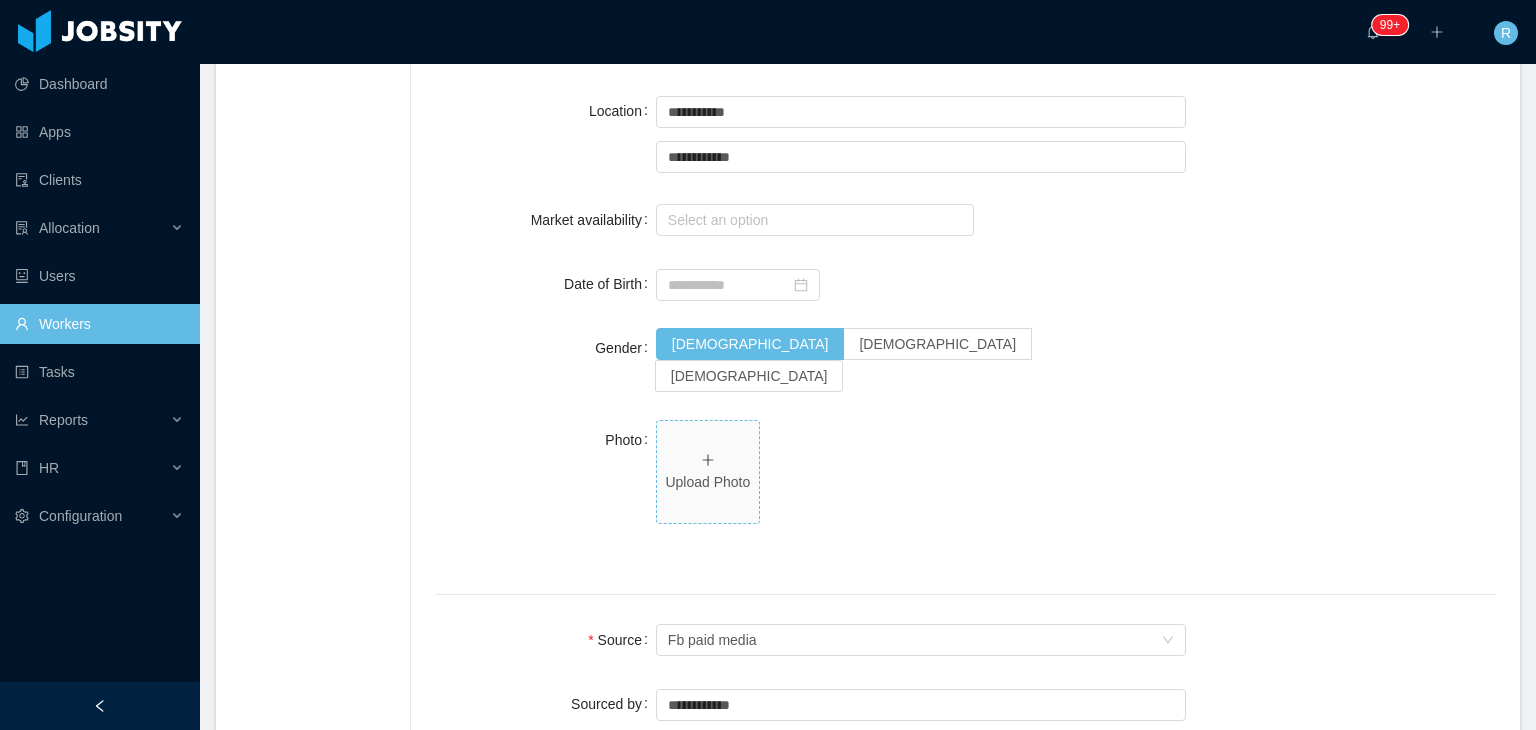 click on "Upload Photo" at bounding box center [708, 482] 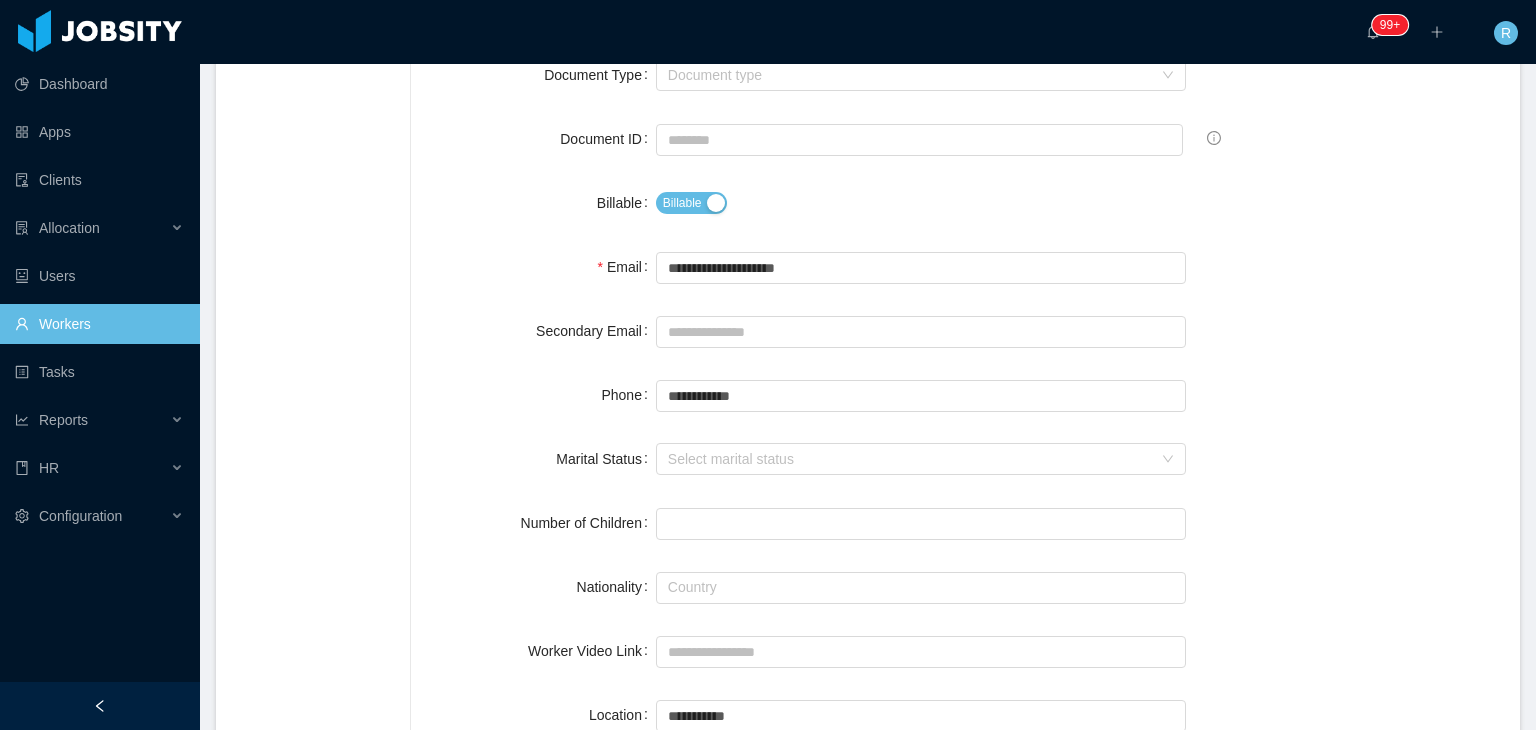 scroll, scrollTop: 0, scrollLeft: 0, axis: both 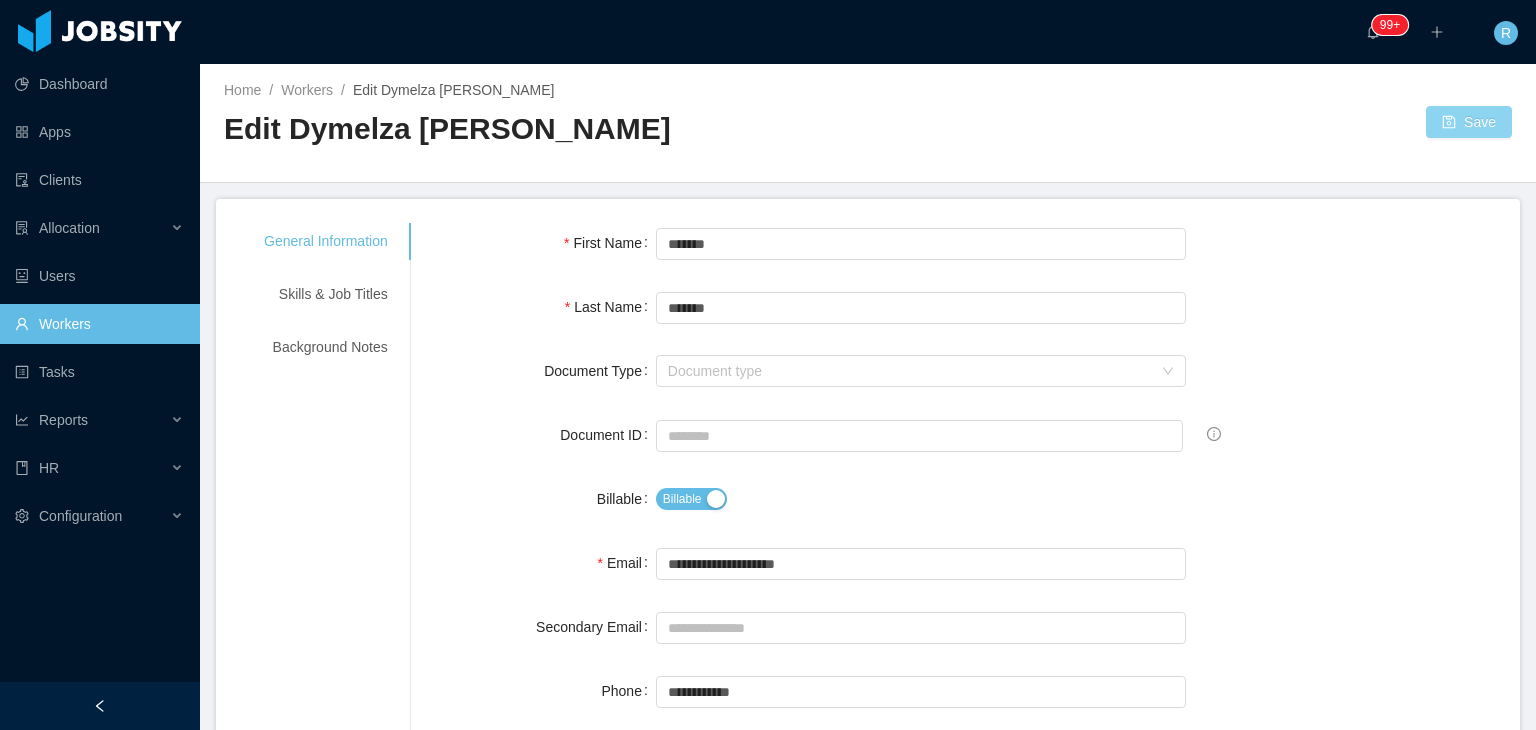 click on "Save" at bounding box center (1469, 122) 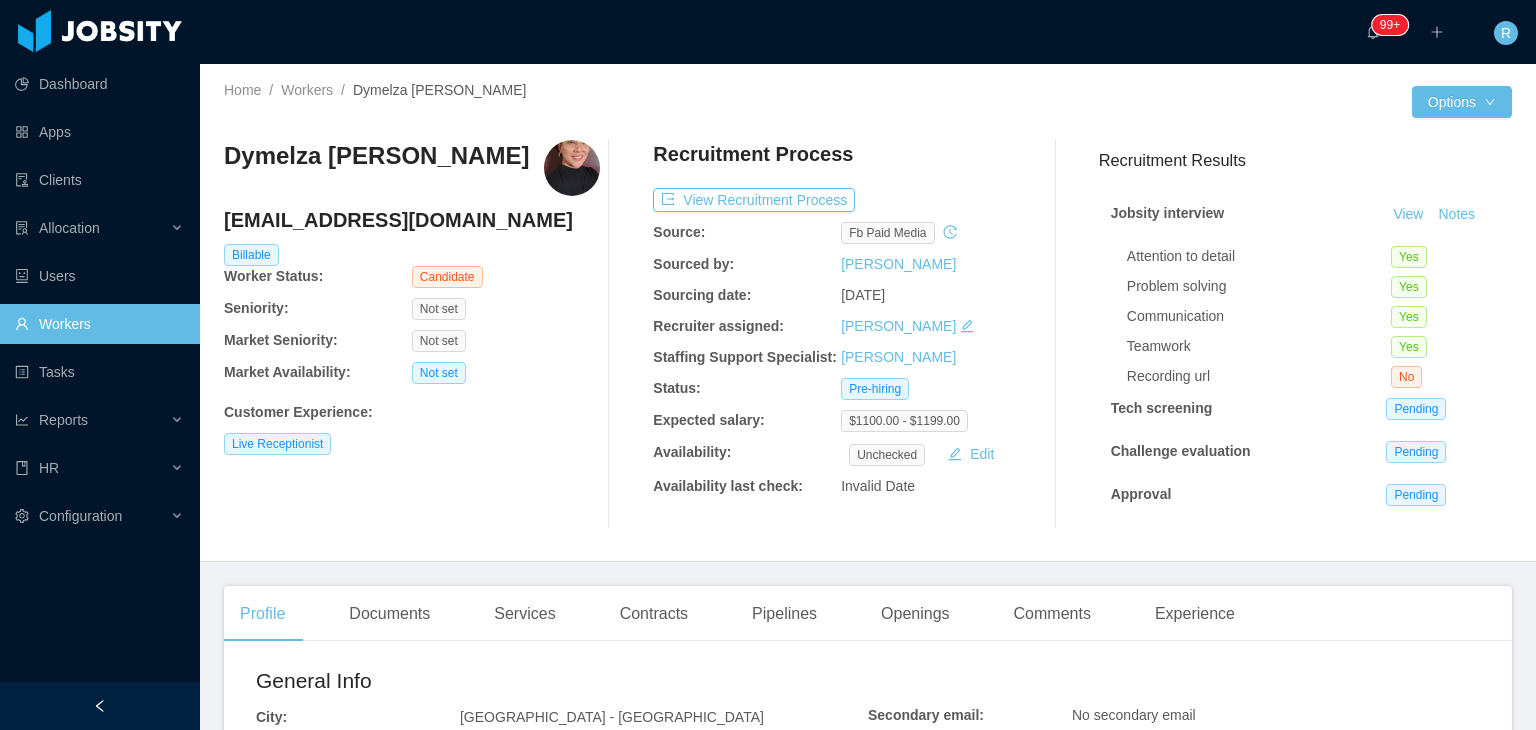 click at bounding box center (572, 168) 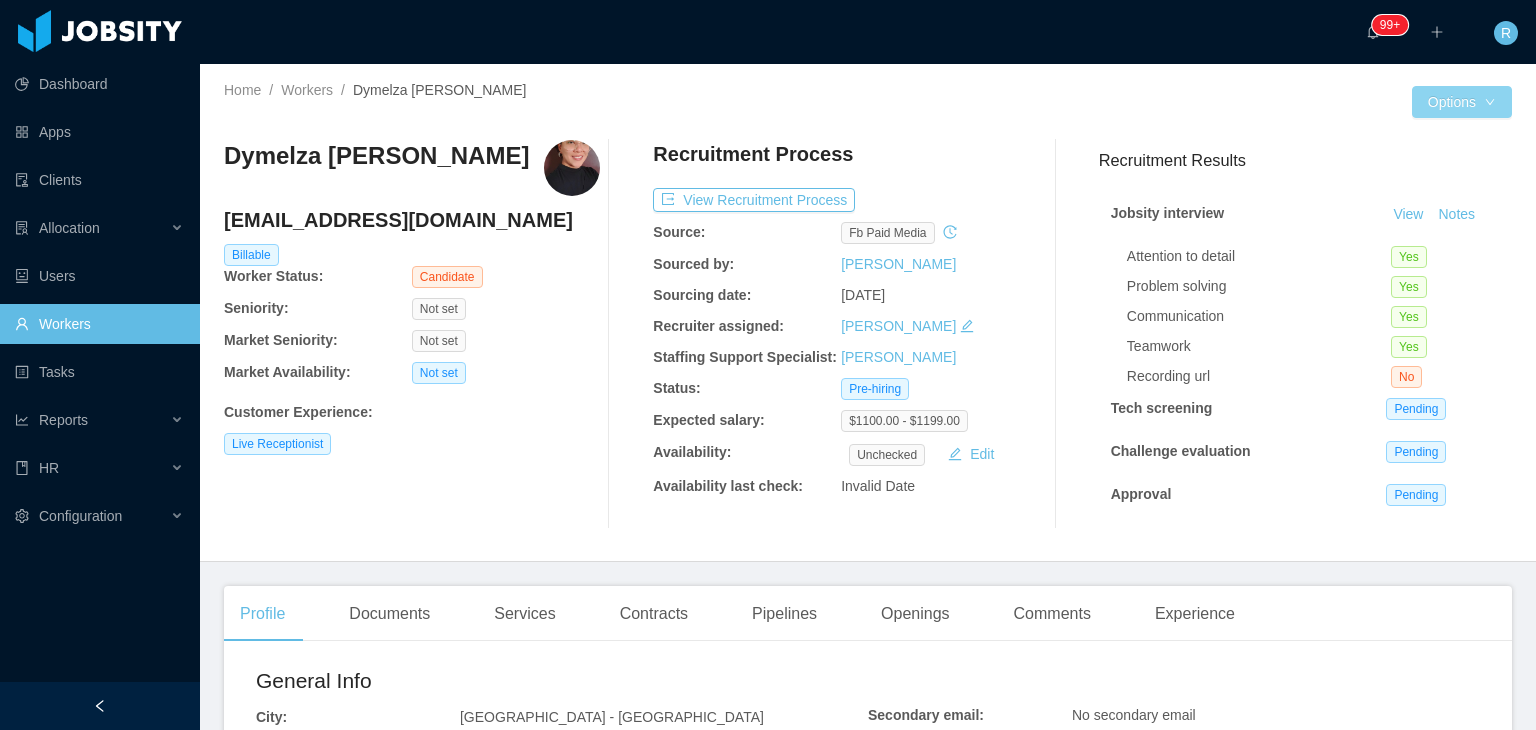 click on "Options" at bounding box center (1462, 102) 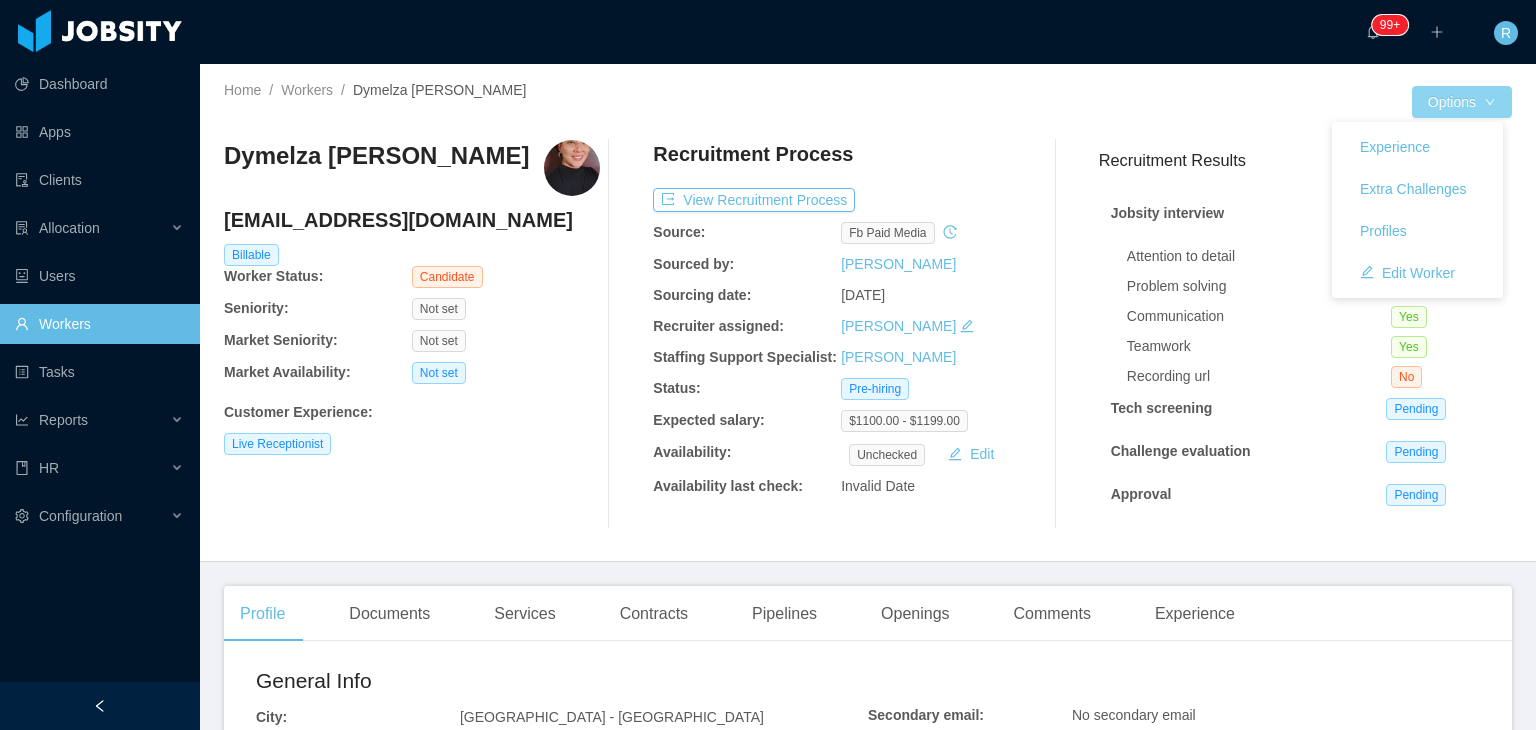 click on "Options" at bounding box center [1462, 102] 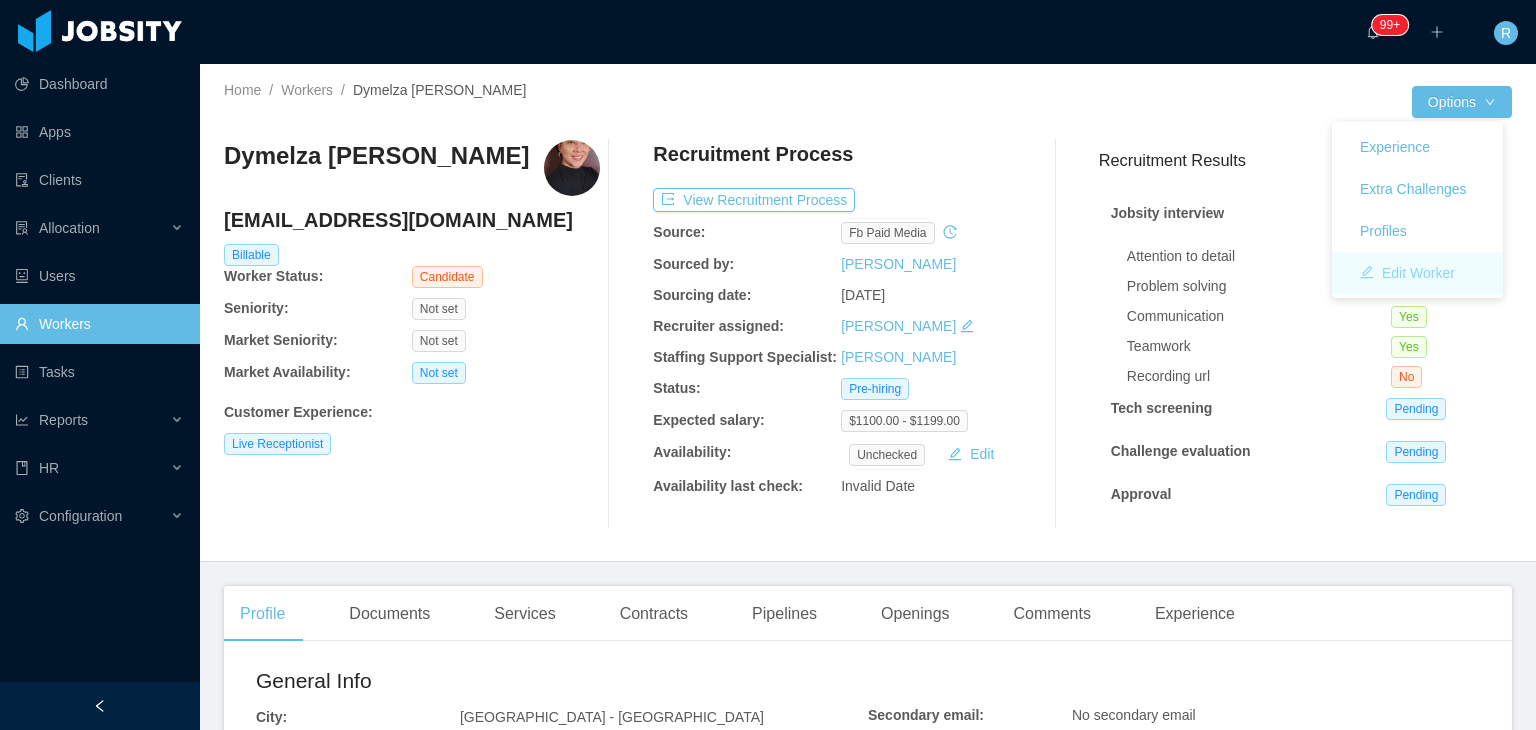 click on "Edit Worker" at bounding box center [1407, 273] 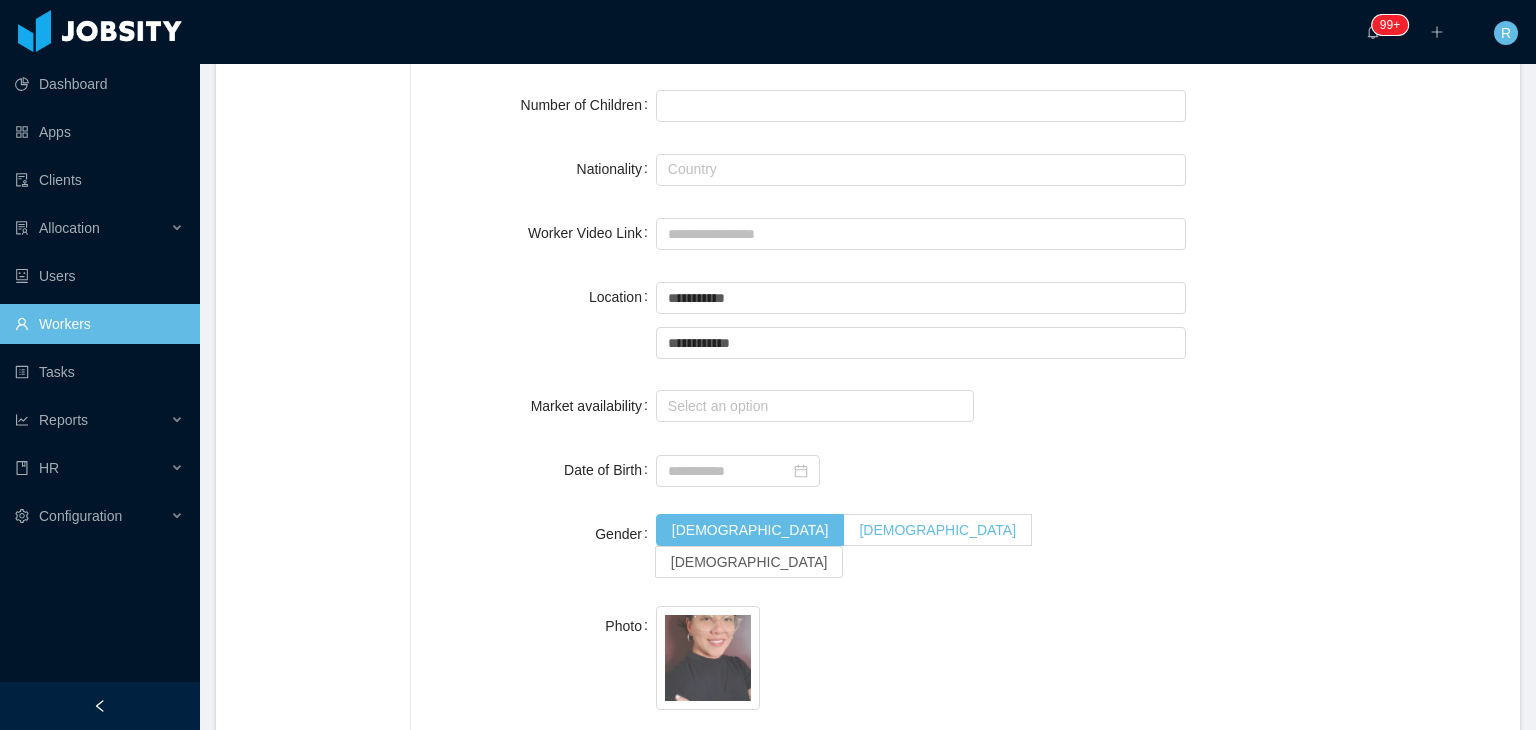 scroll, scrollTop: 800, scrollLeft: 0, axis: vertical 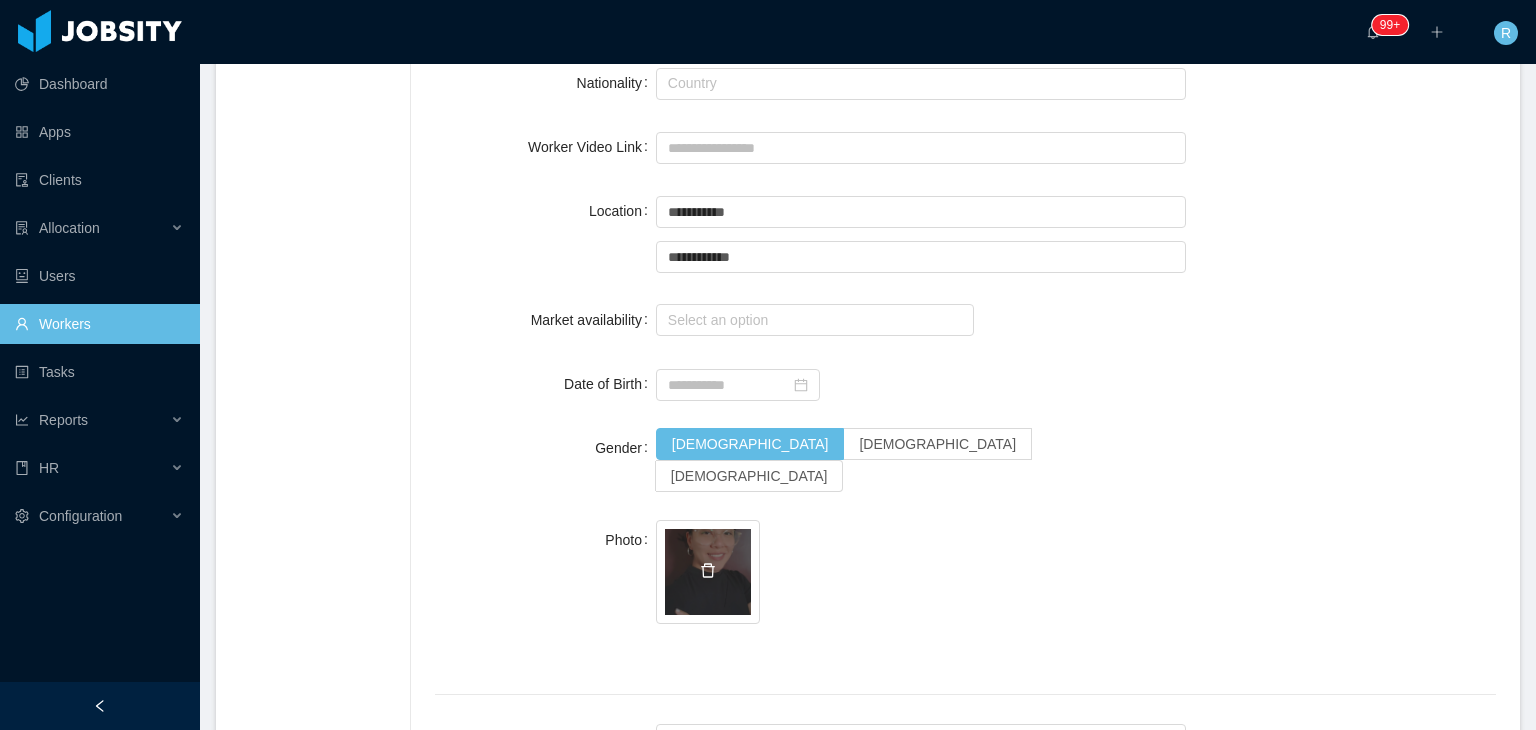 click 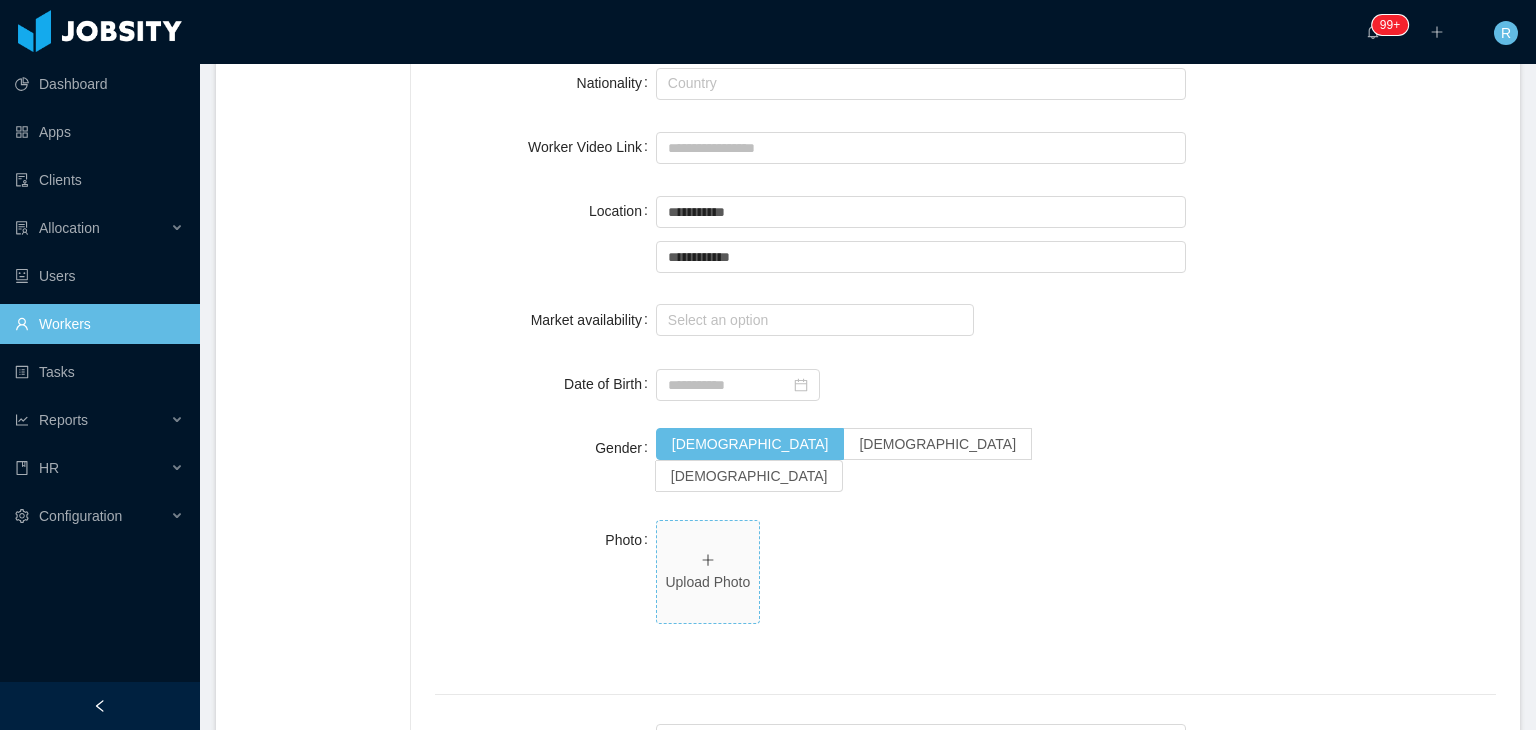 click 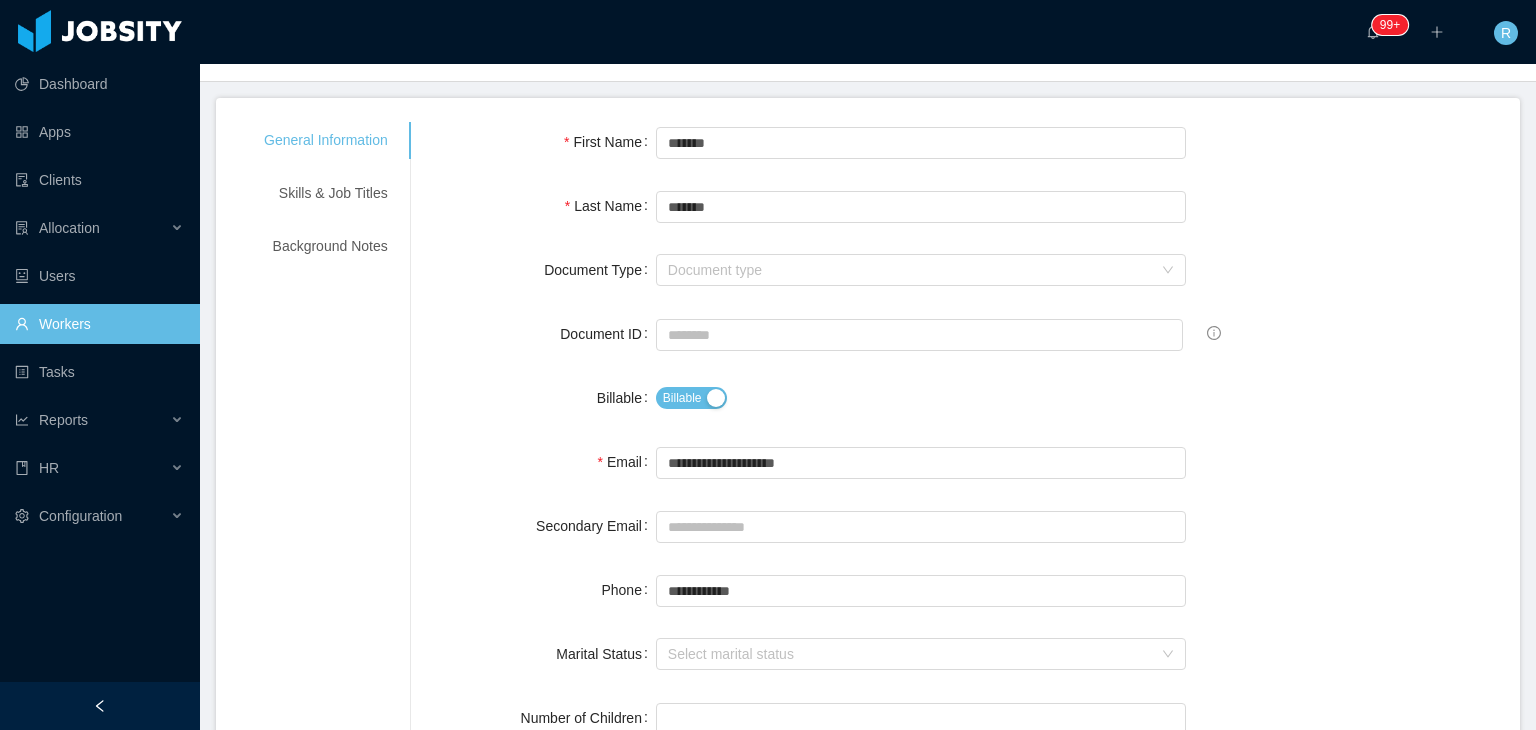 scroll, scrollTop: 0, scrollLeft: 0, axis: both 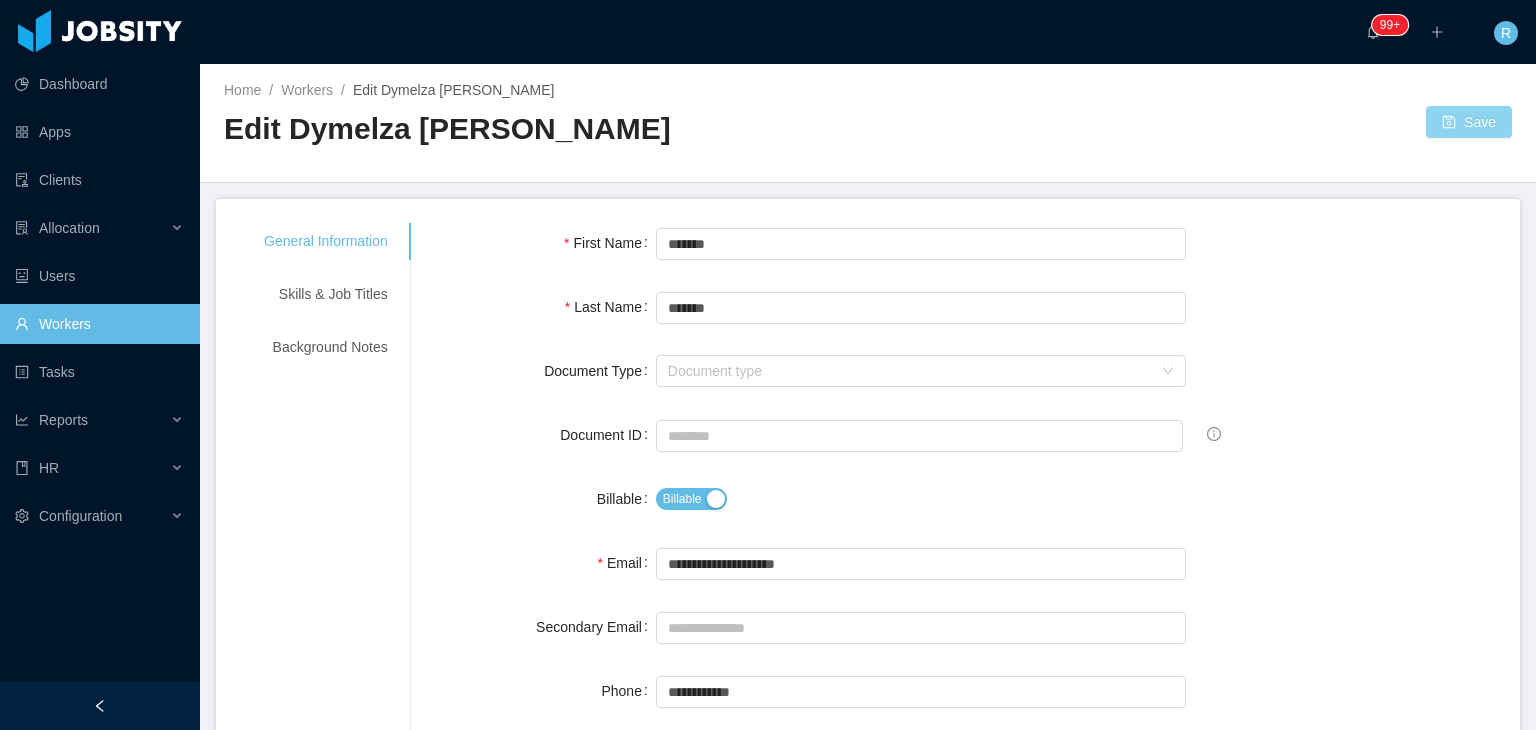 click on "Save" at bounding box center [1469, 122] 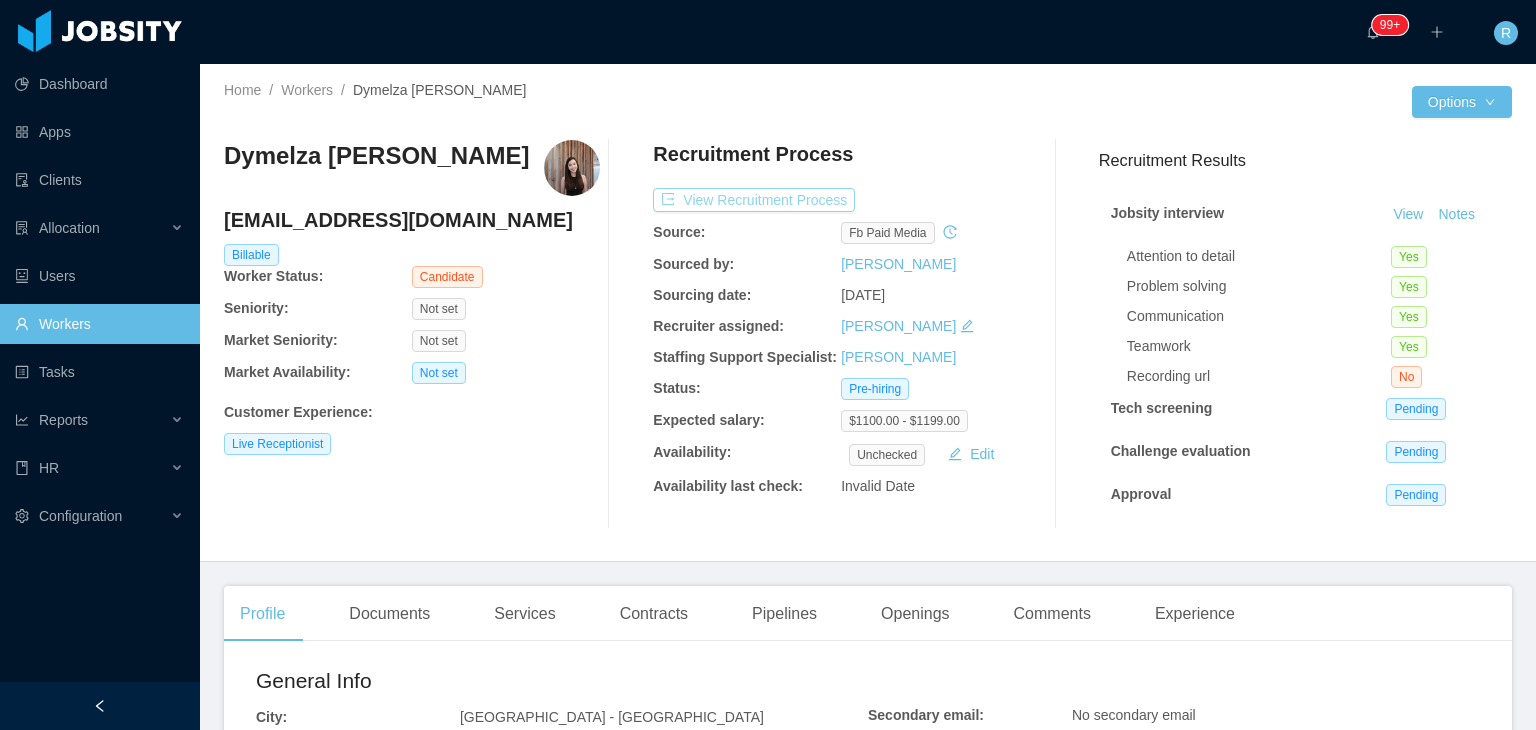 click on "View Recruitment Process" at bounding box center (754, 200) 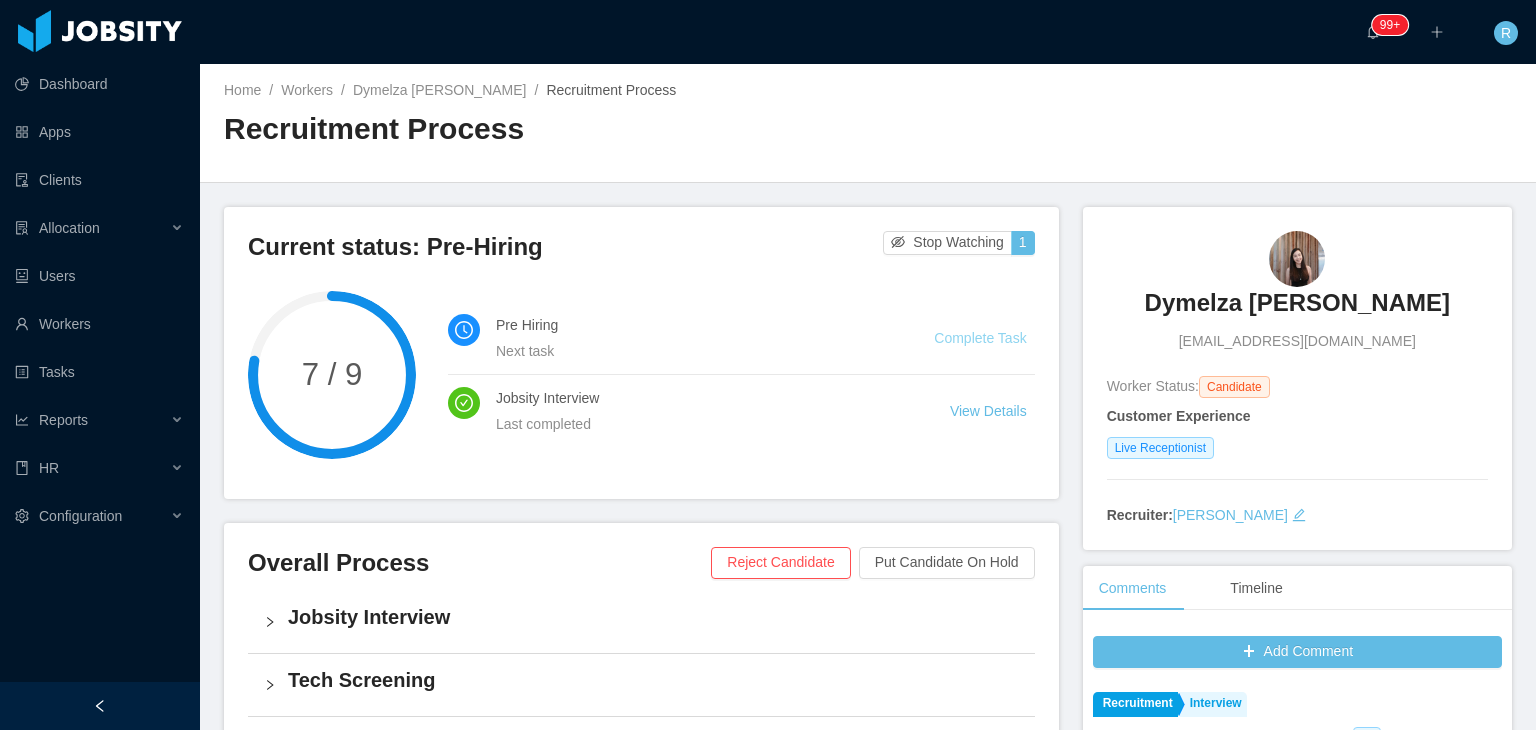 click on "Complete Task" at bounding box center (980, 338) 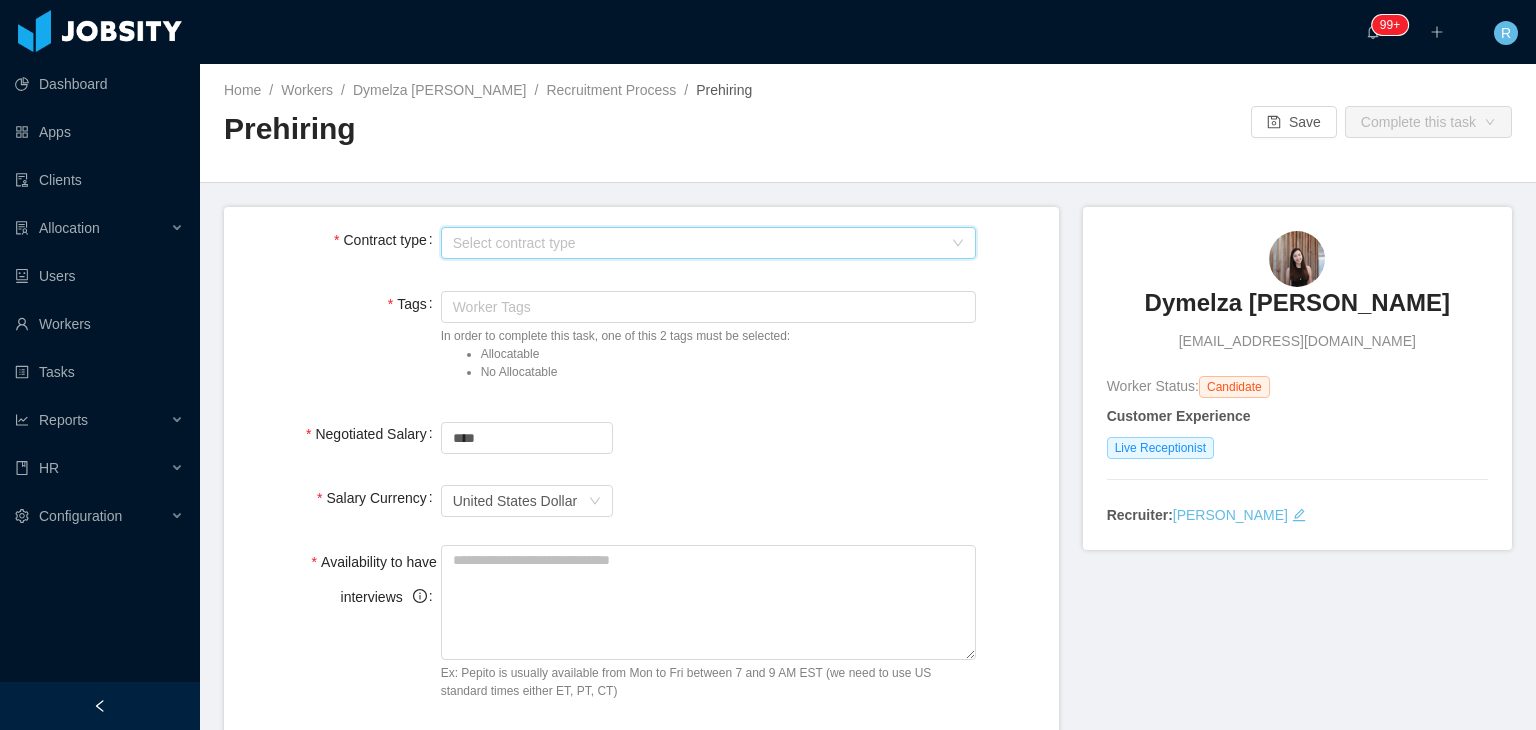 click on "Select contract type" at bounding box center [702, 243] 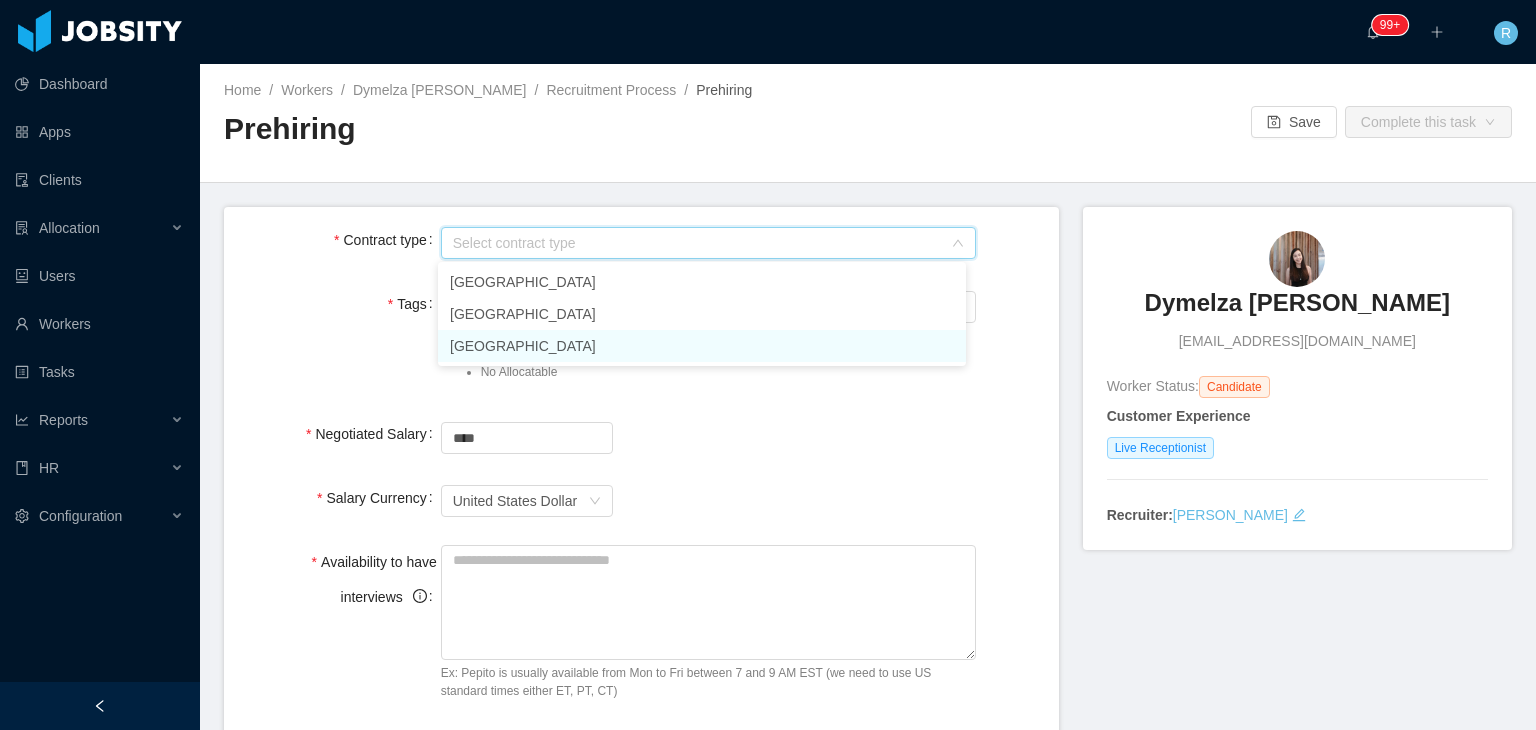 click on "USA" at bounding box center (702, 346) 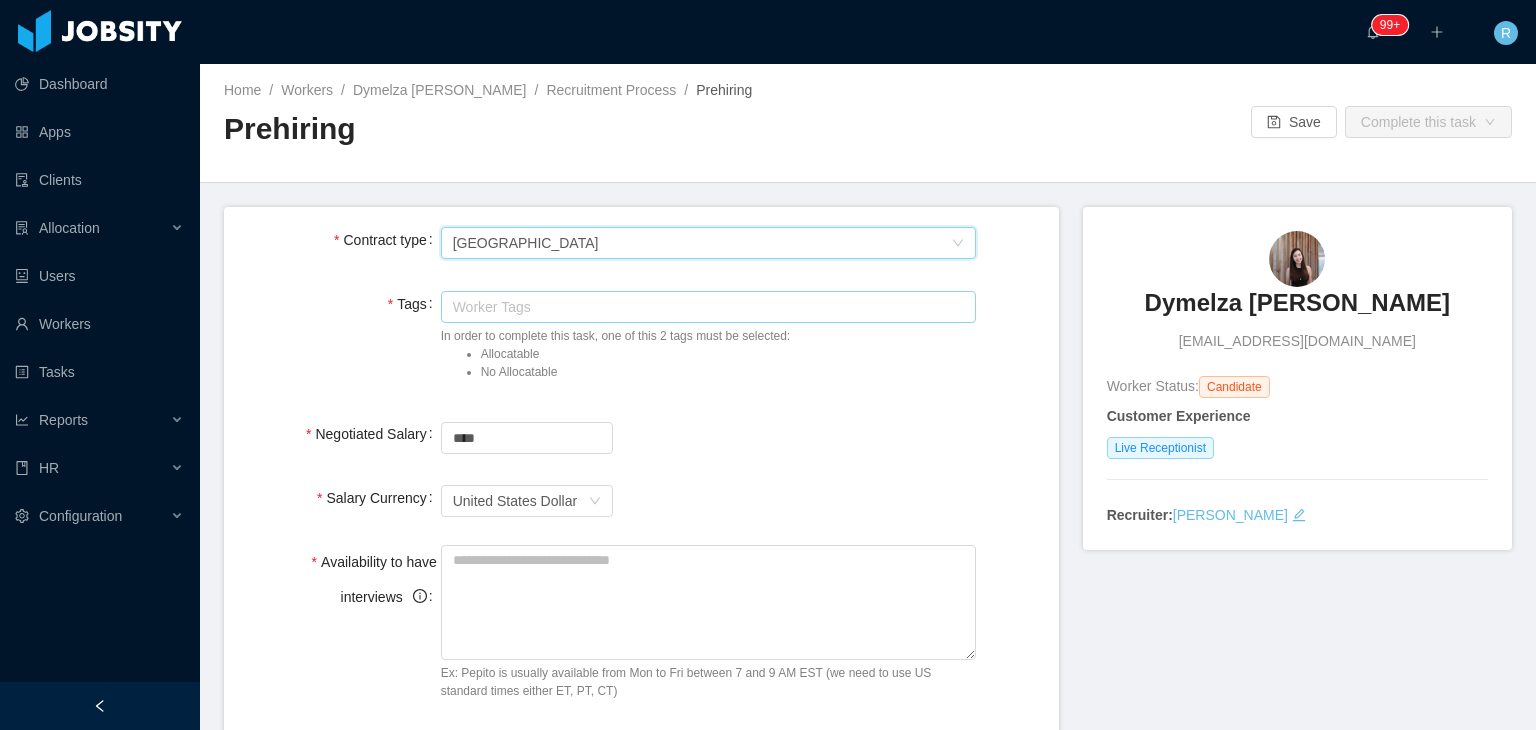 click on "Worker Tags" at bounding box center (704, 307) 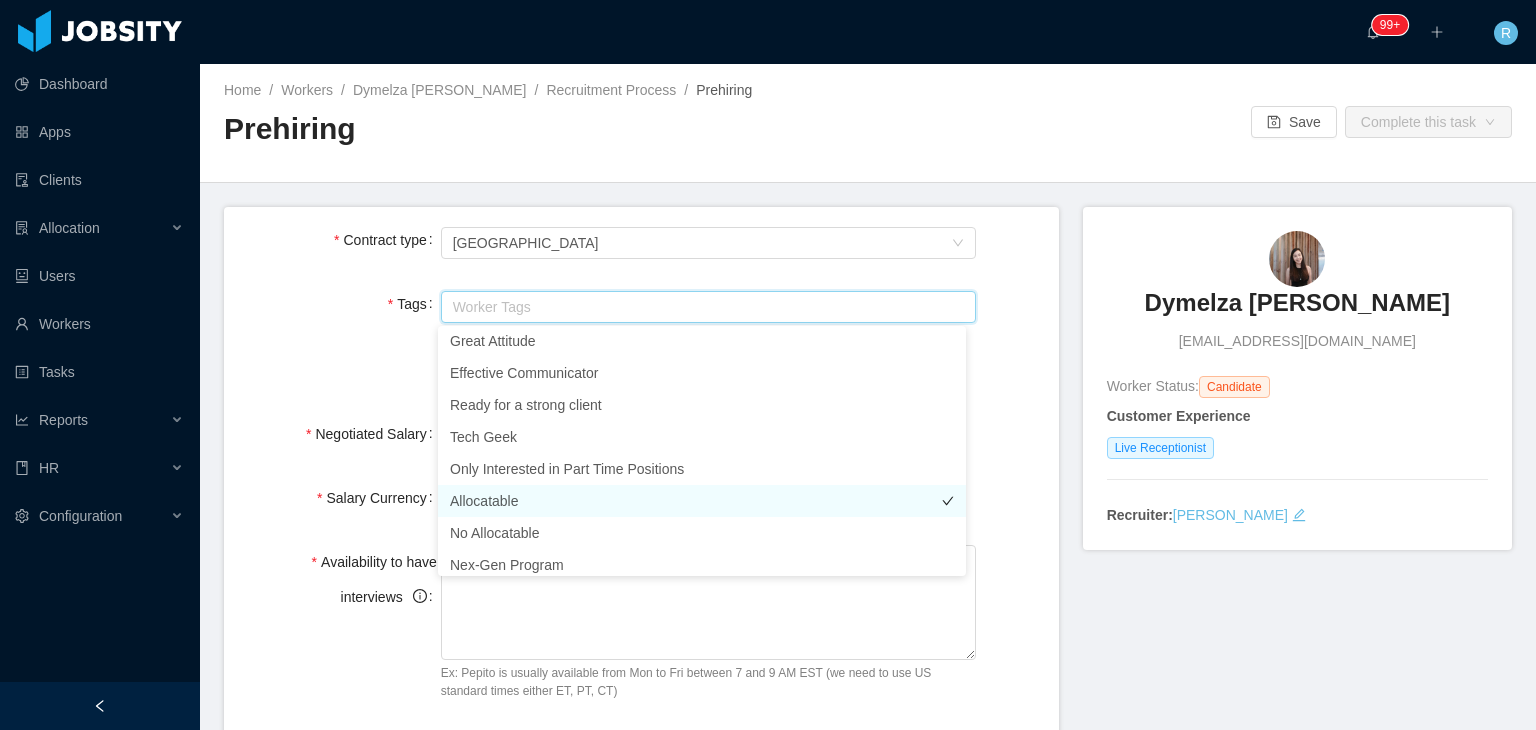 scroll, scrollTop: 429, scrollLeft: 0, axis: vertical 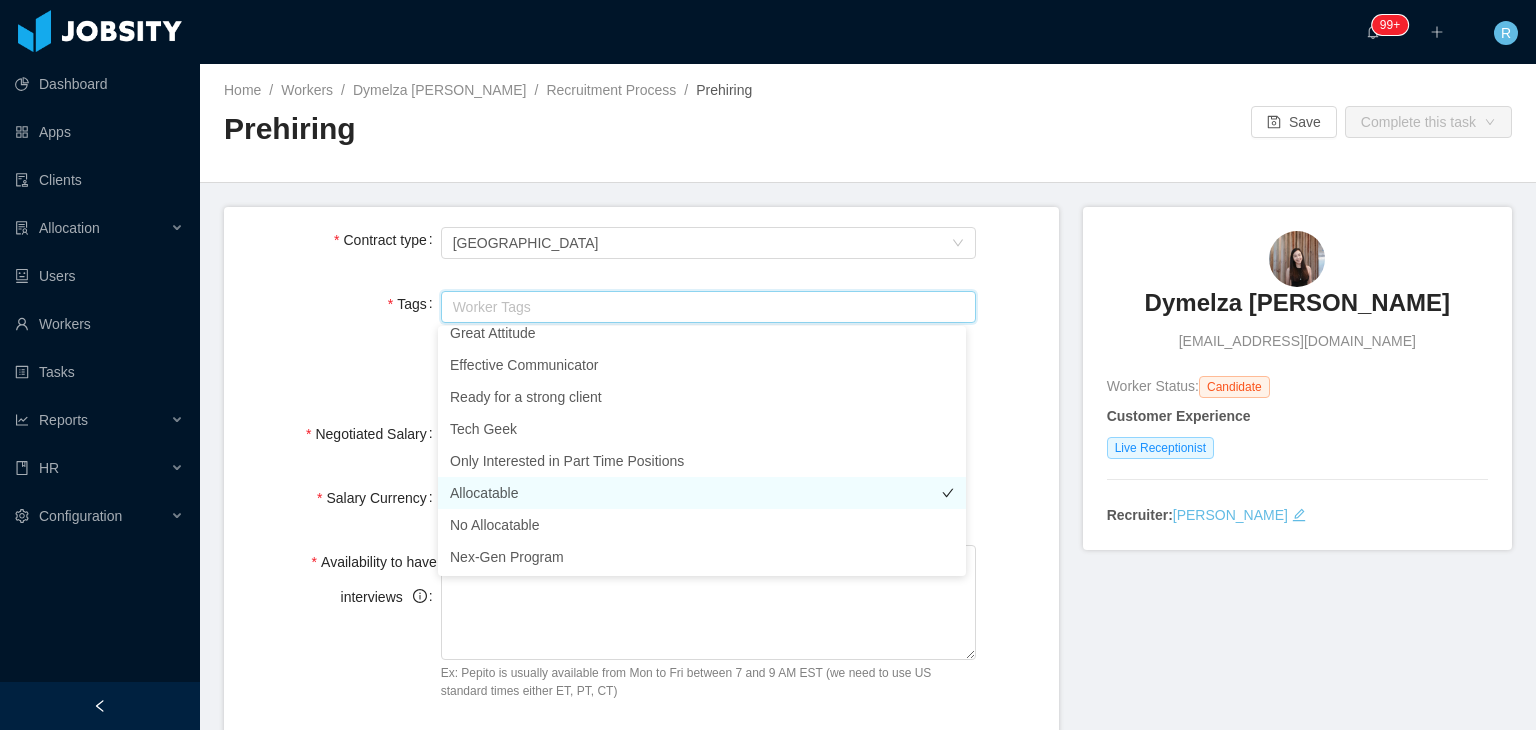 click on "Allocatable" at bounding box center [702, 493] 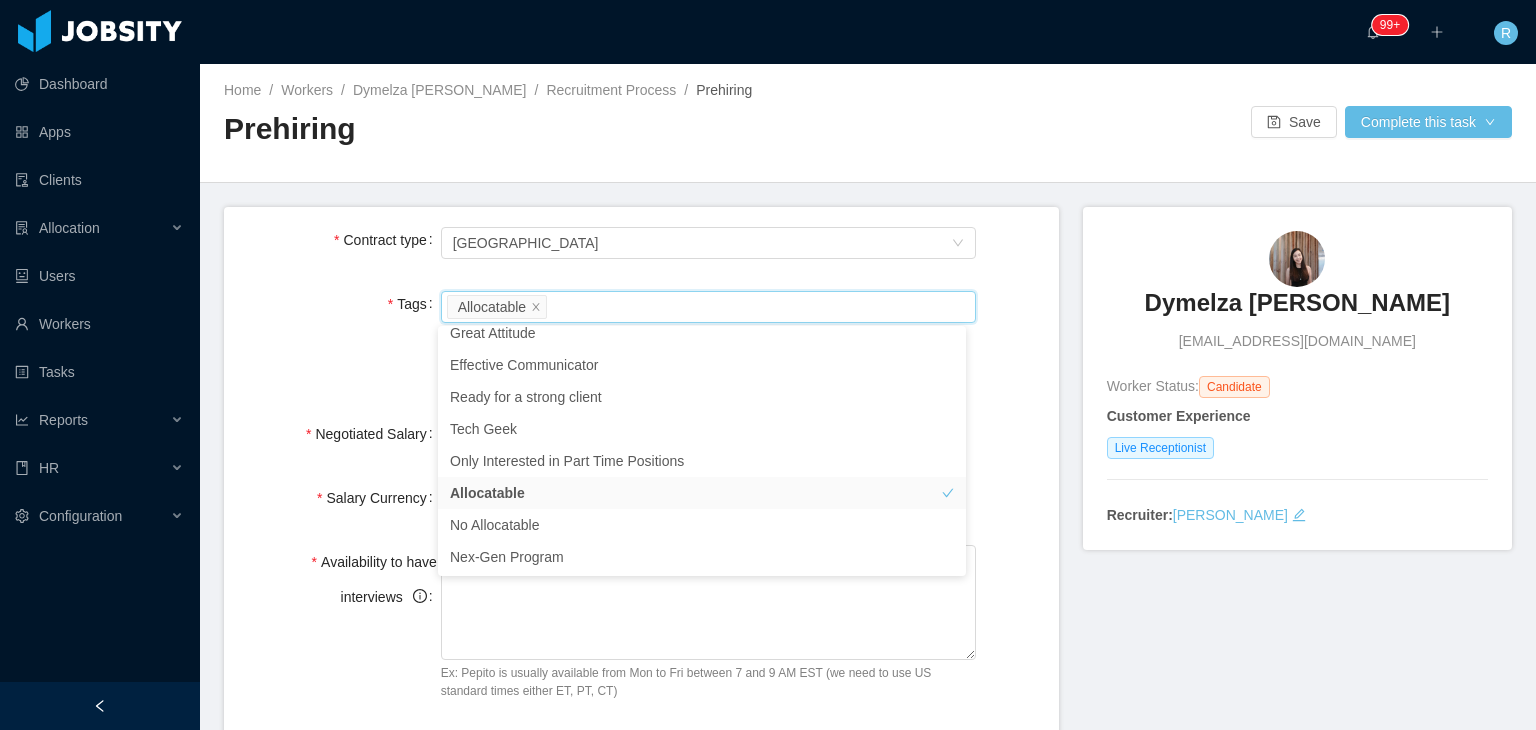 click on "Negotiated Salary" at bounding box center (373, 434) 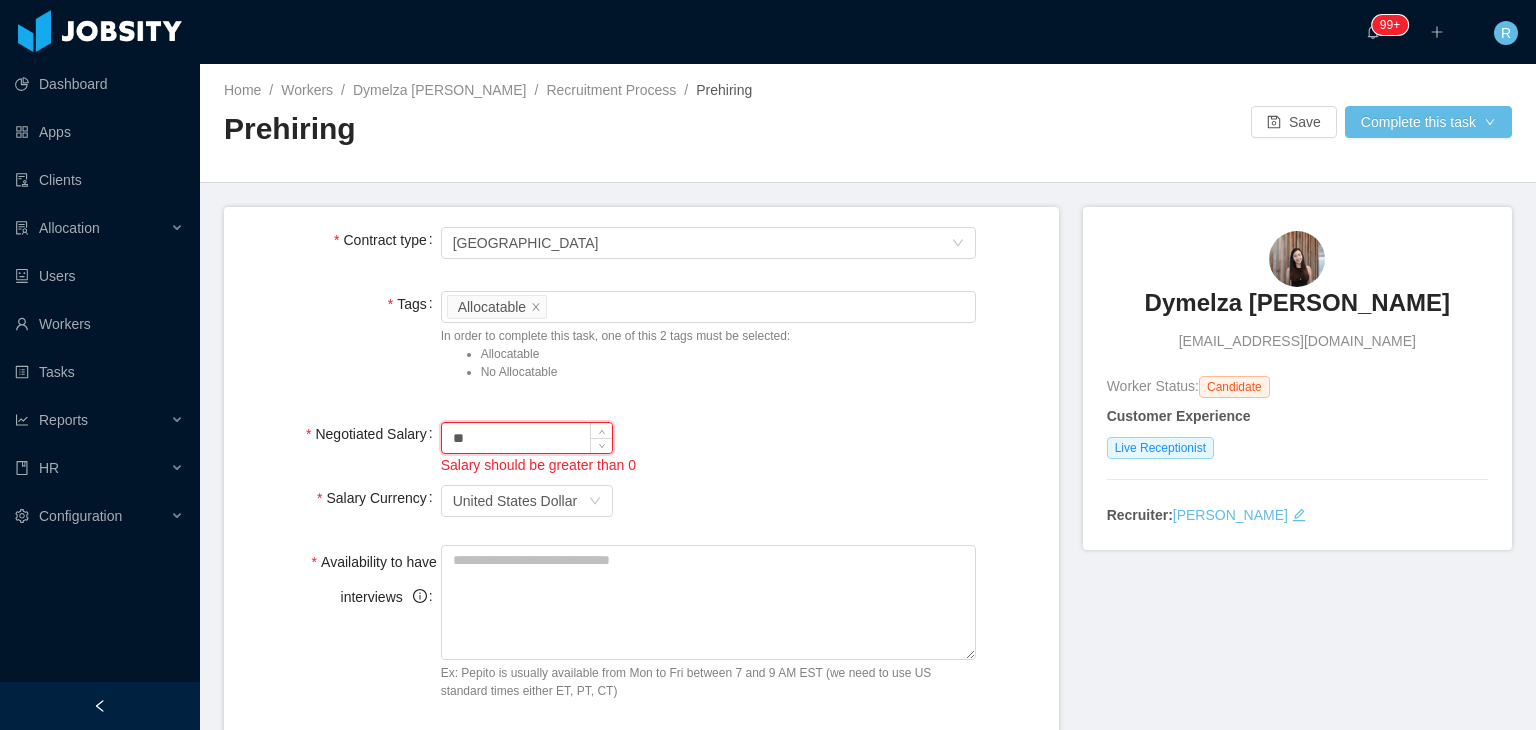 type on "*" 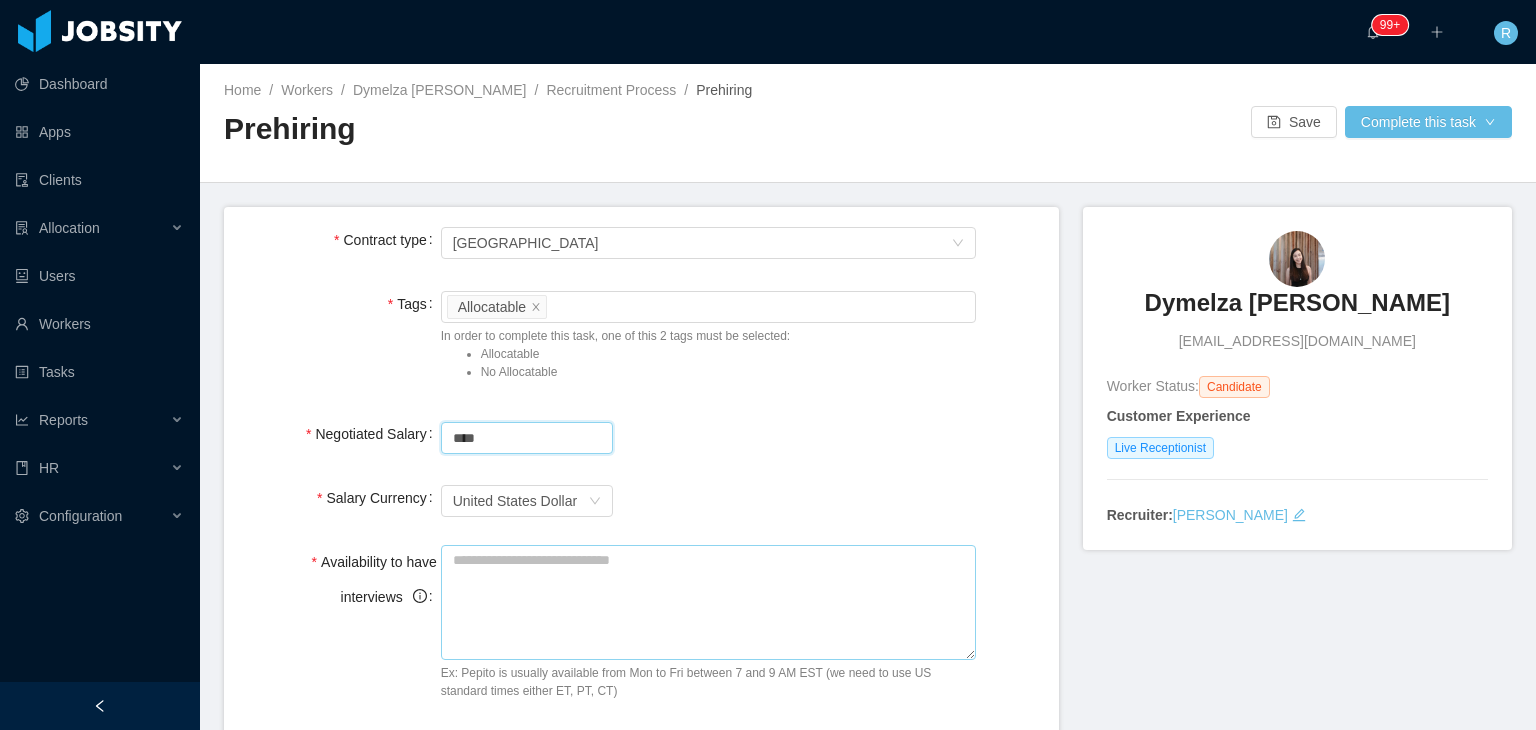 type on "****" 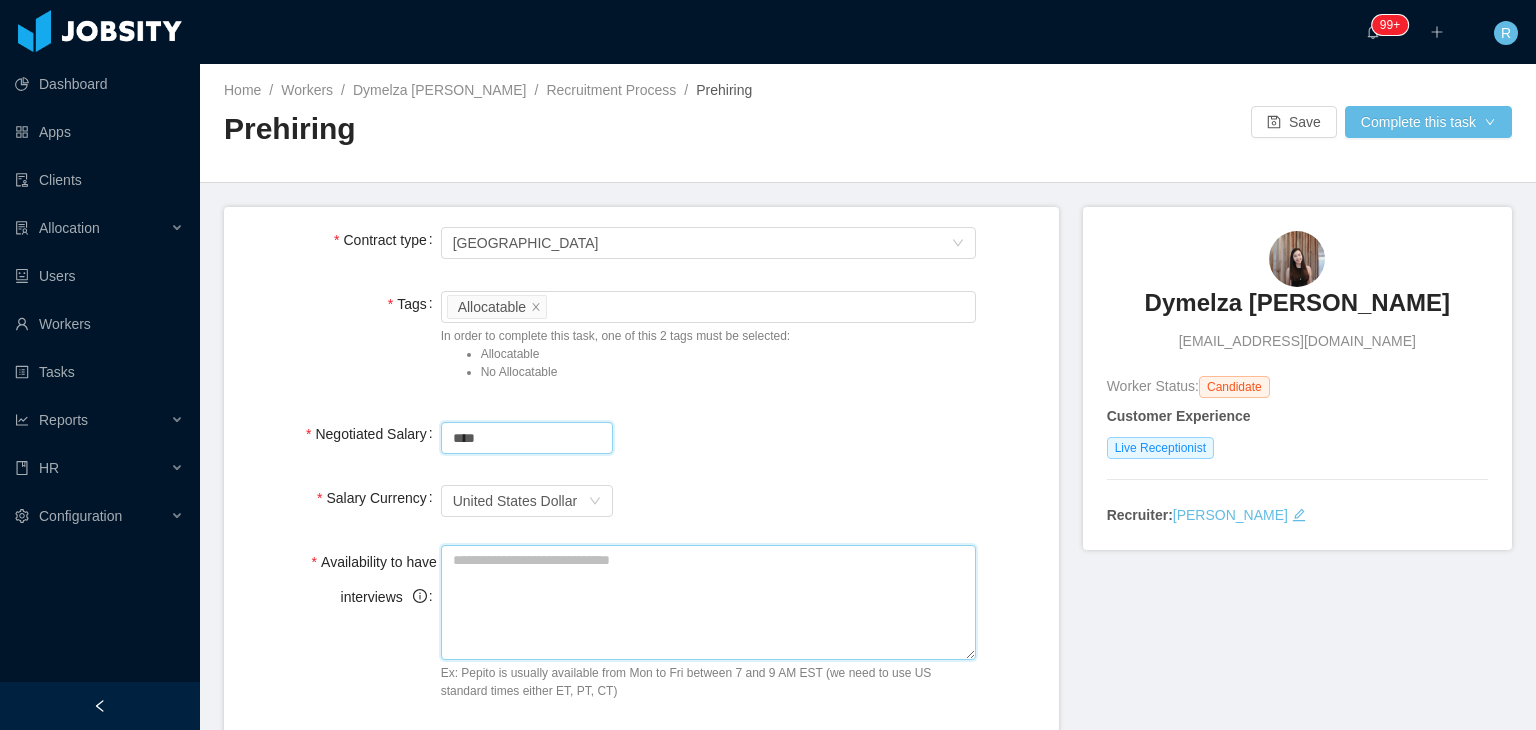 click on "Availability to have interviews" at bounding box center (708, 602) 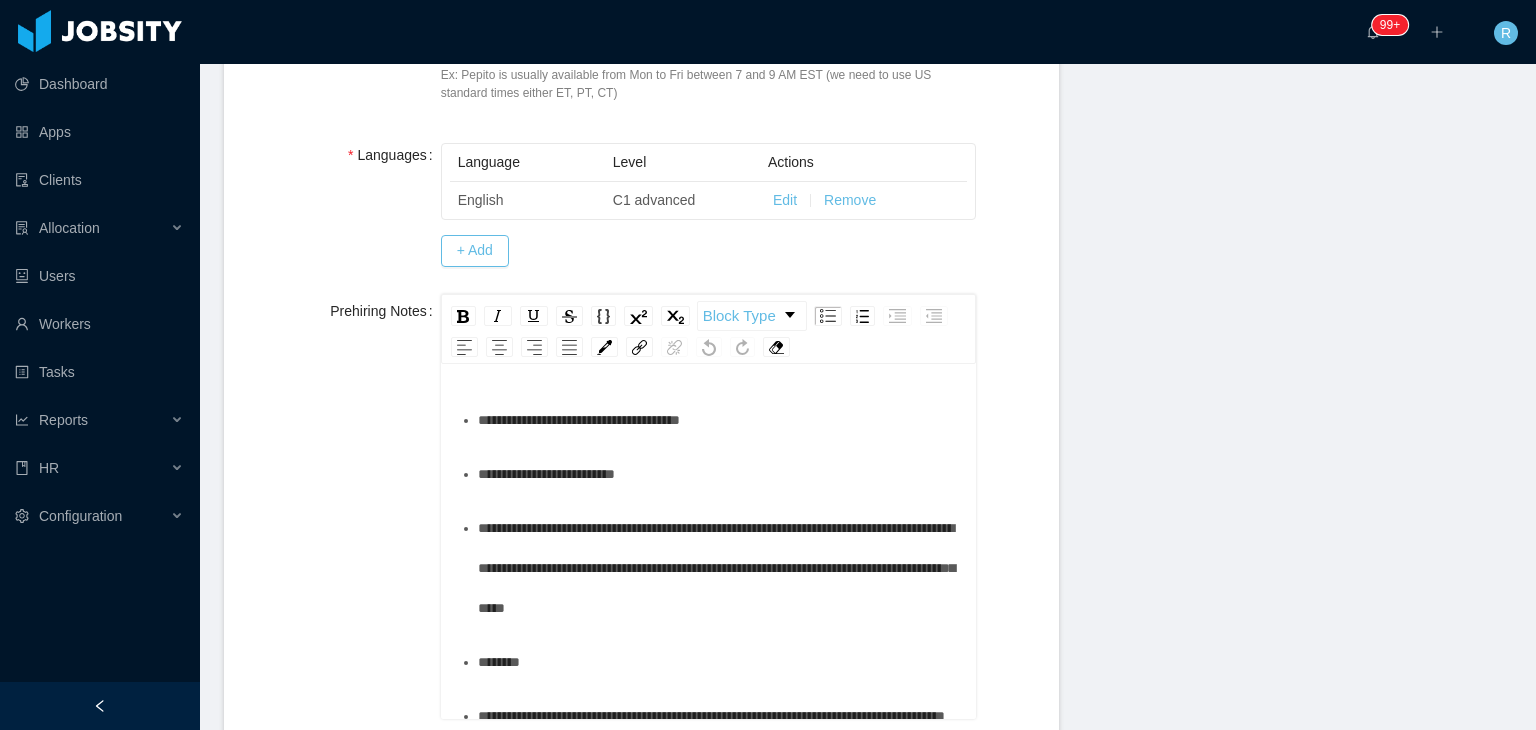 scroll, scrollTop: 600, scrollLeft: 0, axis: vertical 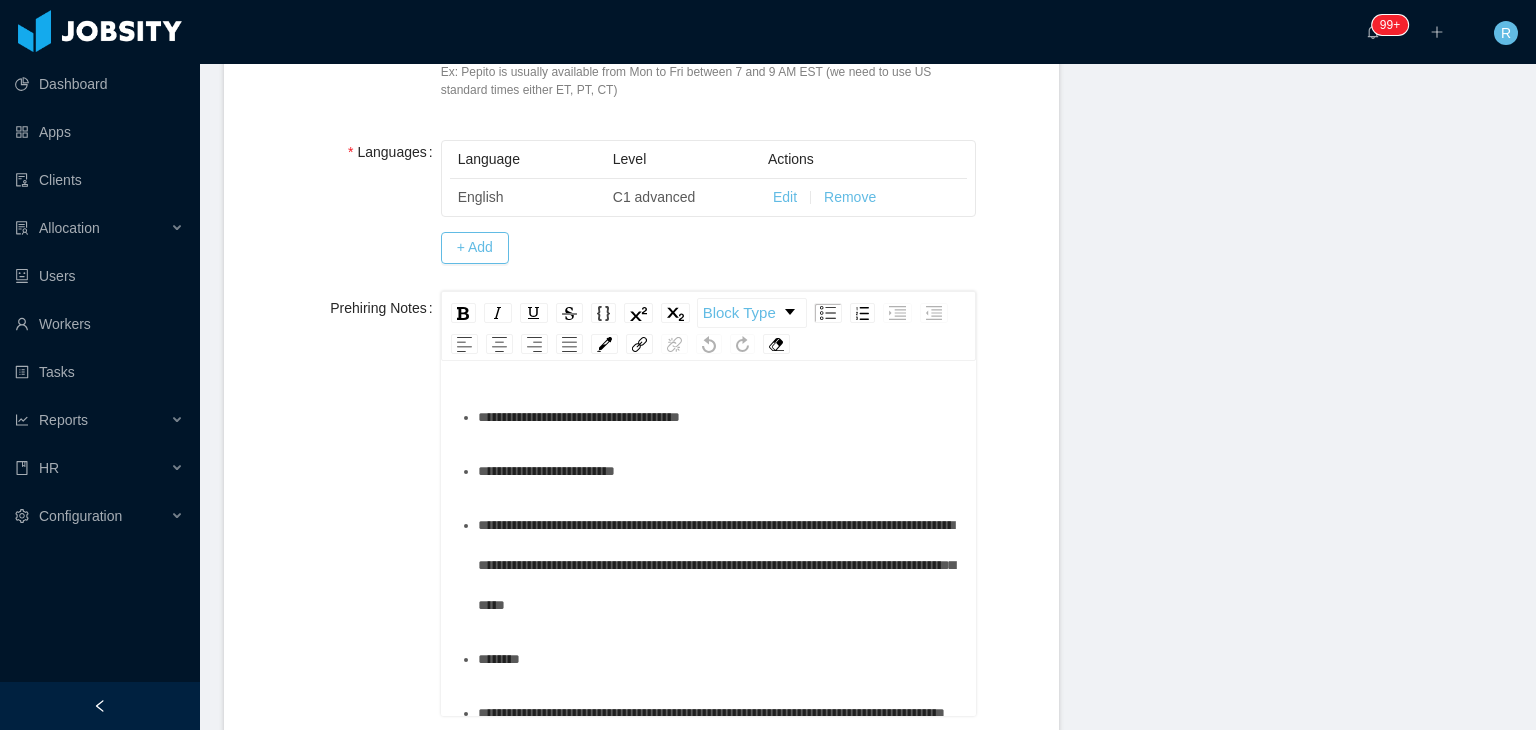 type on "**********" 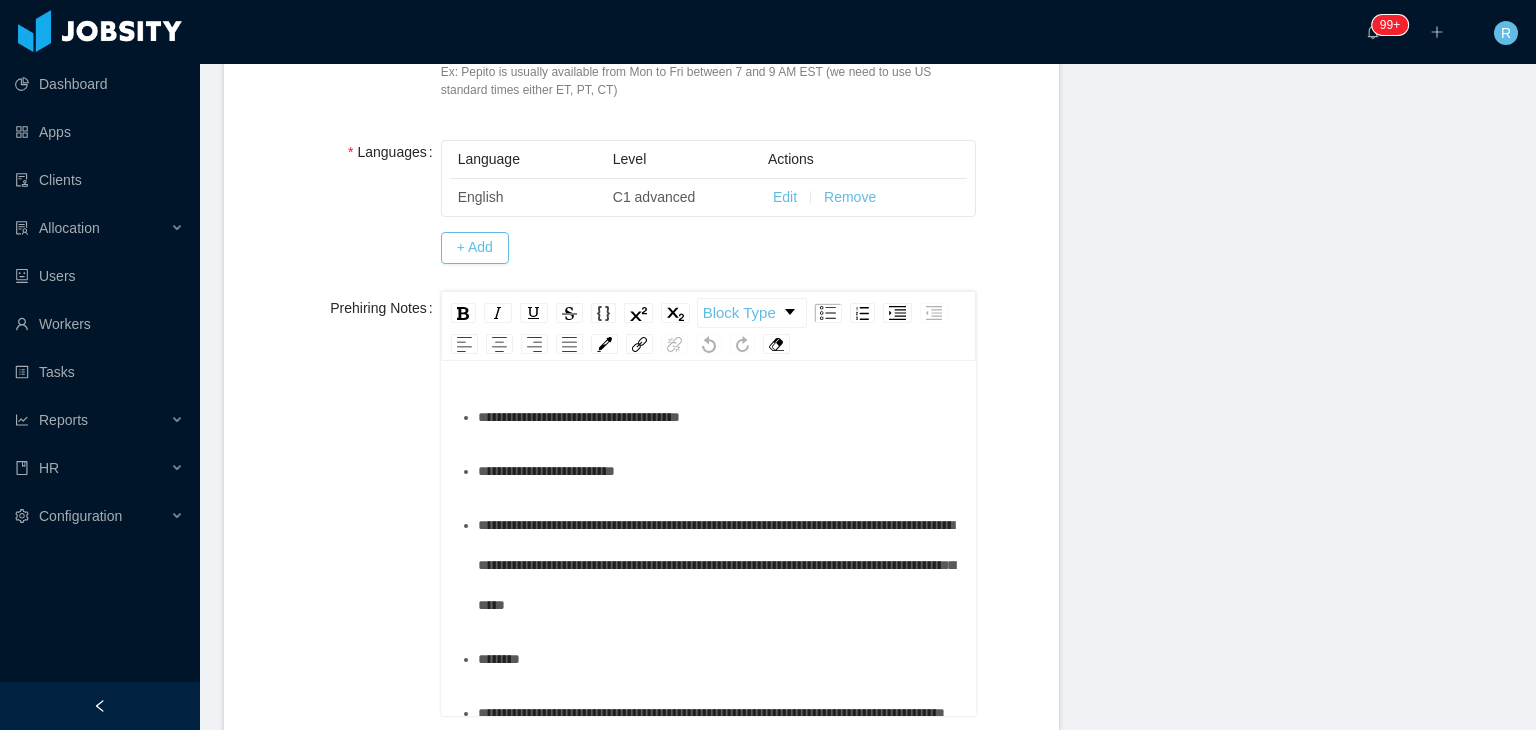 scroll, scrollTop: 100, scrollLeft: 0, axis: vertical 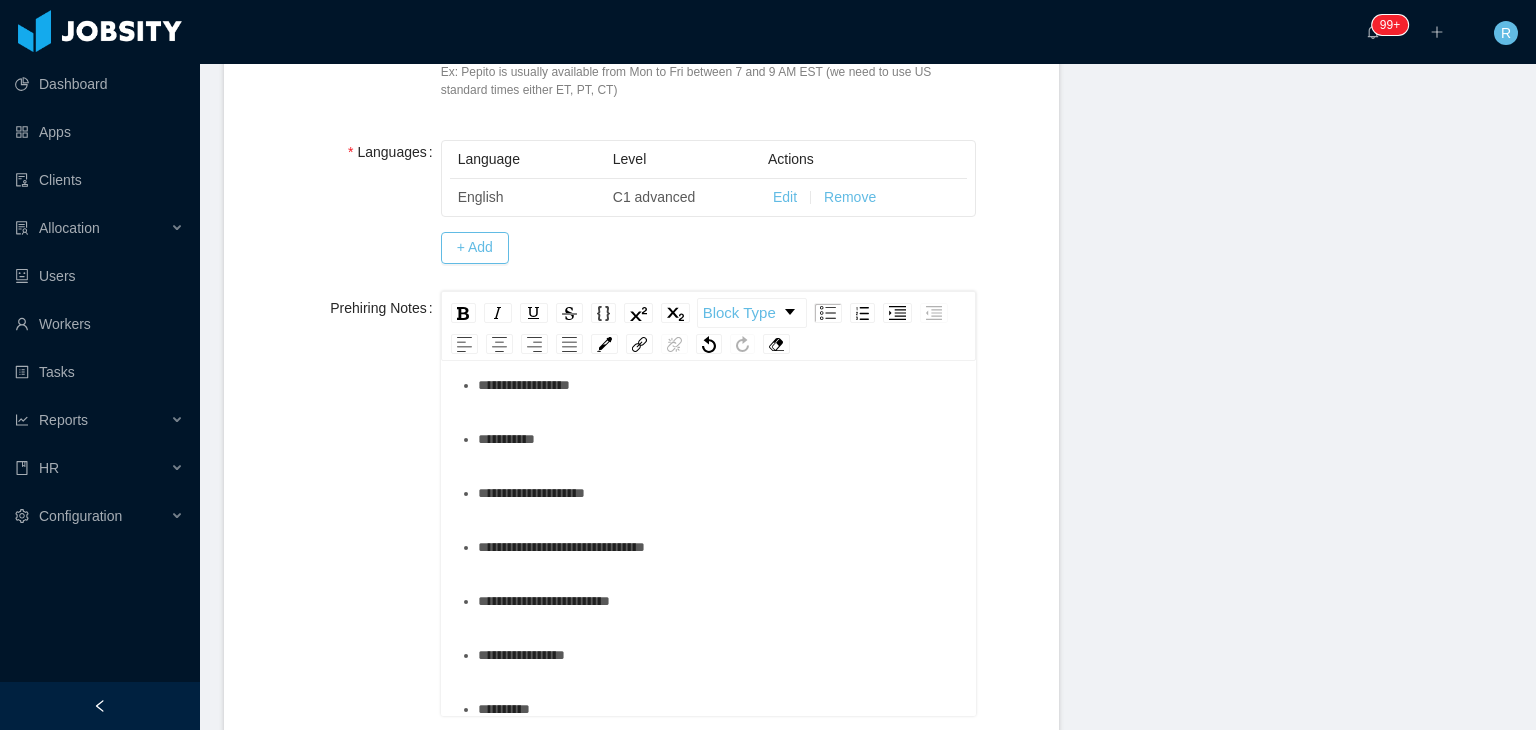 drag, startPoint x: 476, startPoint y: 412, endPoint x: 646, endPoint y: 552, distance: 220.22716 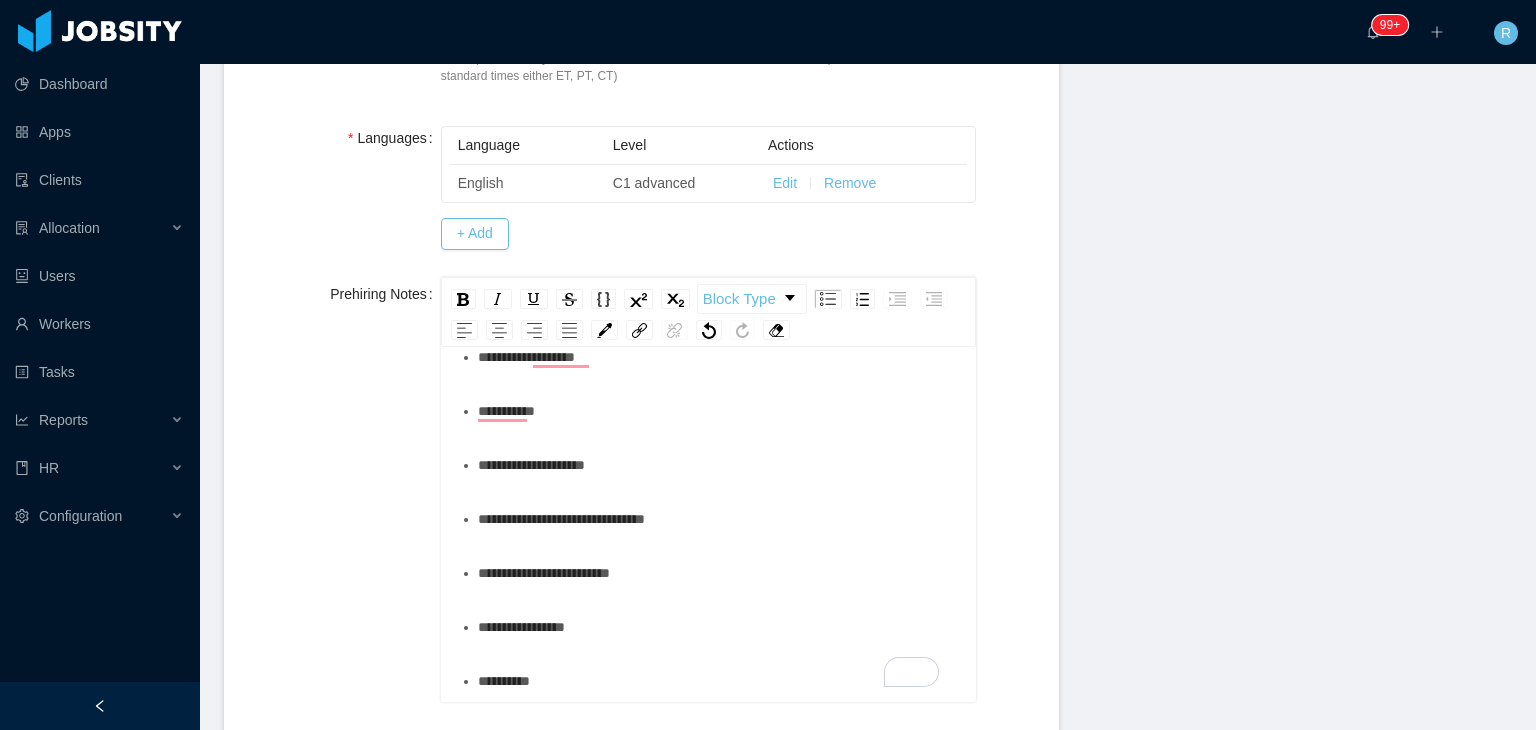 click on "*********" at bounding box center [719, 411] 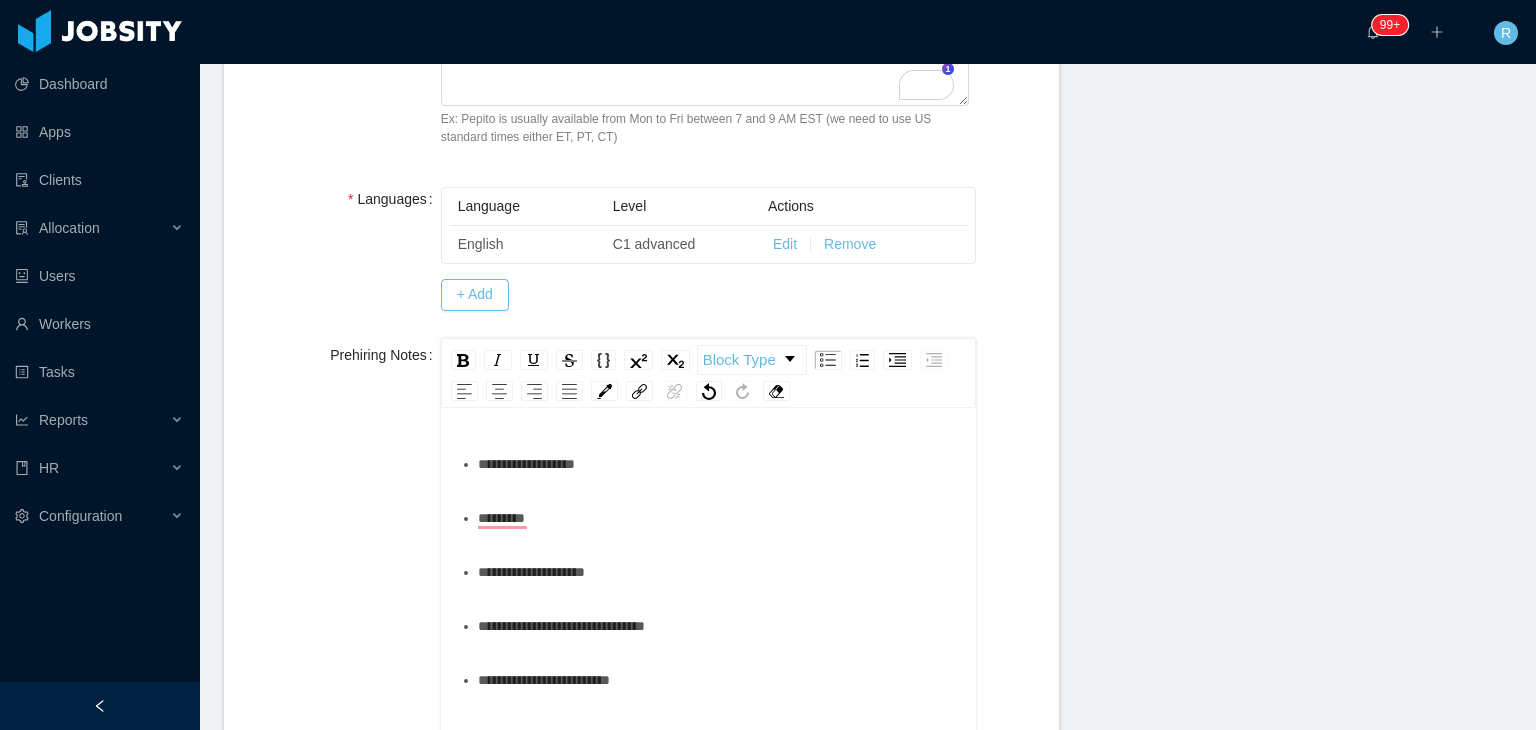 click on "**********" at bounding box center (719, 464) 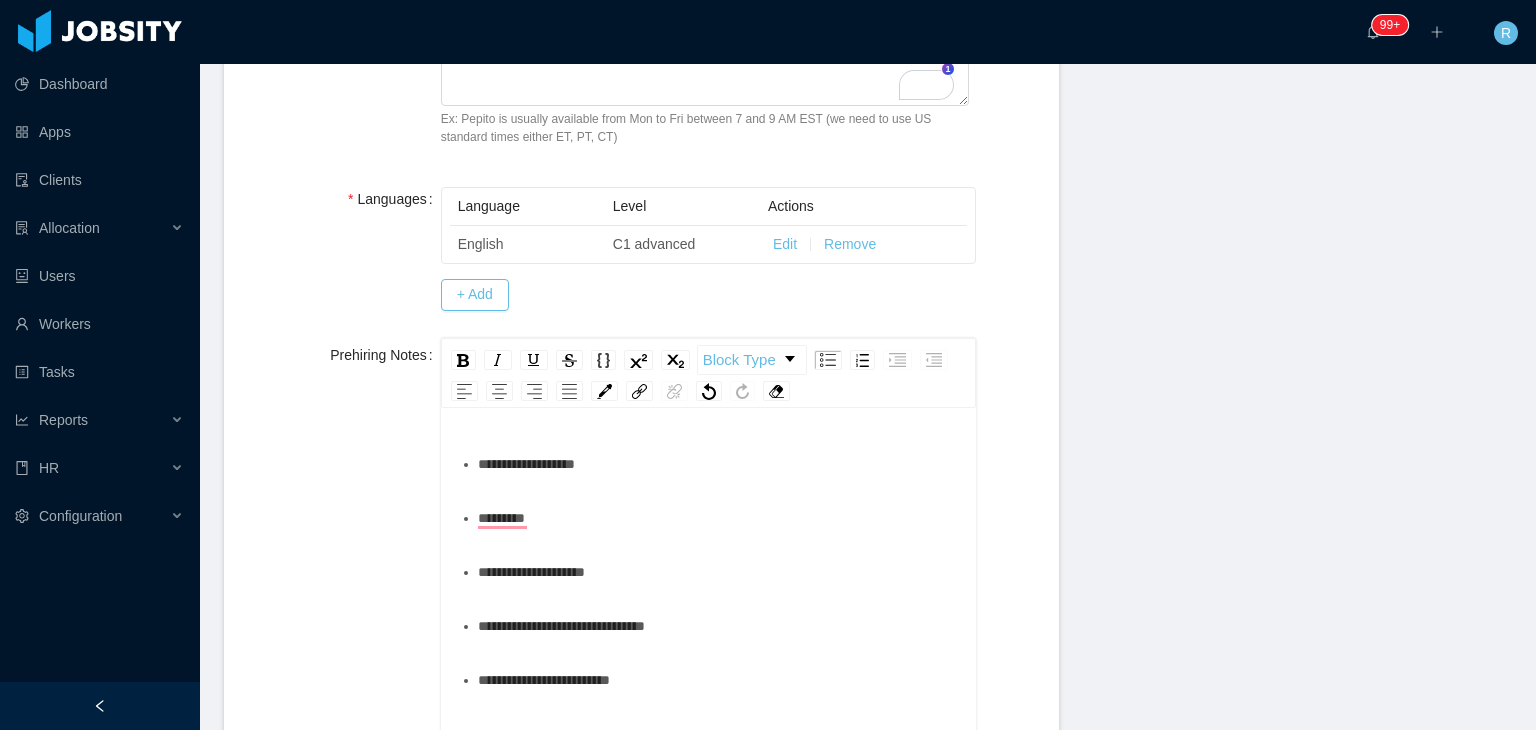click on "**********" at bounding box center (526, 464) 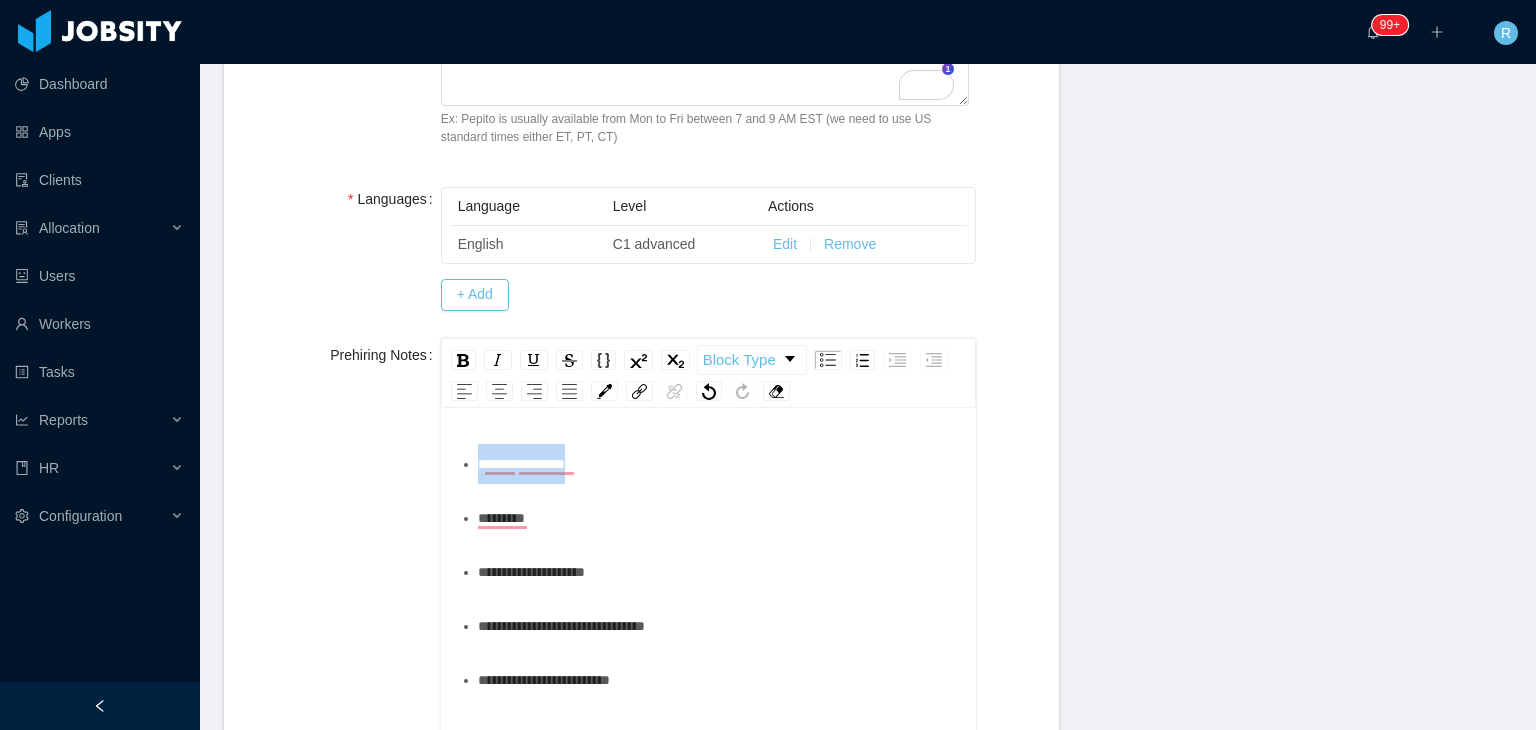 drag, startPoint x: 612, startPoint y: 464, endPoint x: 401, endPoint y: 465, distance: 211.00237 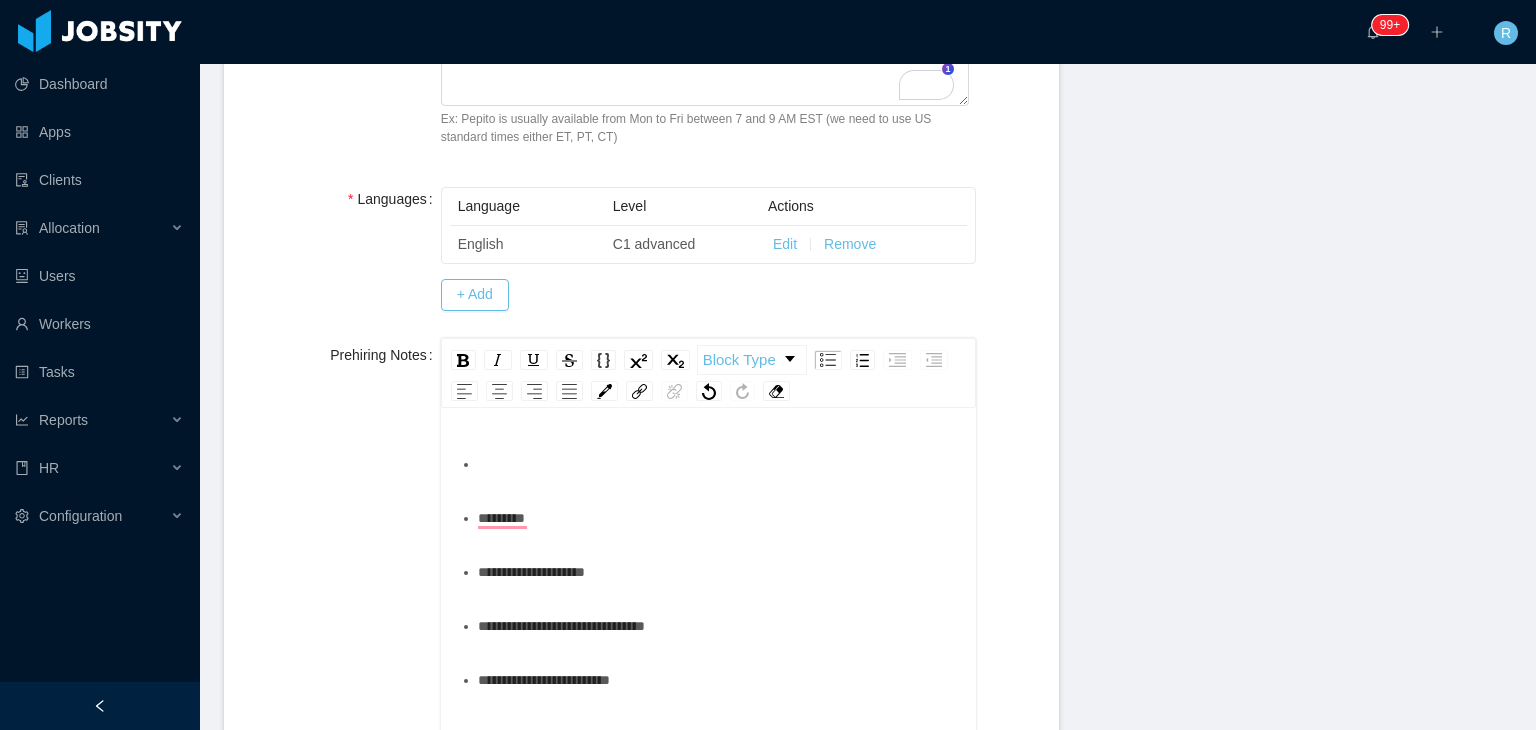 type 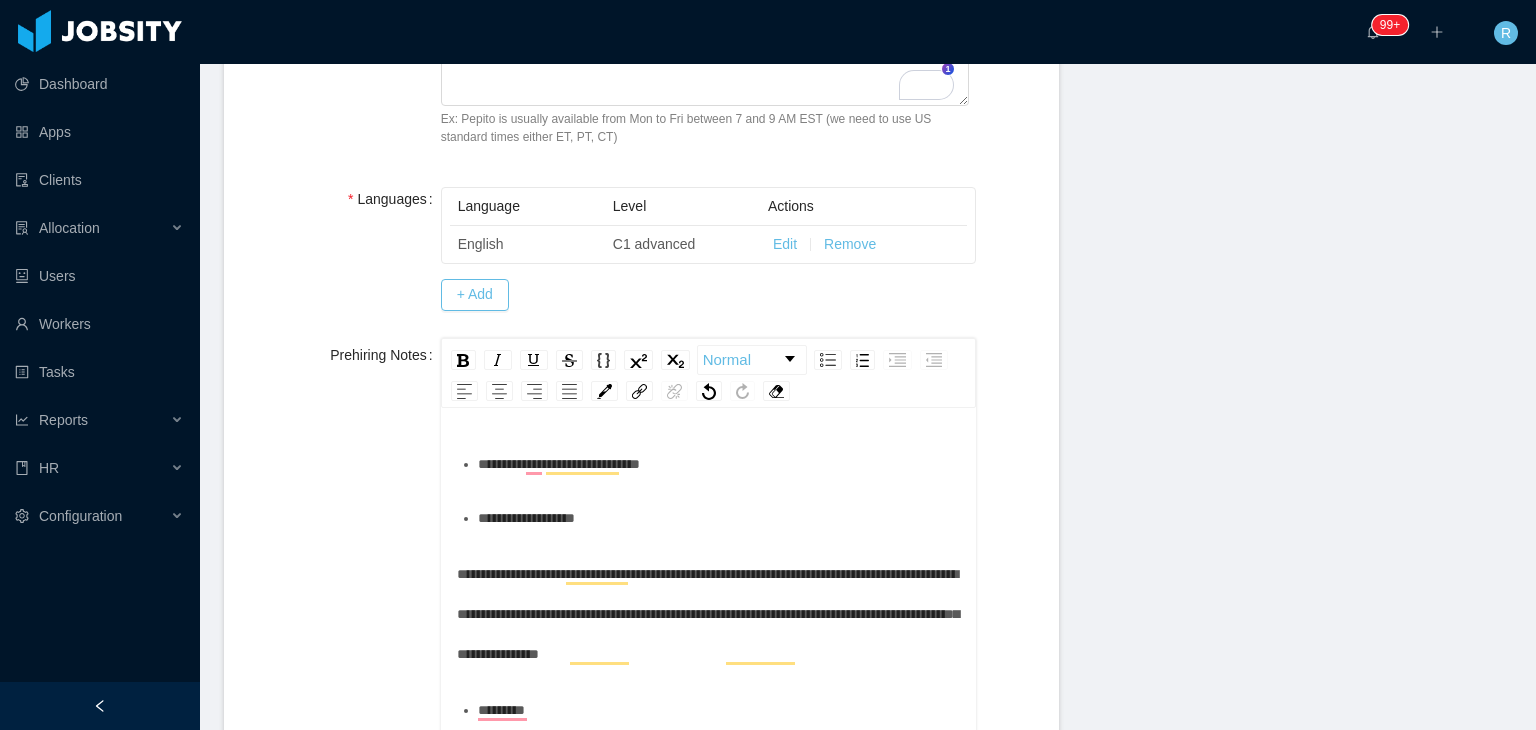click on "**********" at bounding box center (708, 614) 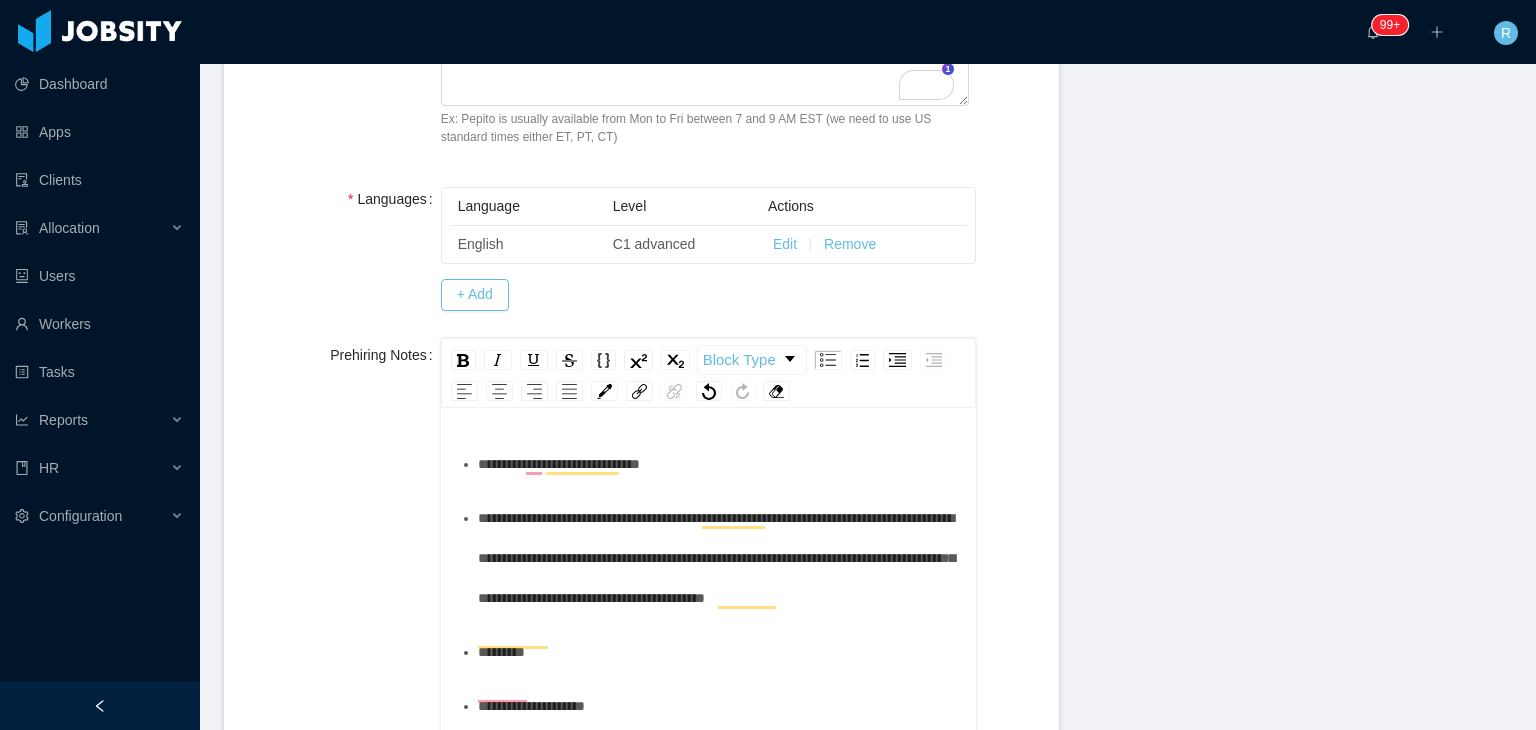 click on "**********" at bounding box center [719, 558] 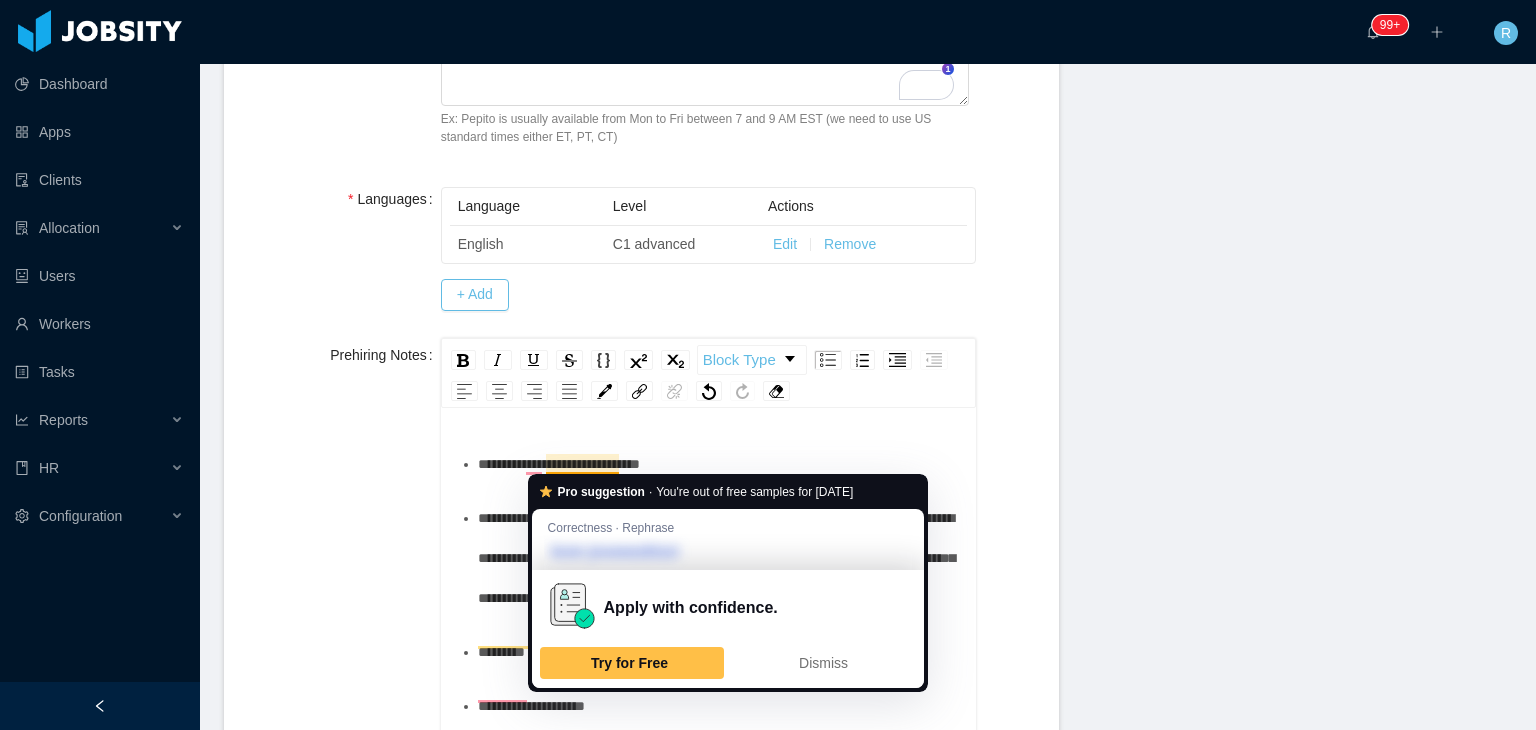 click on "**********" at bounding box center (719, 464) 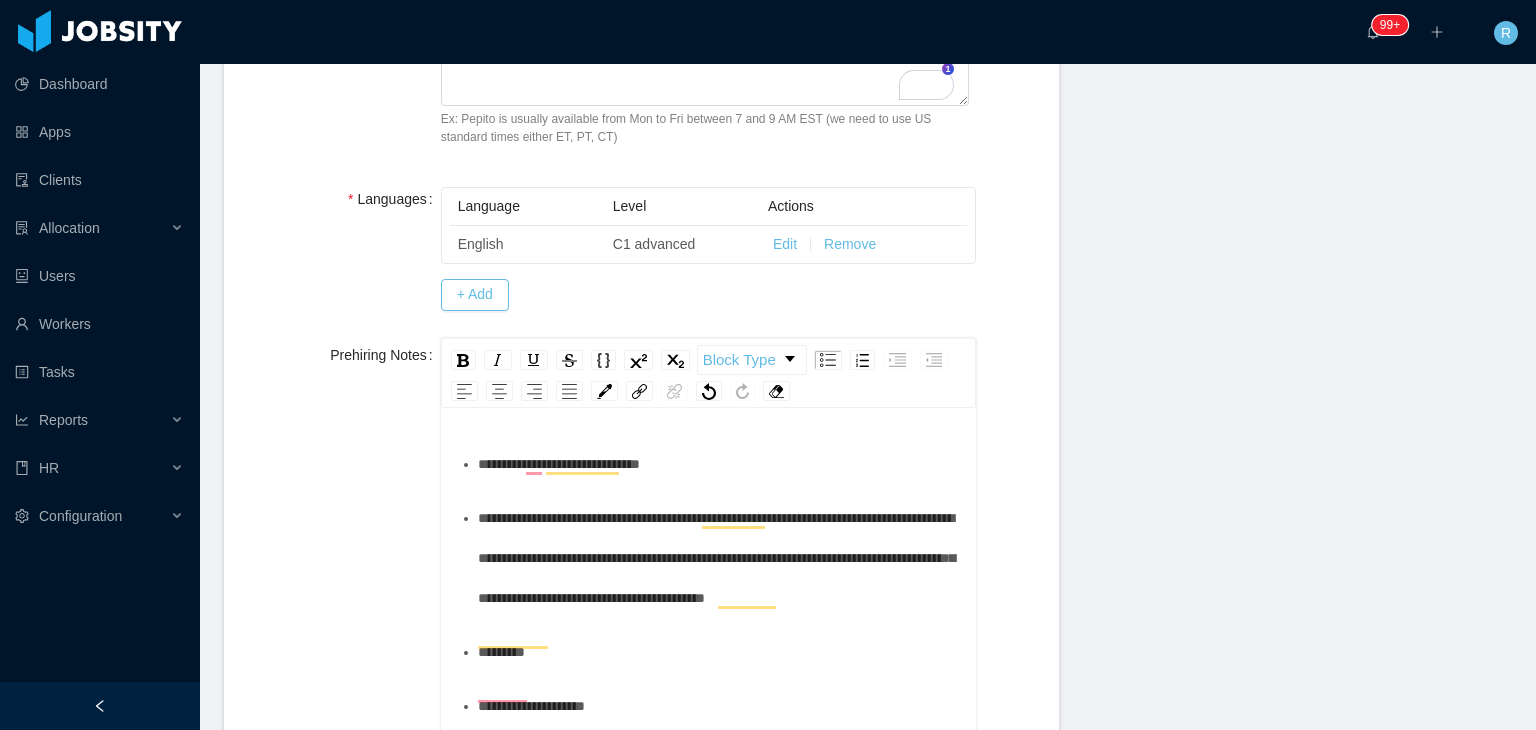 scroll, scrollTop: 56, scrollLeft: 0, axis: vertical 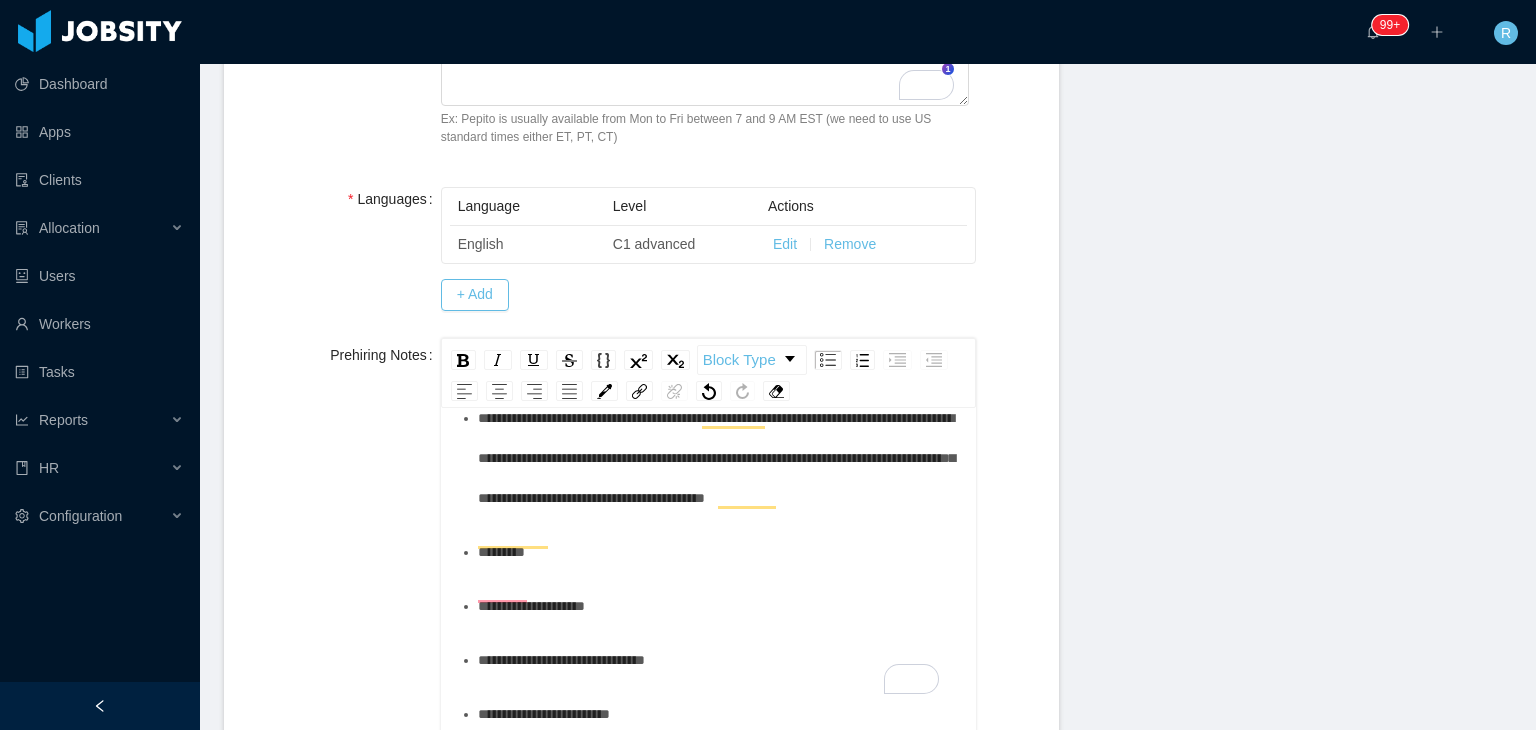 click on "*********" at bounding box center (719, 552) 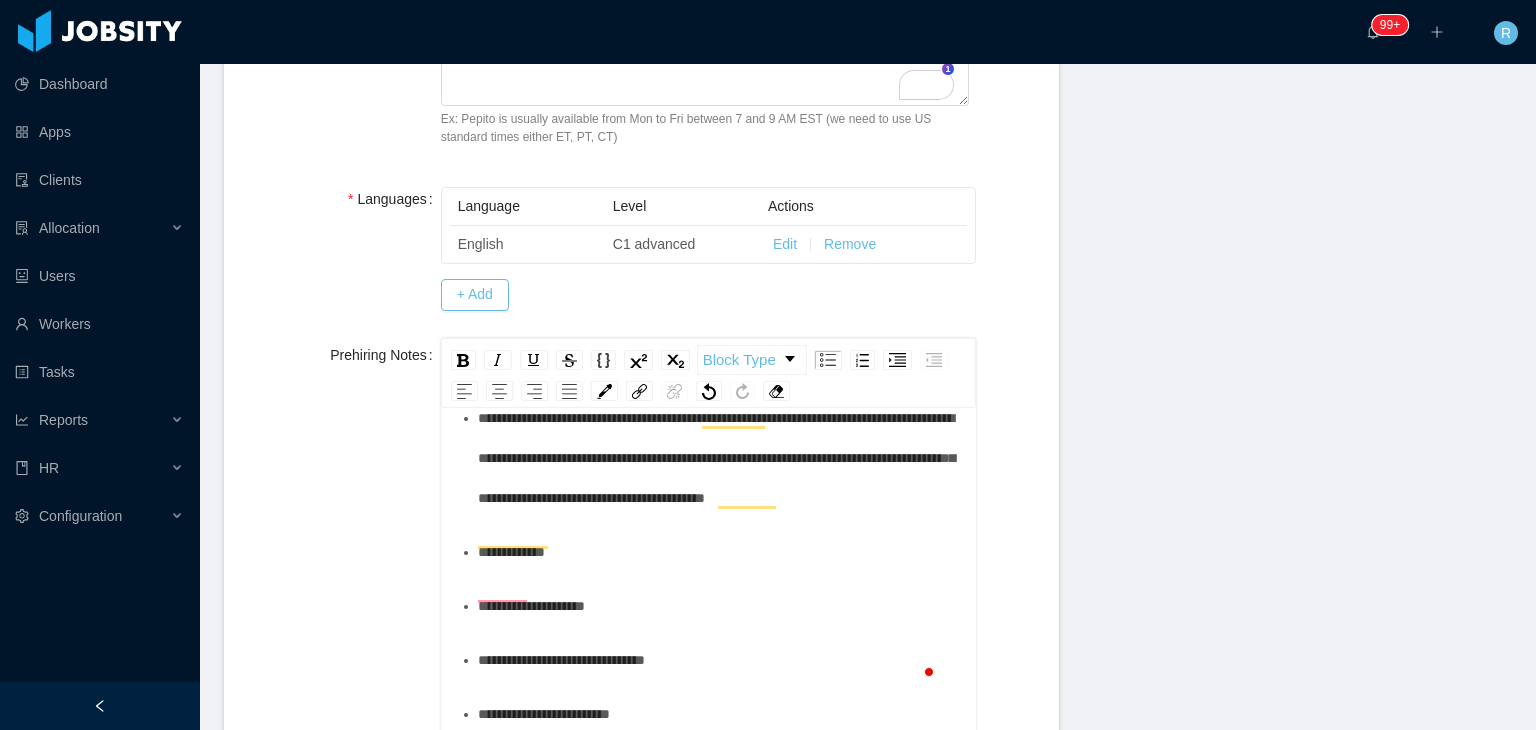 scroll, scrollTop: 148, scrollLeft: 0, axis: vertical 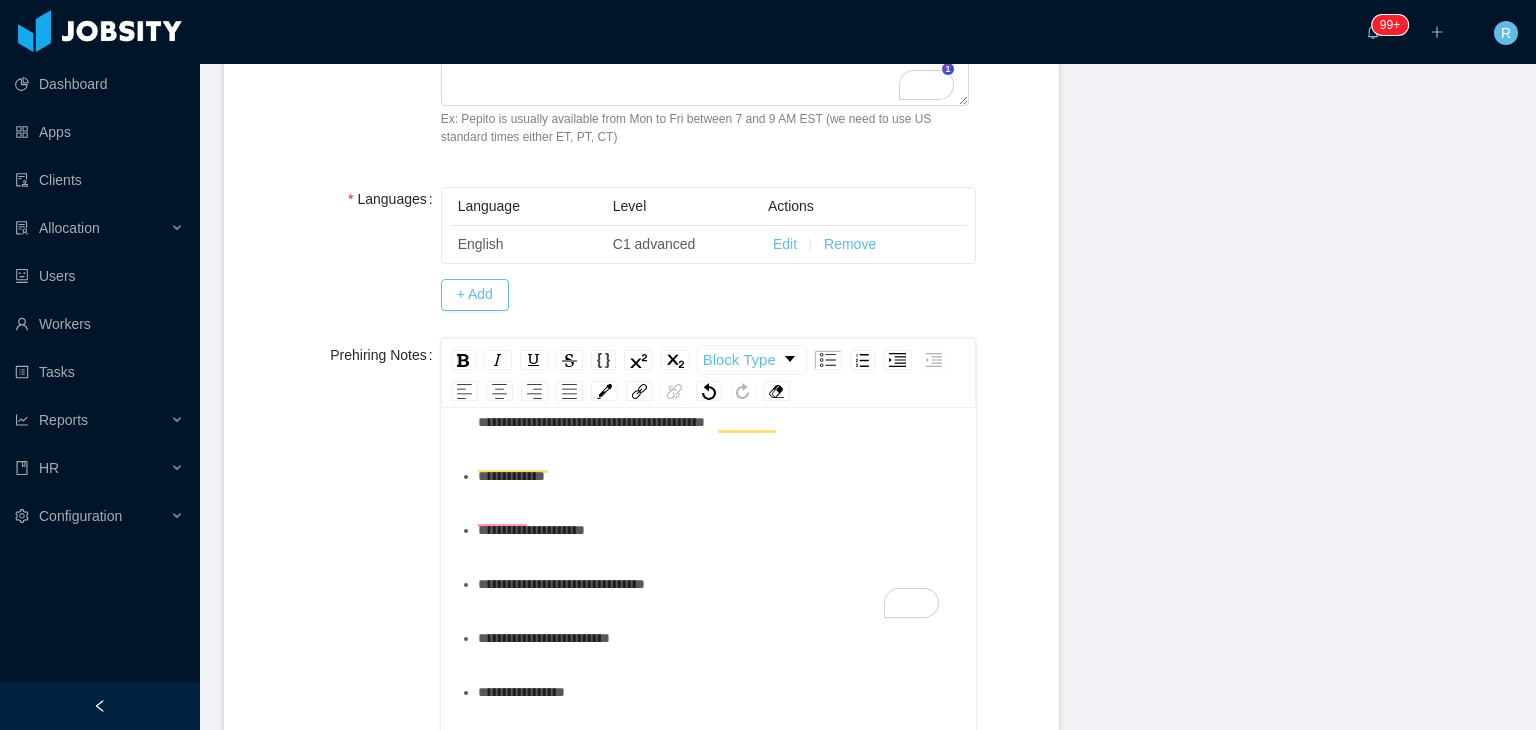 click on "**********" at bounding box center (719, 530) 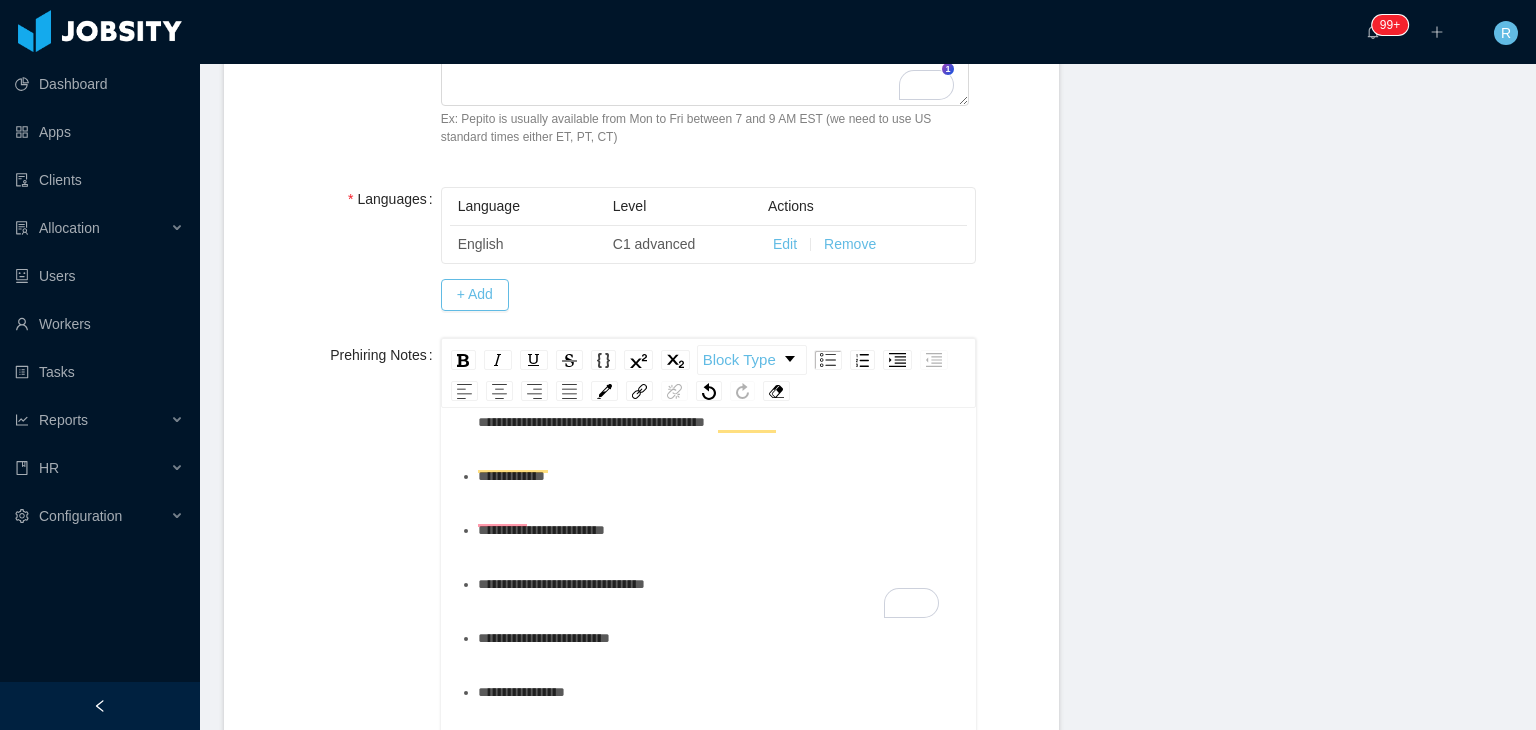 click on "**********" at bounding box center [719, 584] 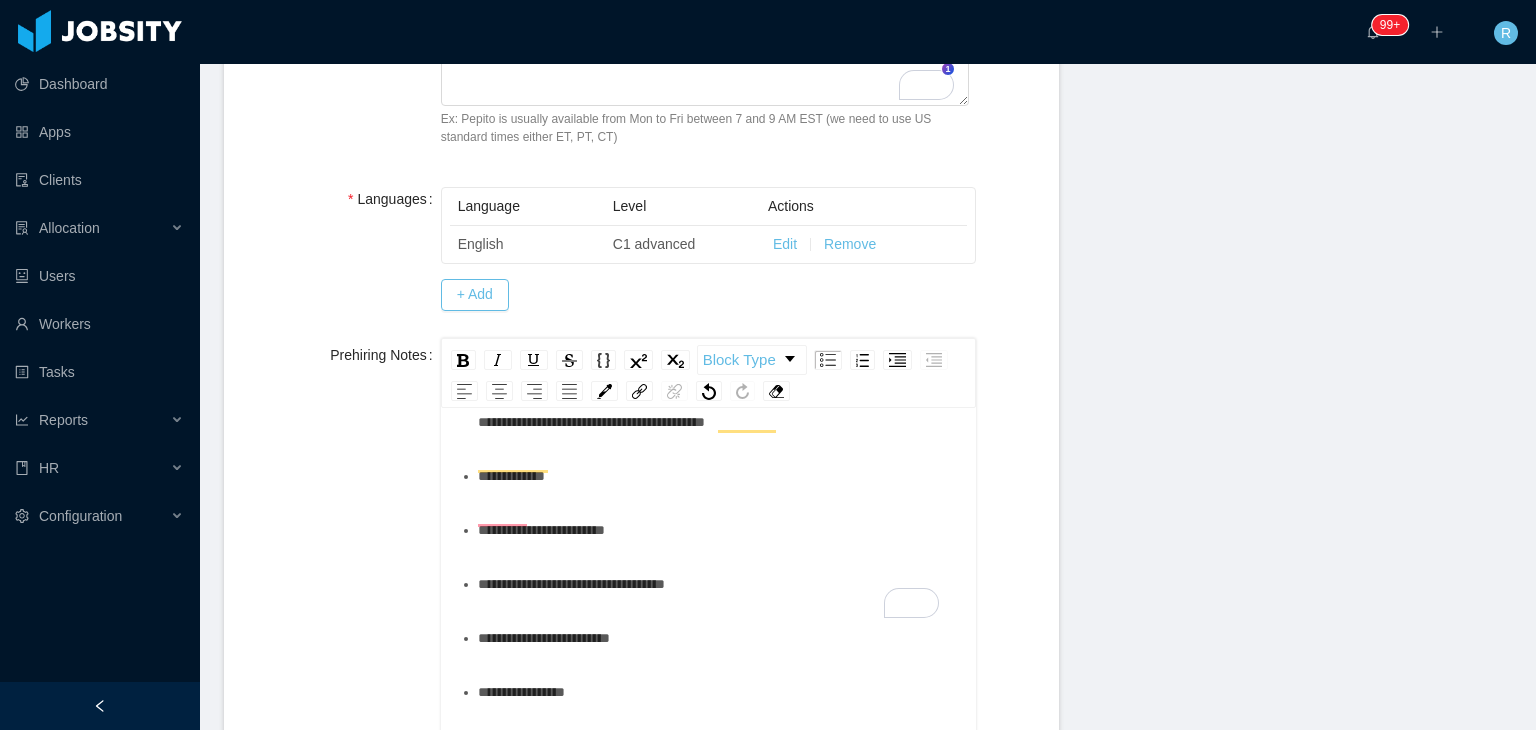 click on "**********" at bounding box center [719, 638] 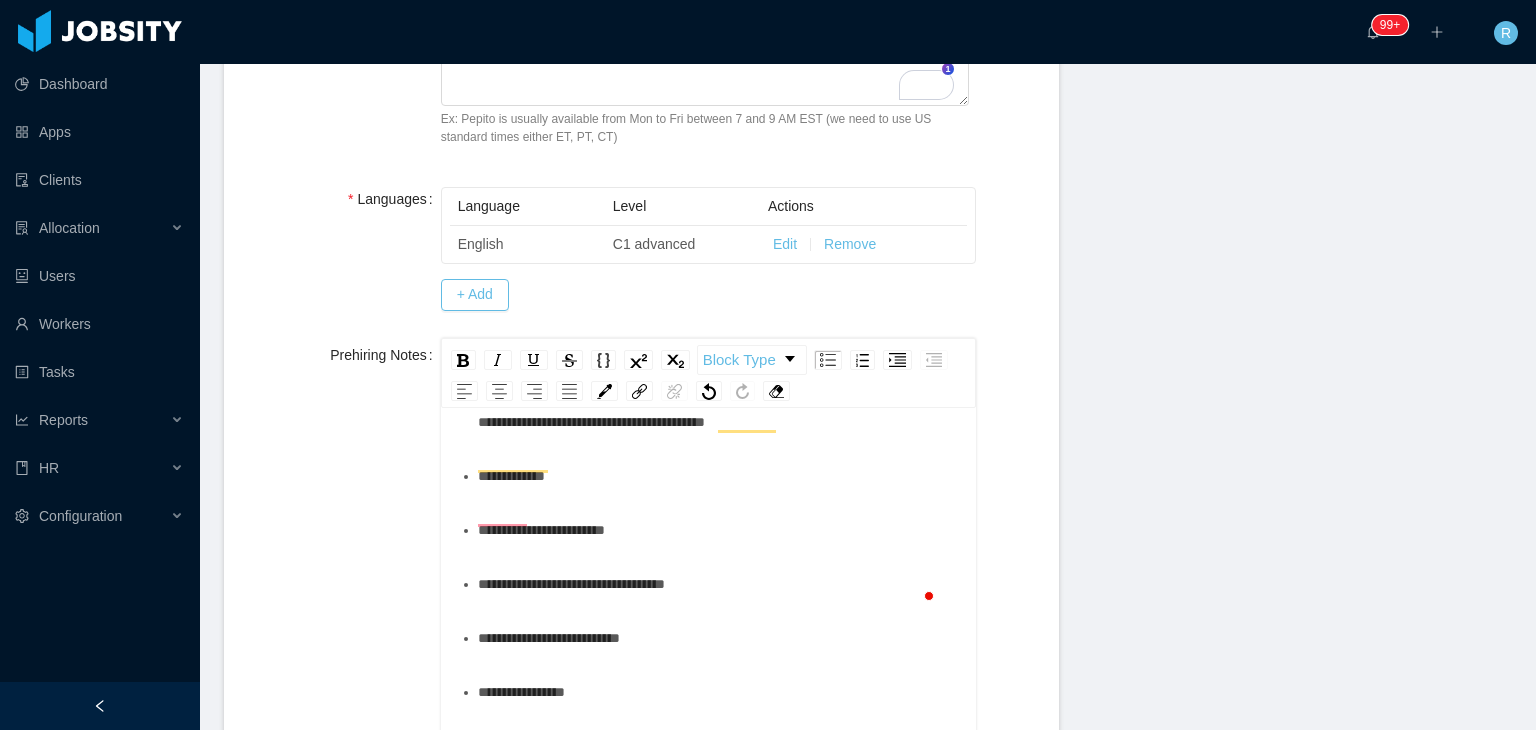 scroll, scrollTop: 218, scrollLeft: 0, axis: vertical 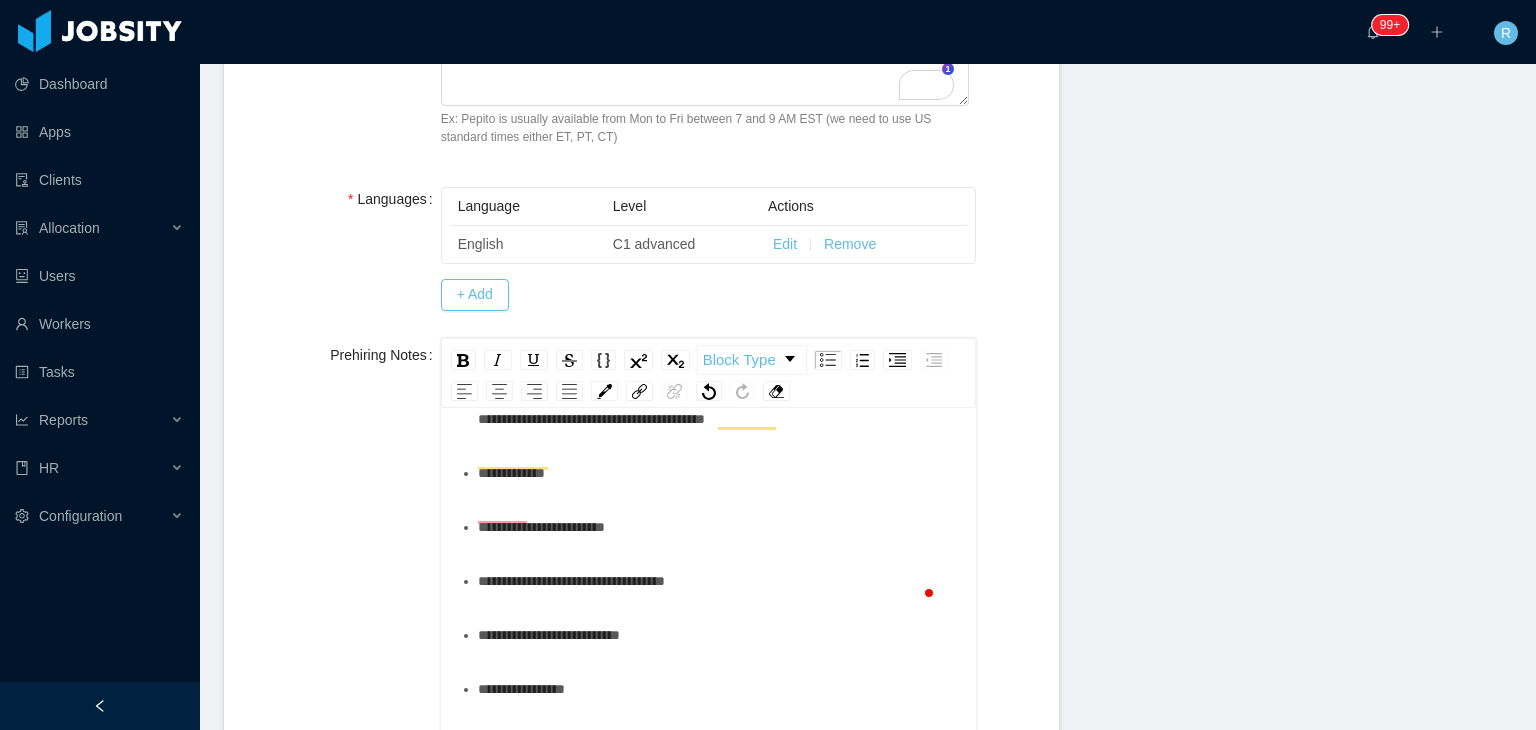 click on "**********" at bounding box center (719, 689) 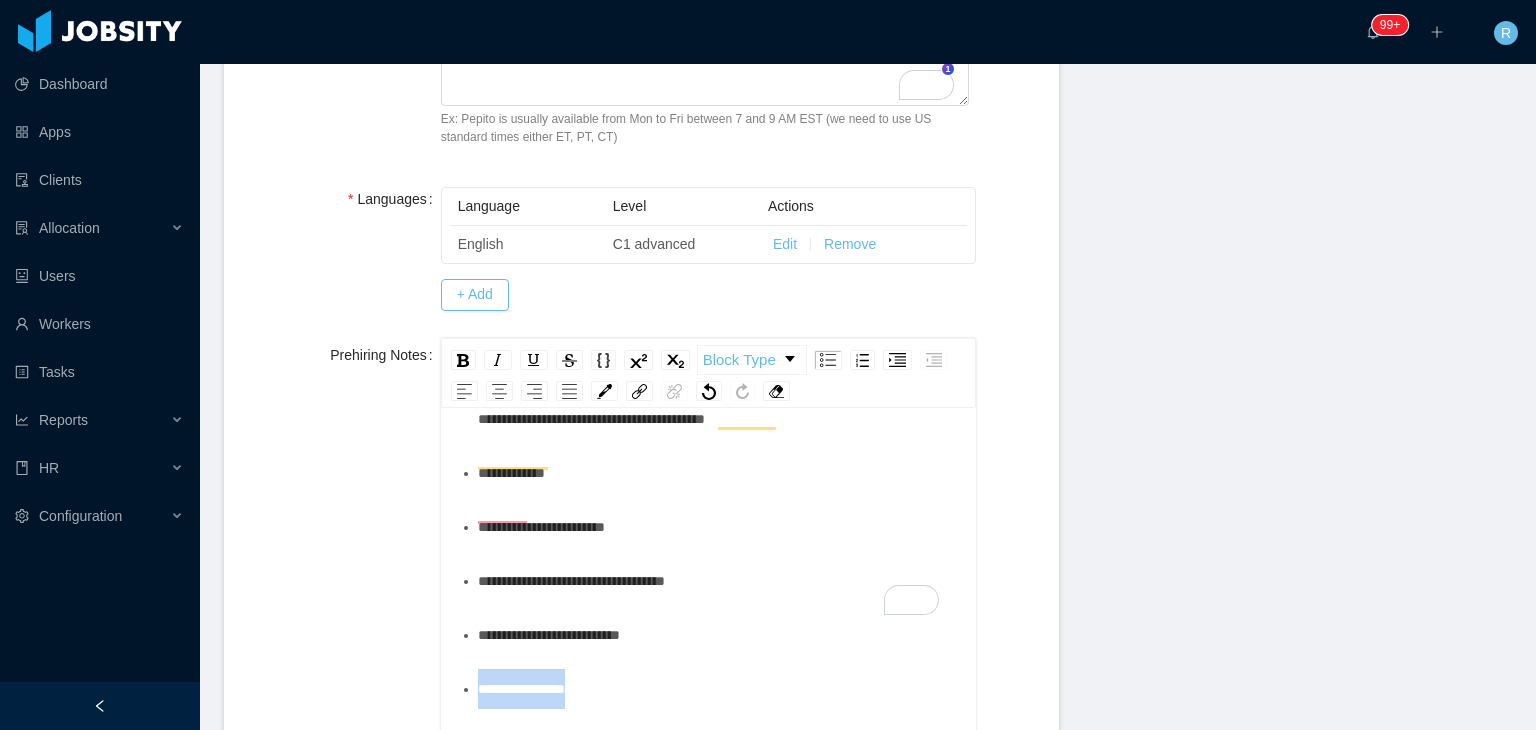 drag, startPoint x: 626, startPoint y: 691, endPoint x: 428, endPoint y: 698, distance: 198.1237 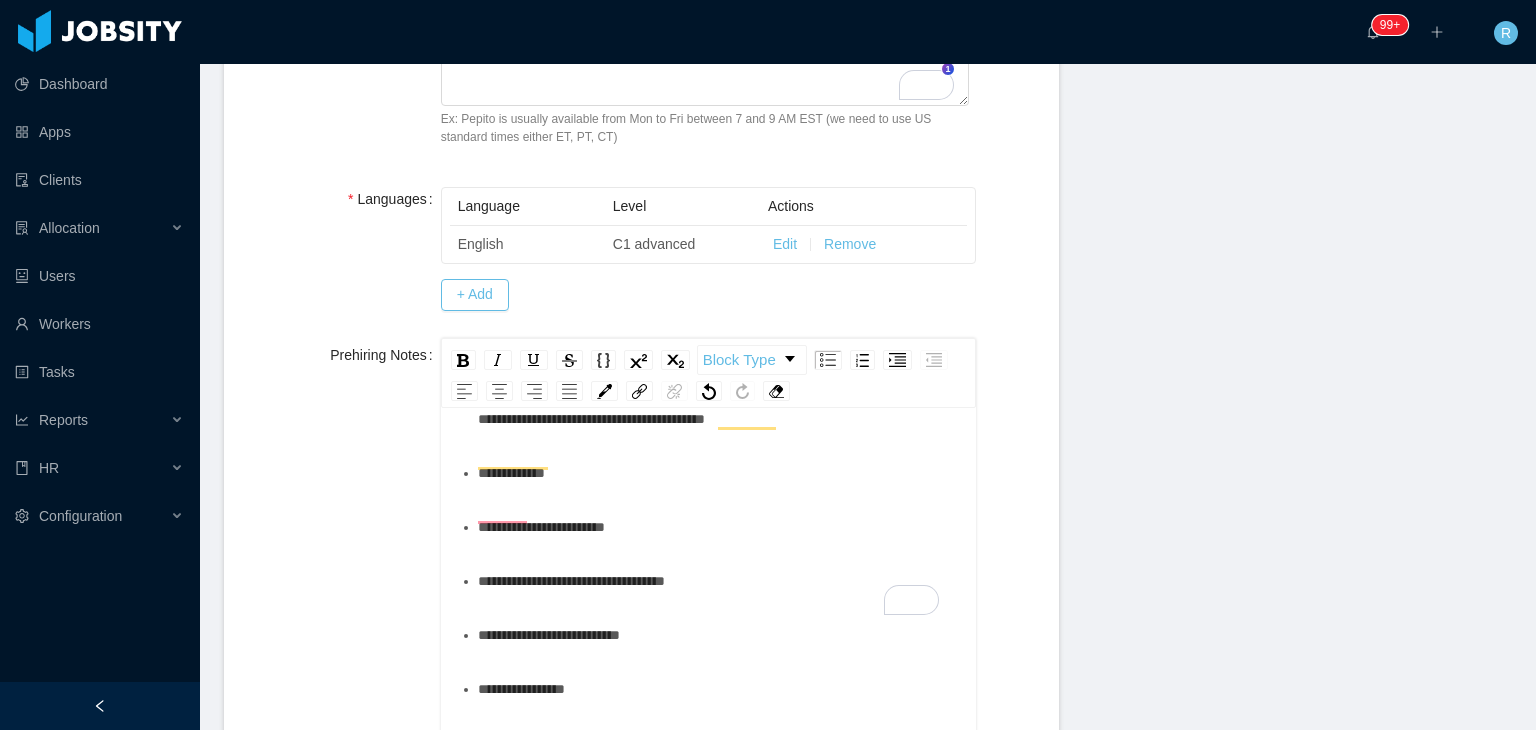 scroll, scrollTop: 164, scrollLeft: 0, axis: vertical 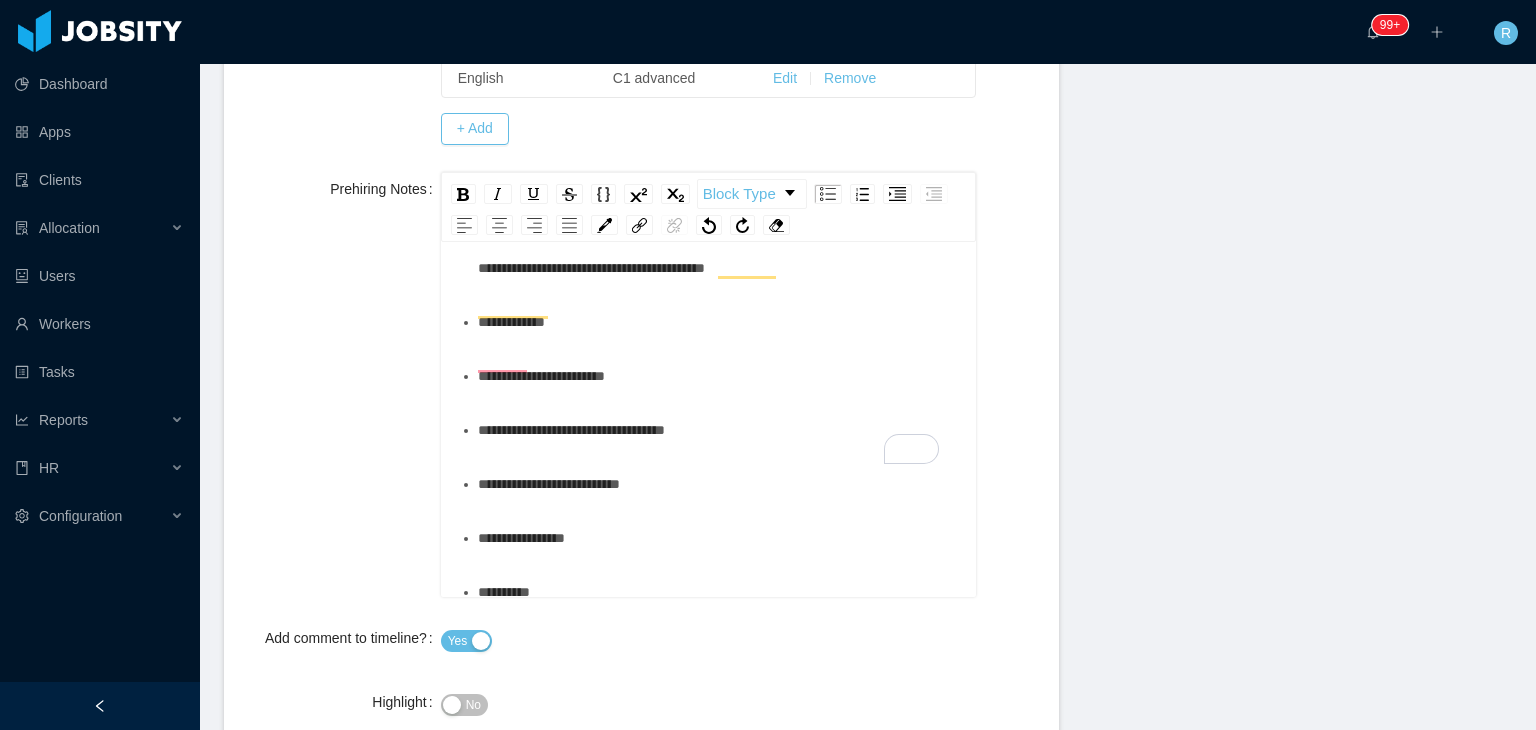click on "**********" at bounding box center [719, 538] 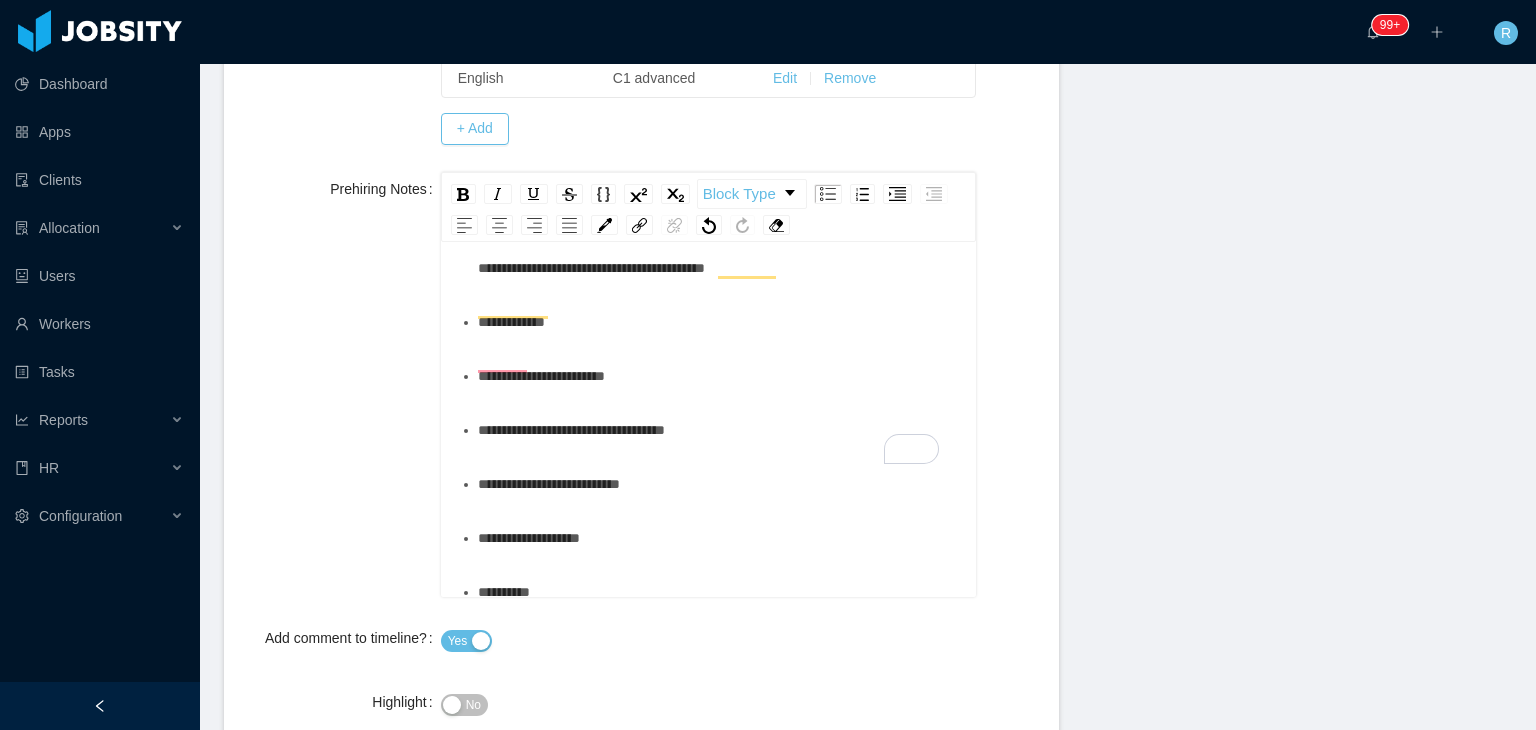 click on "**********" at bounding box center (719, 484) 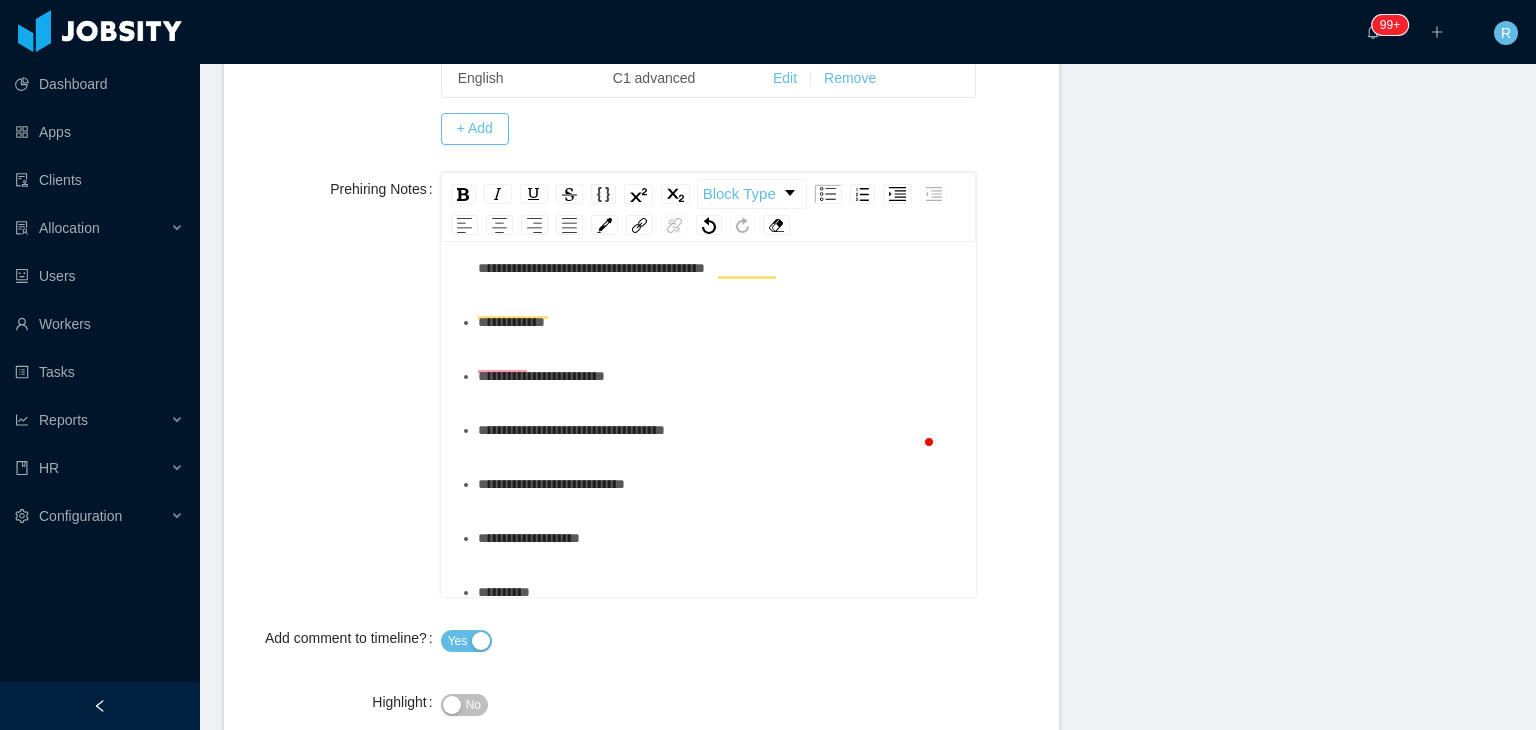 scroll, scrollTop: 218, scrollLeft: 0, axis: vertical 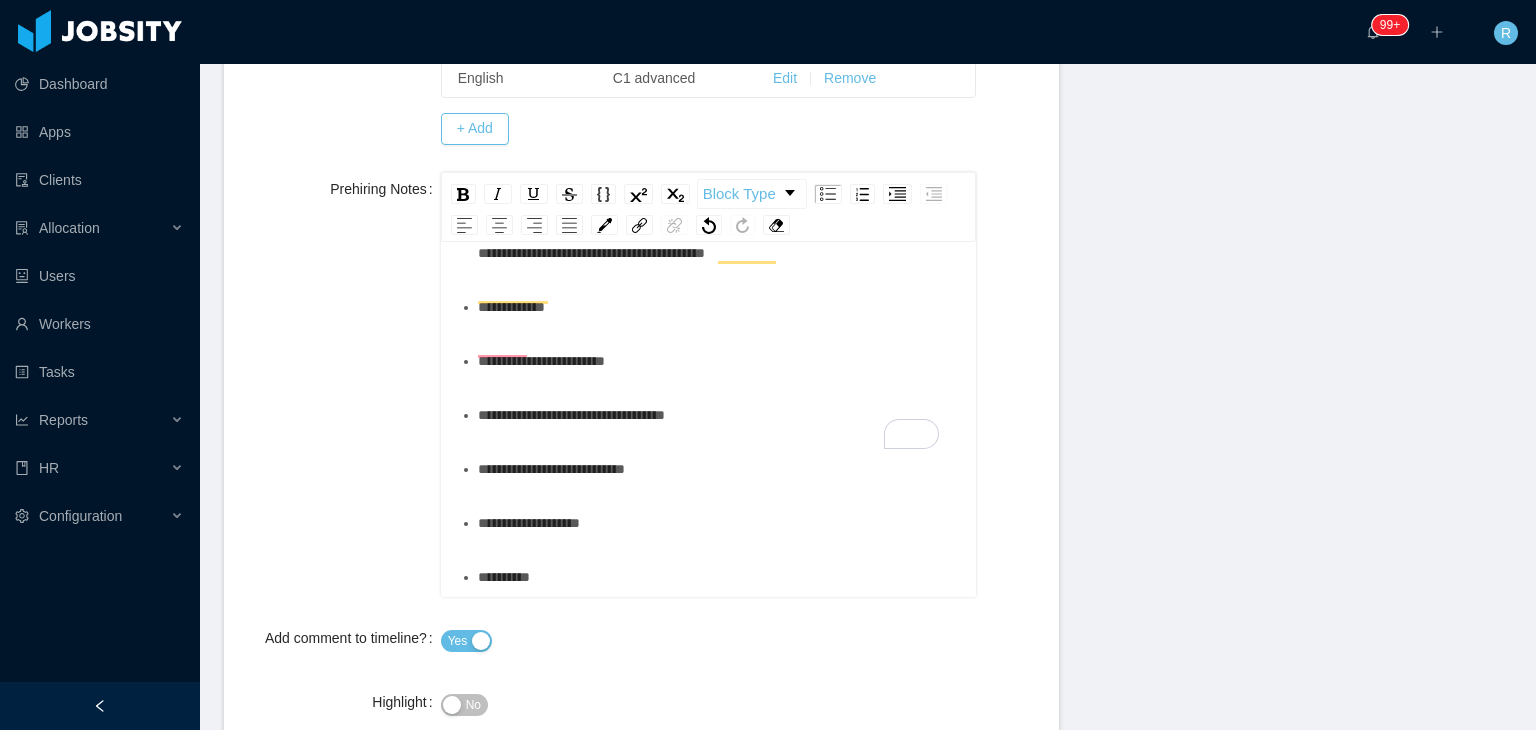 click on "**********" at bounding box center (719, 577) 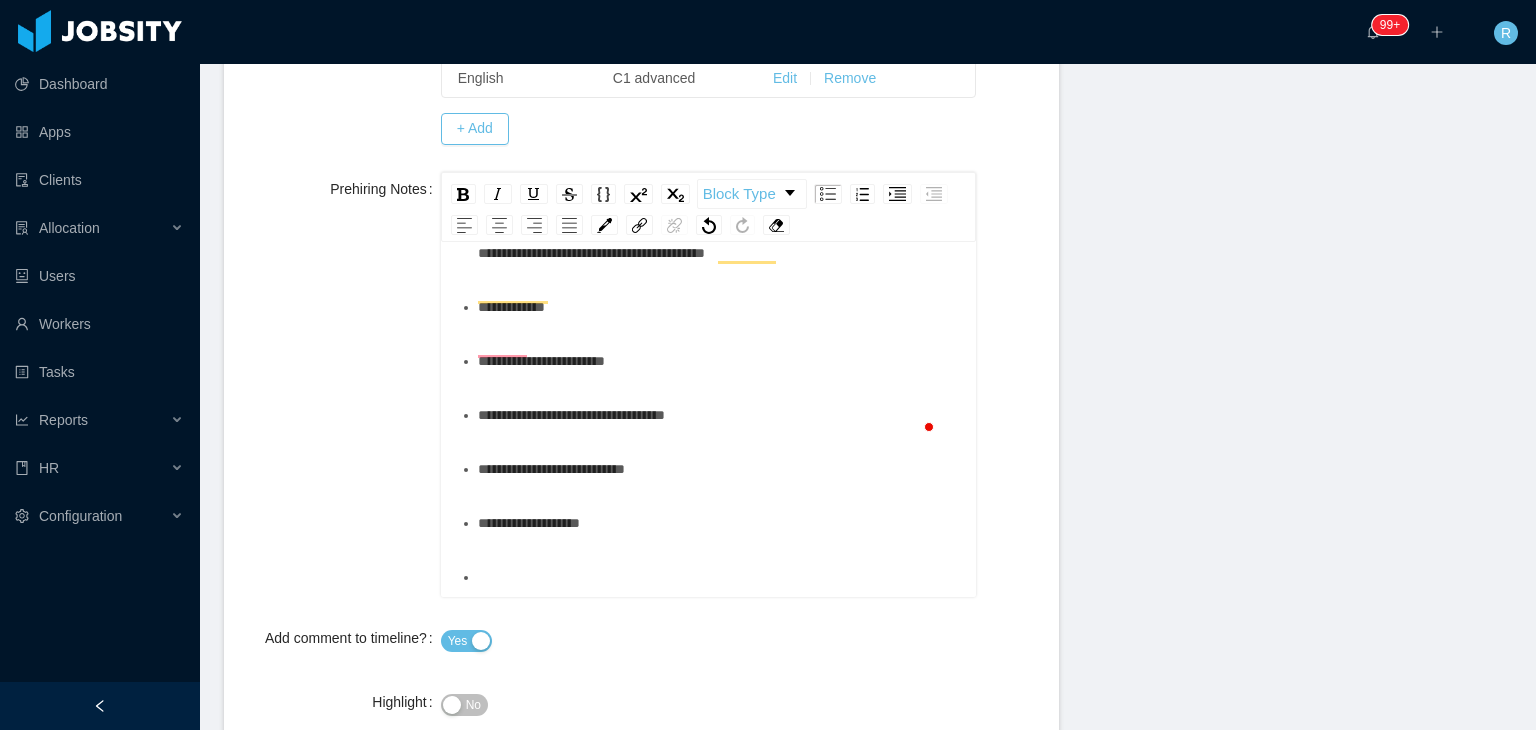 scroll, scrollTop: 164, scrollLeft: 0, axis: vertical 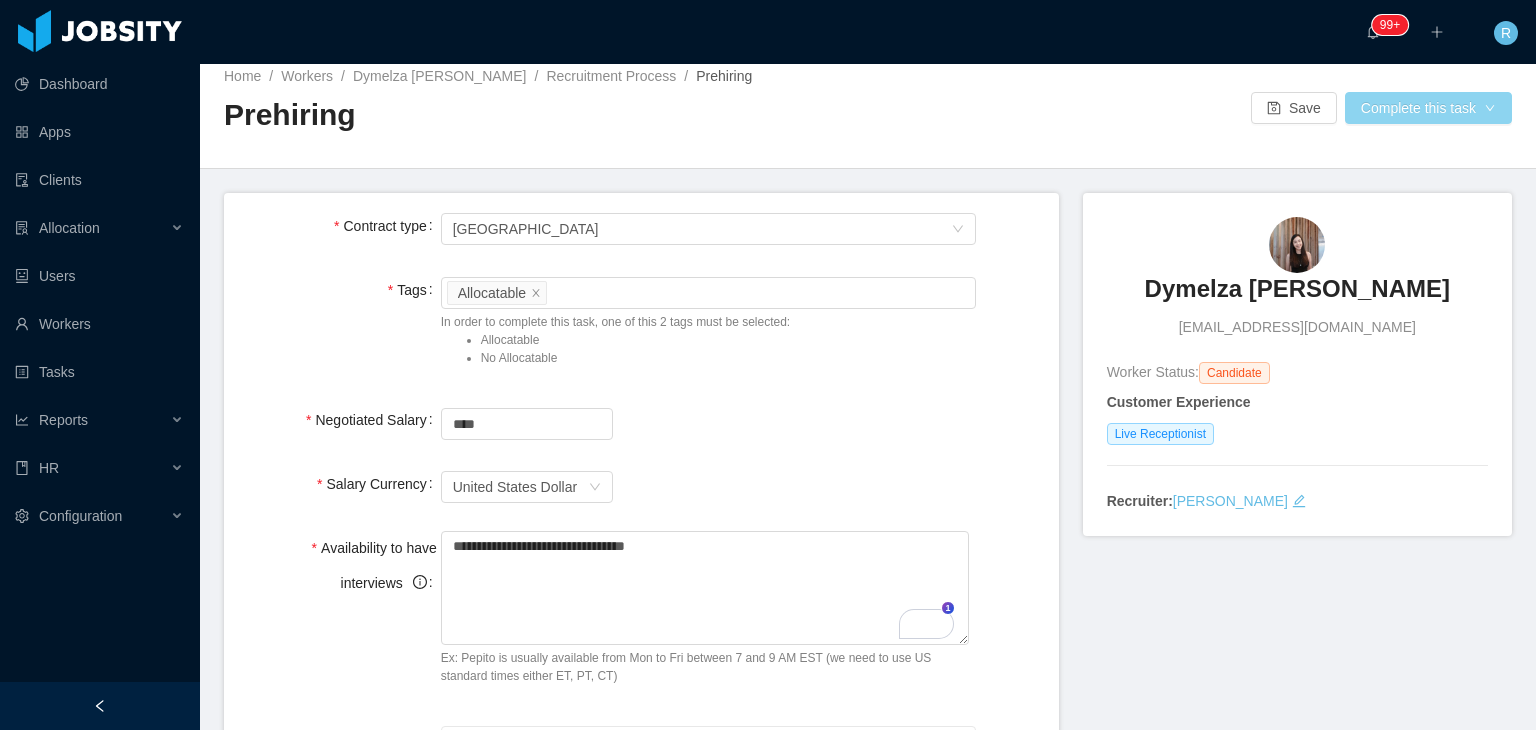 click on "Complete this task" at bounding box center [1428, 108] 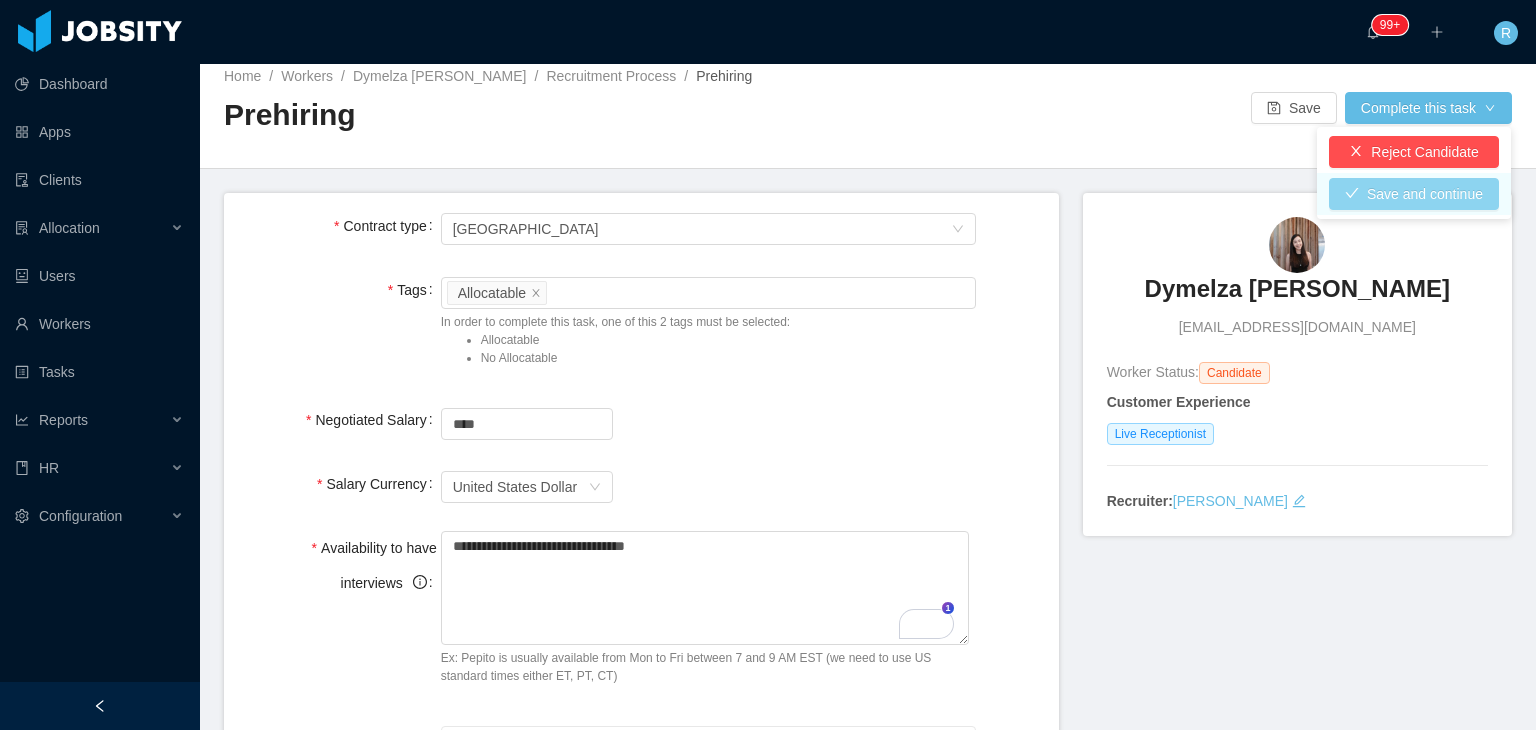 click on "Save and continue" at bounding box center [1414, 194] 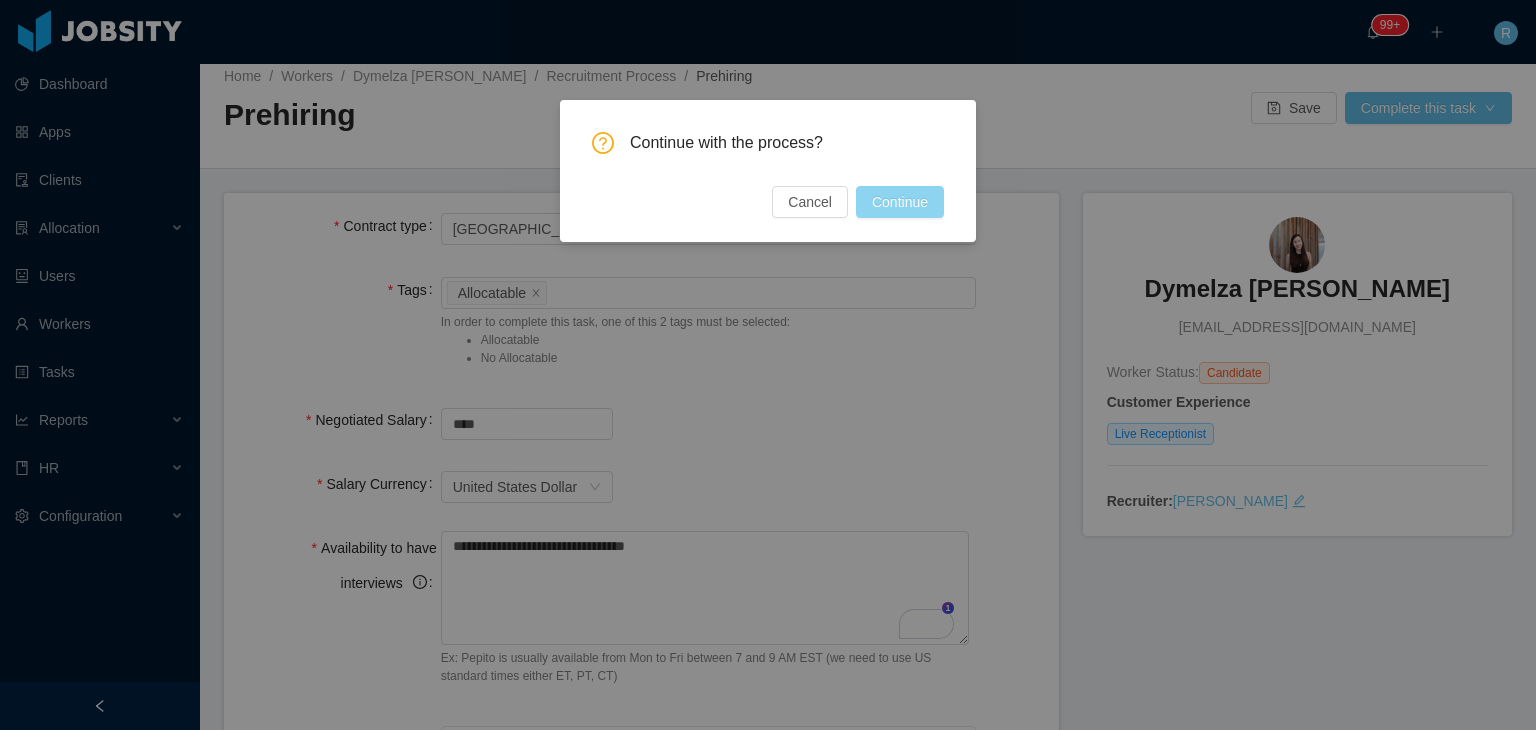 click on "Continue" at bounding box center [900, 202] 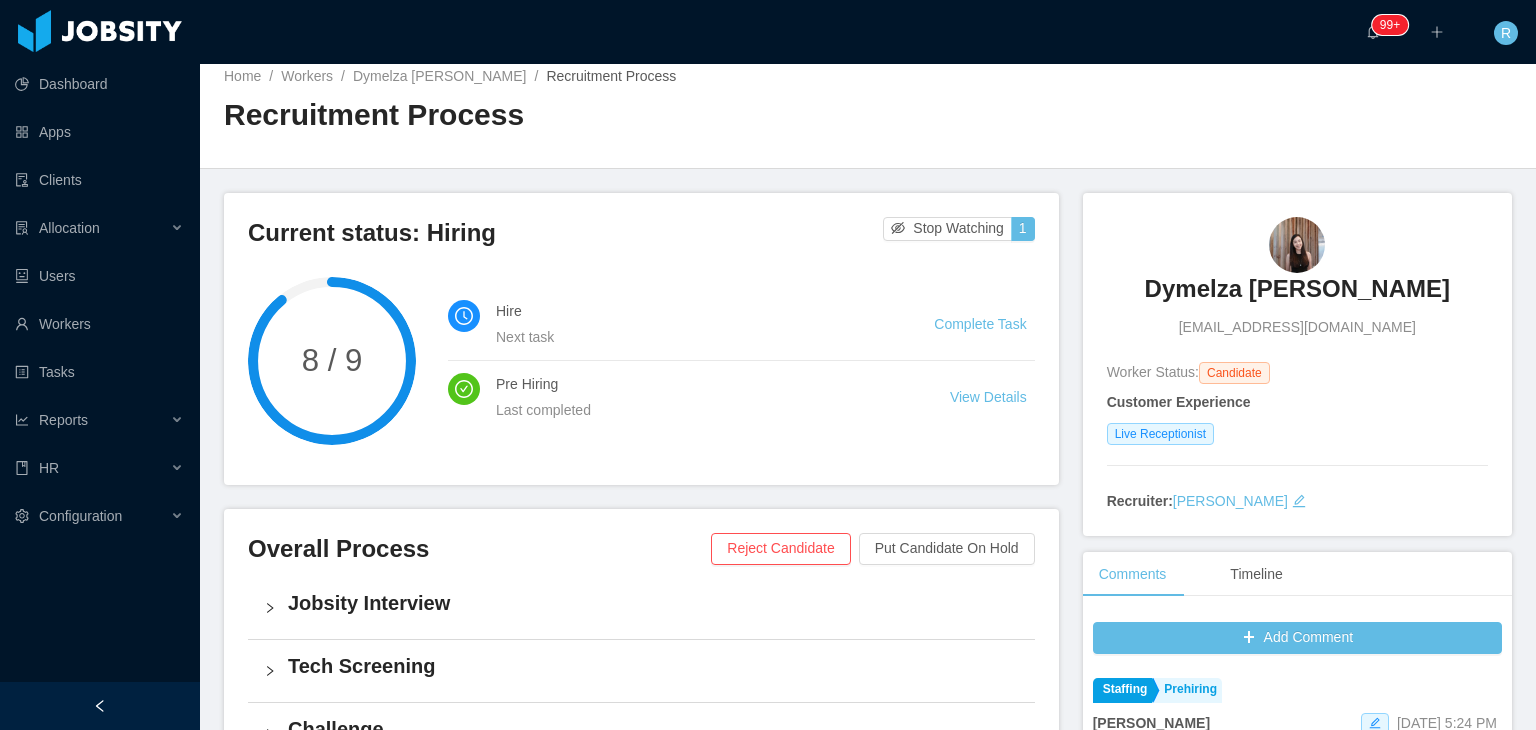 click on "Dymelza [PERSON_NAME]" at bounding box center (1297, 289) 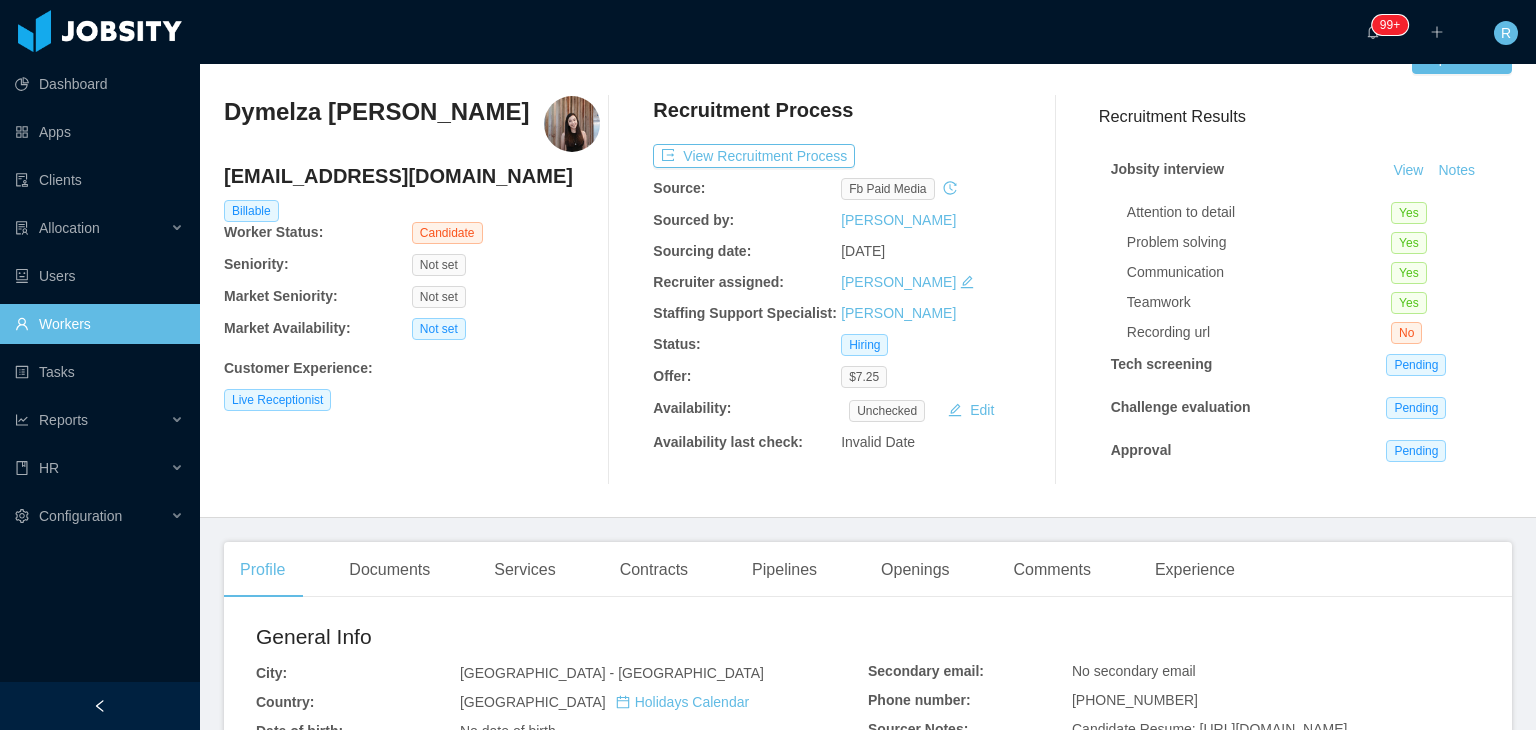scroll, scrollTop: 14, scrollLeft: 0, axis: vertical 